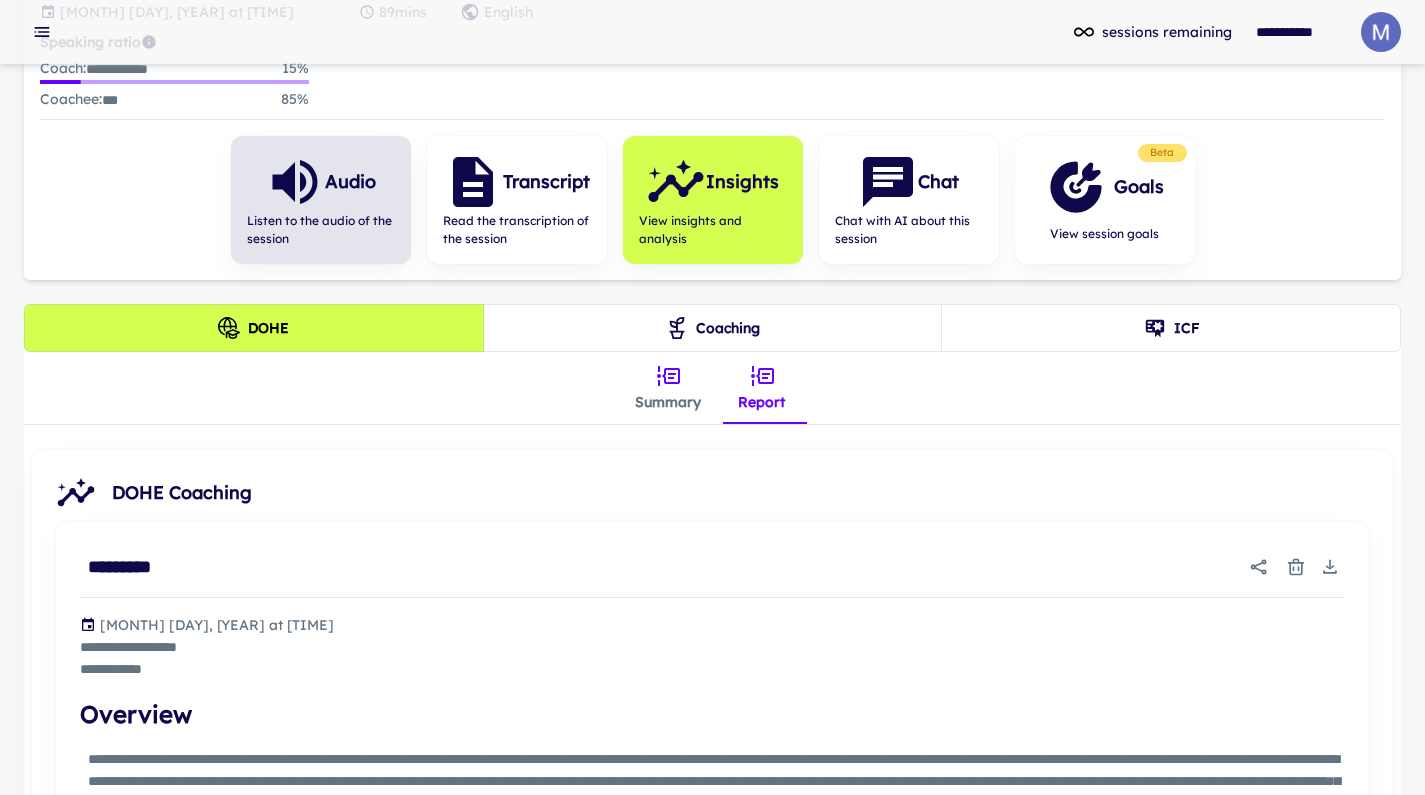 scroll, scrollTop: 0, scrollLeft: 0, axis: both 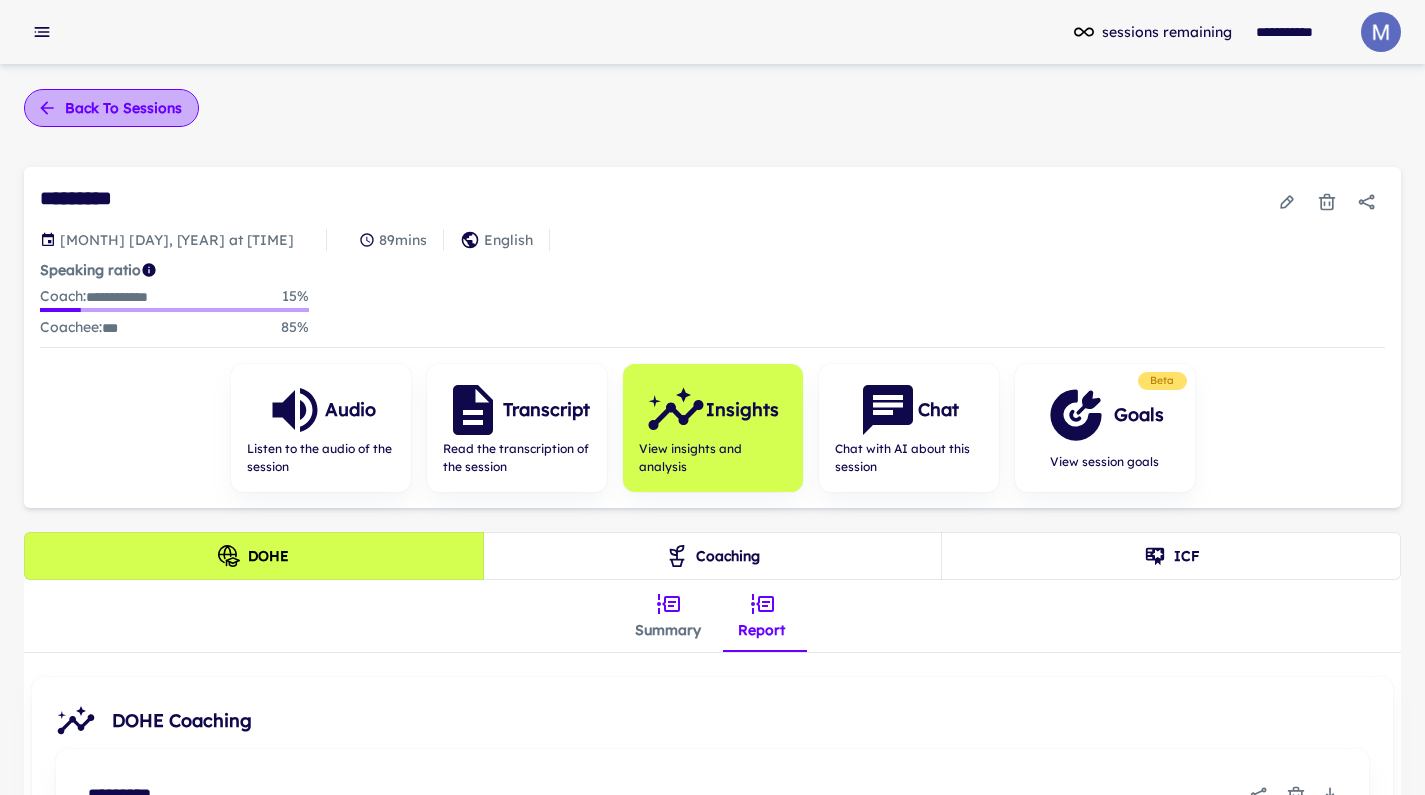 click on "Back to sessions" at bounding box center [111, 108] 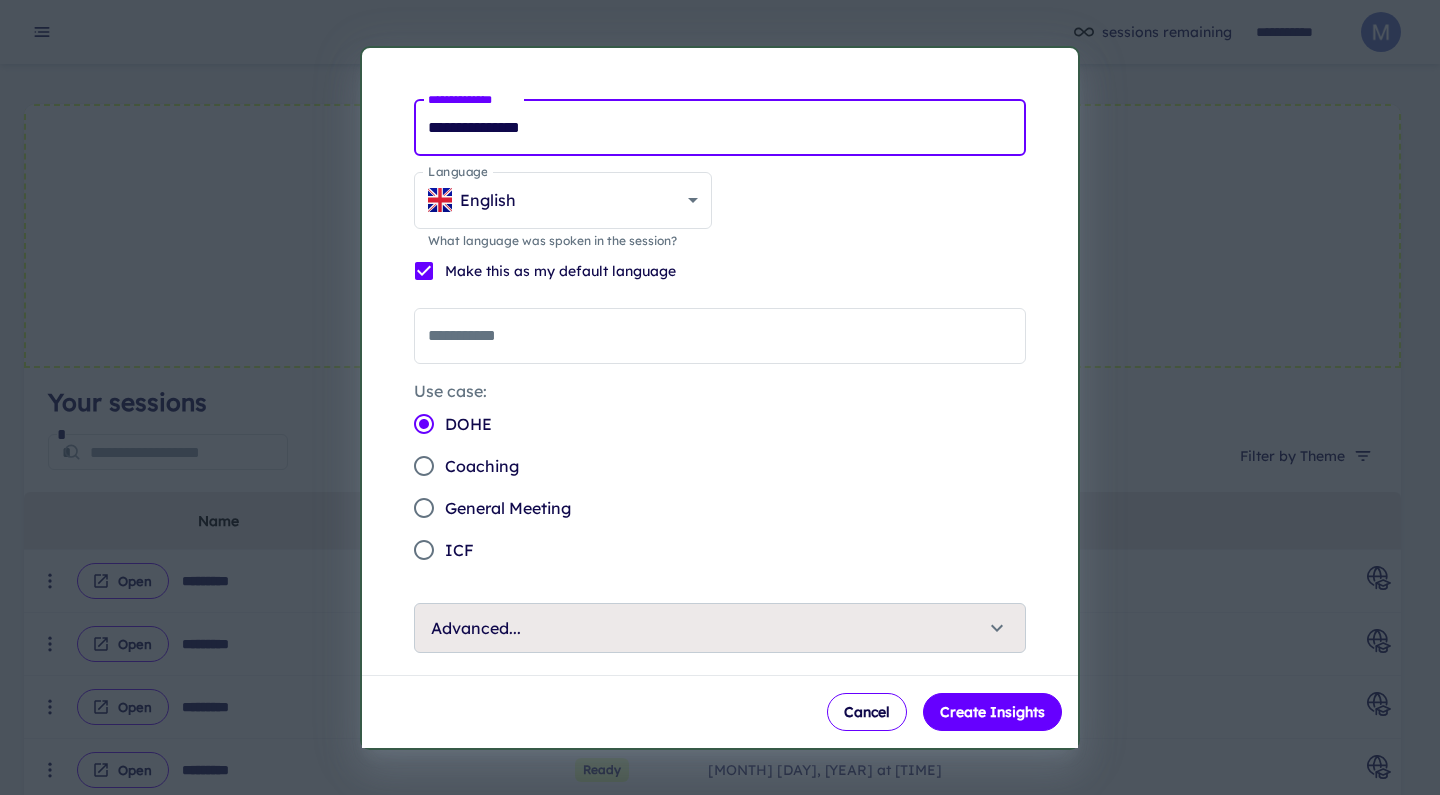 drag, startPoint x: 591, startPoint y: 129, endPoint x: 219, endPoint y: 5, distance: 392.12244 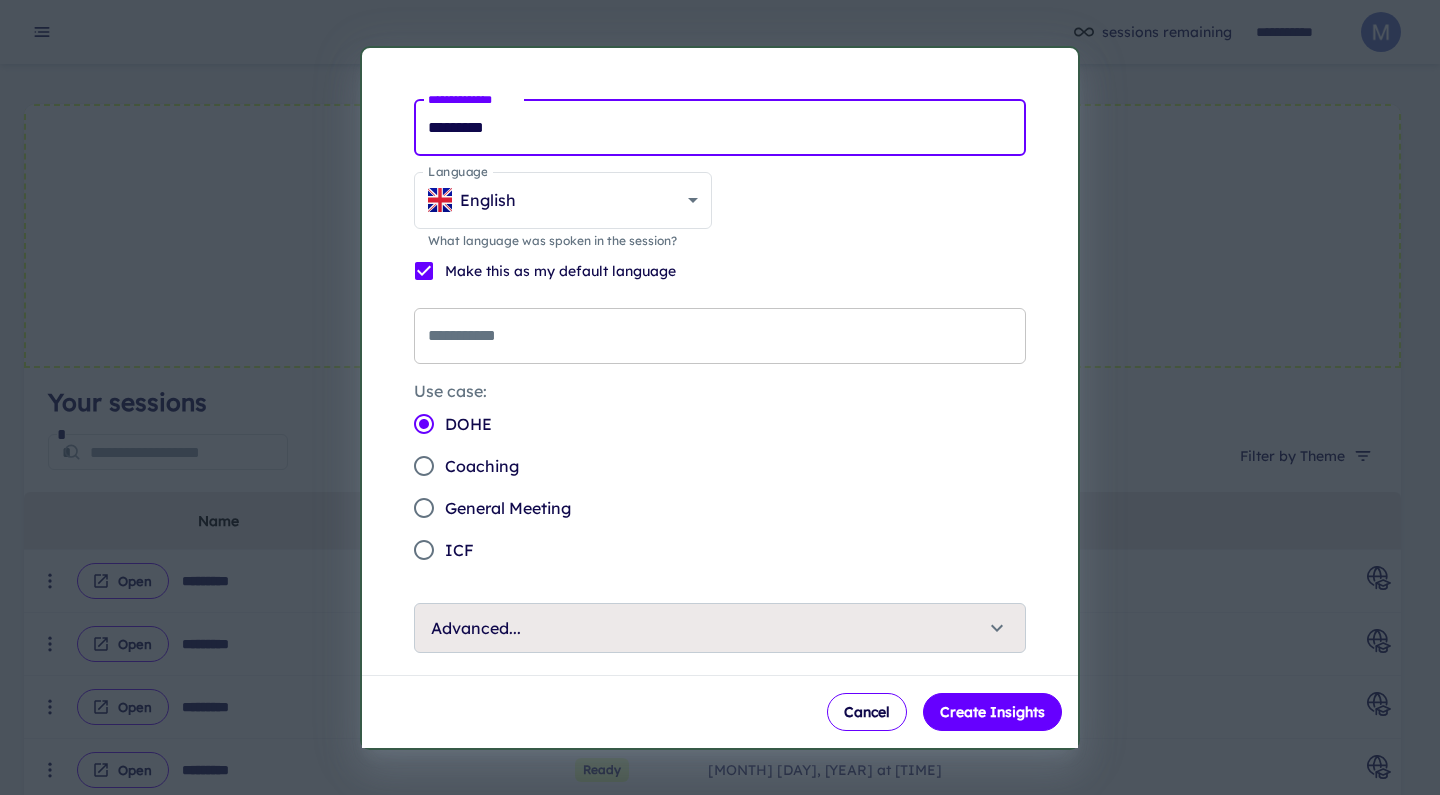 type on "*********" 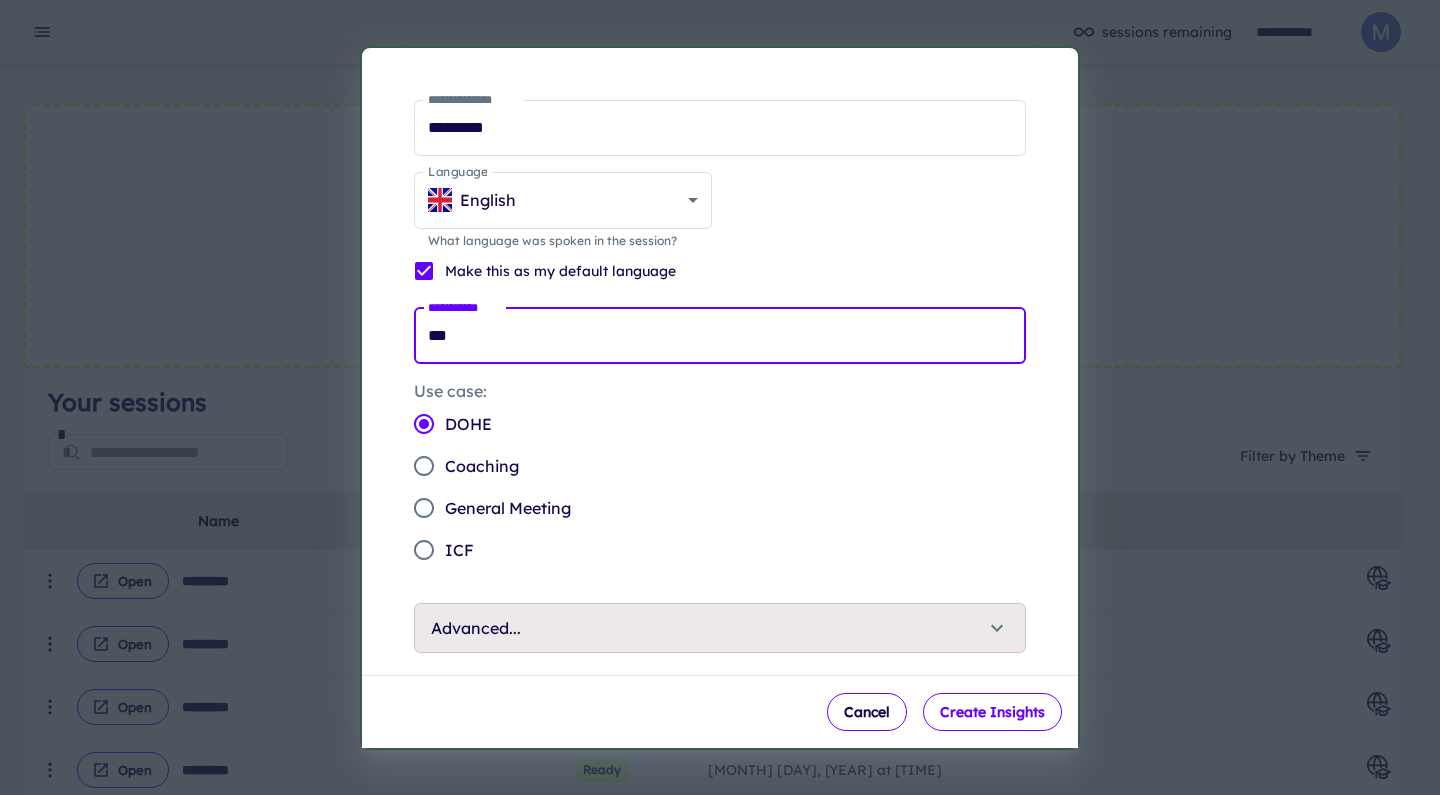 type on "***" 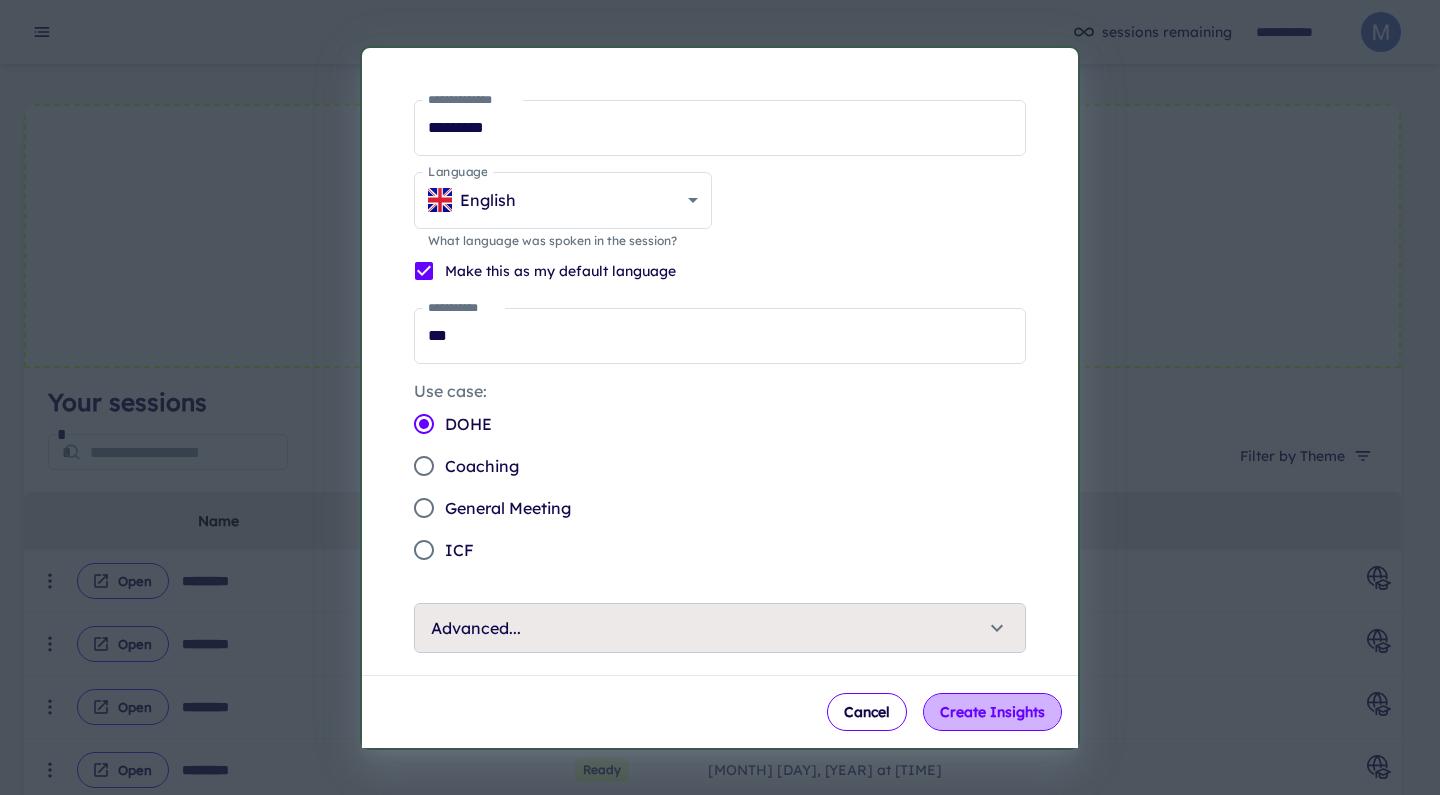 click on "Create Insights" at bounding box center (992, 712) 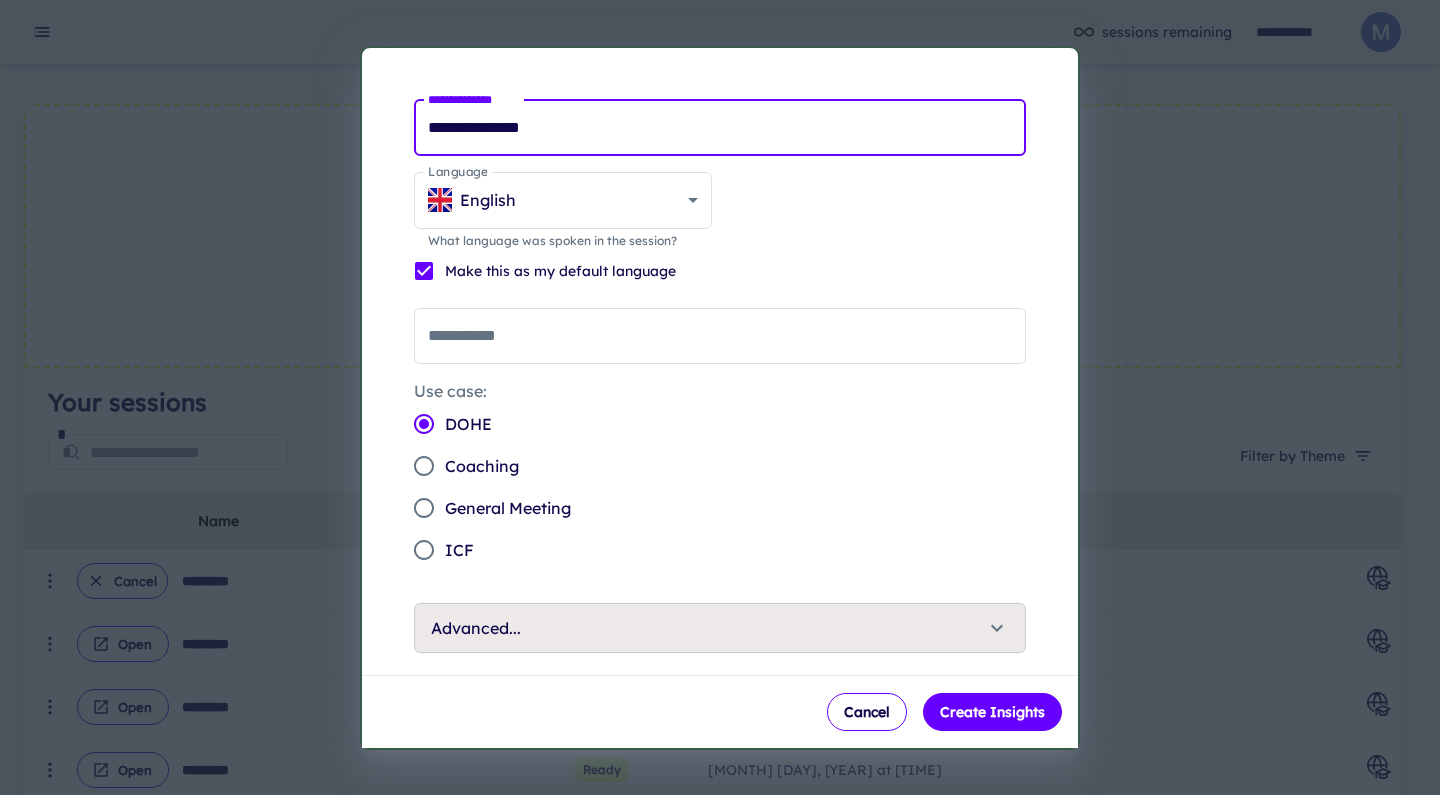 drag, startPoint x: 582, startPoint y: 126, endPoint x: 308, endPoint y: 87, distance: 276.76163 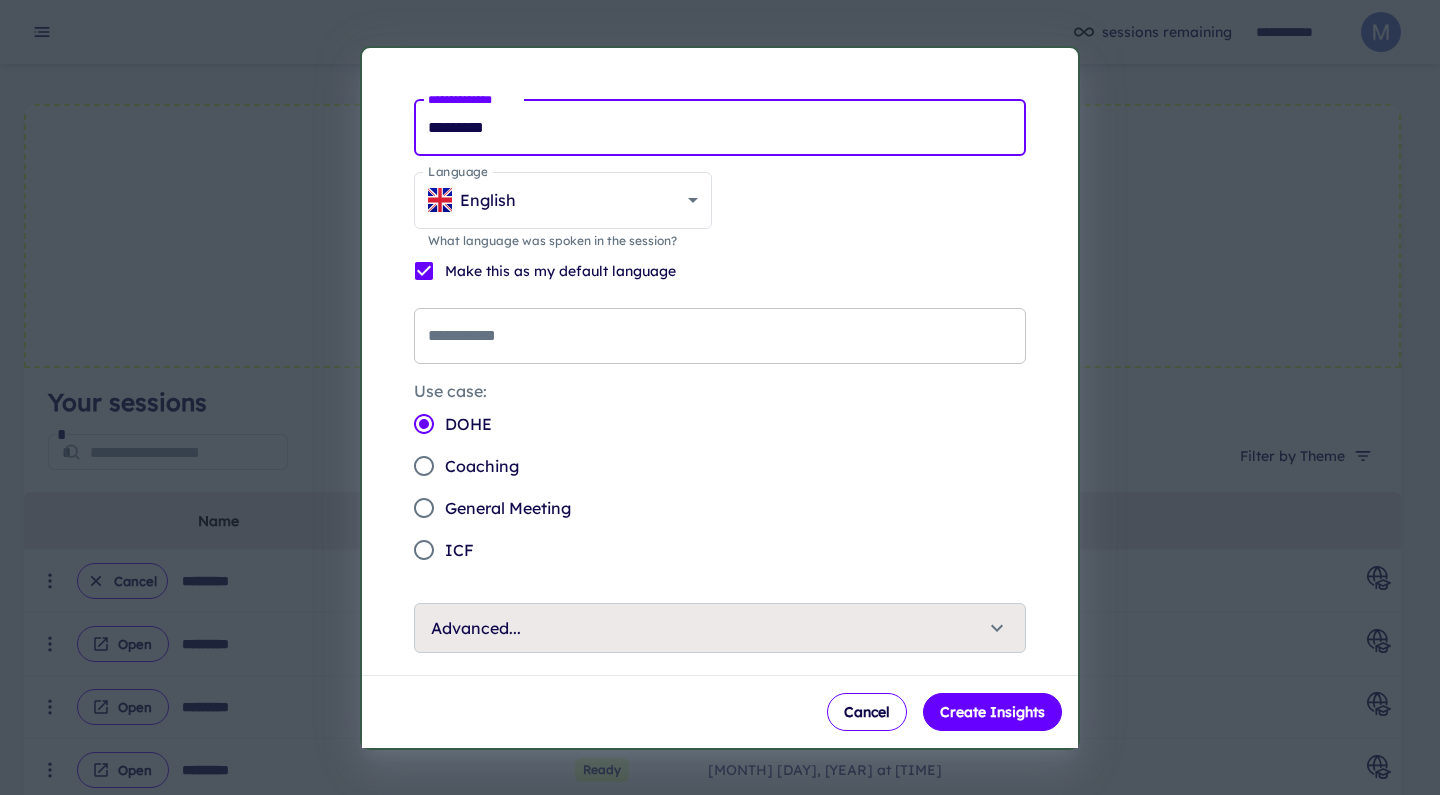 type on "*********" 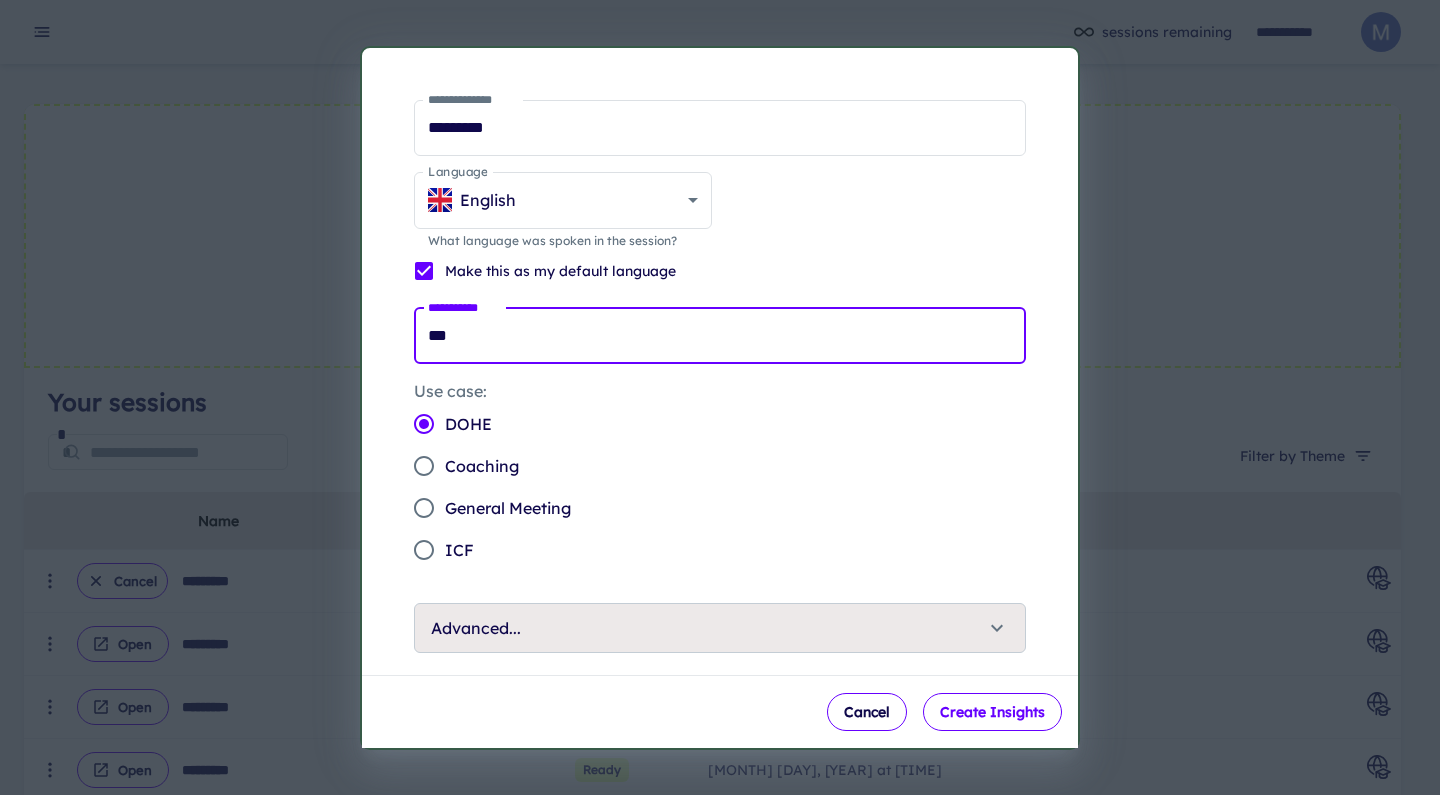 type on "***" 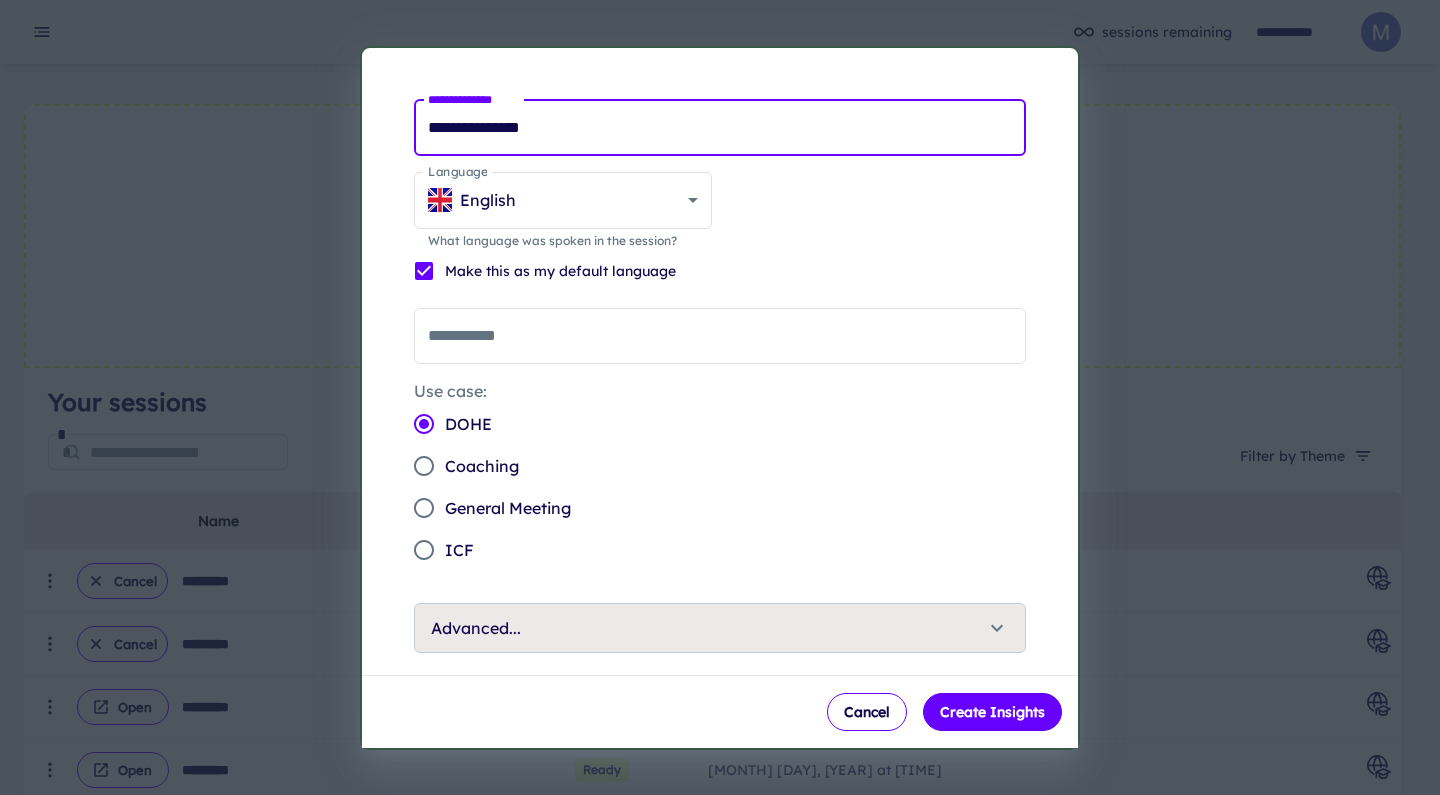 drag, startPoint x: 579, startPoint y: 127, endPoint x: 410, endPoint y: 60, distance: 181.79659 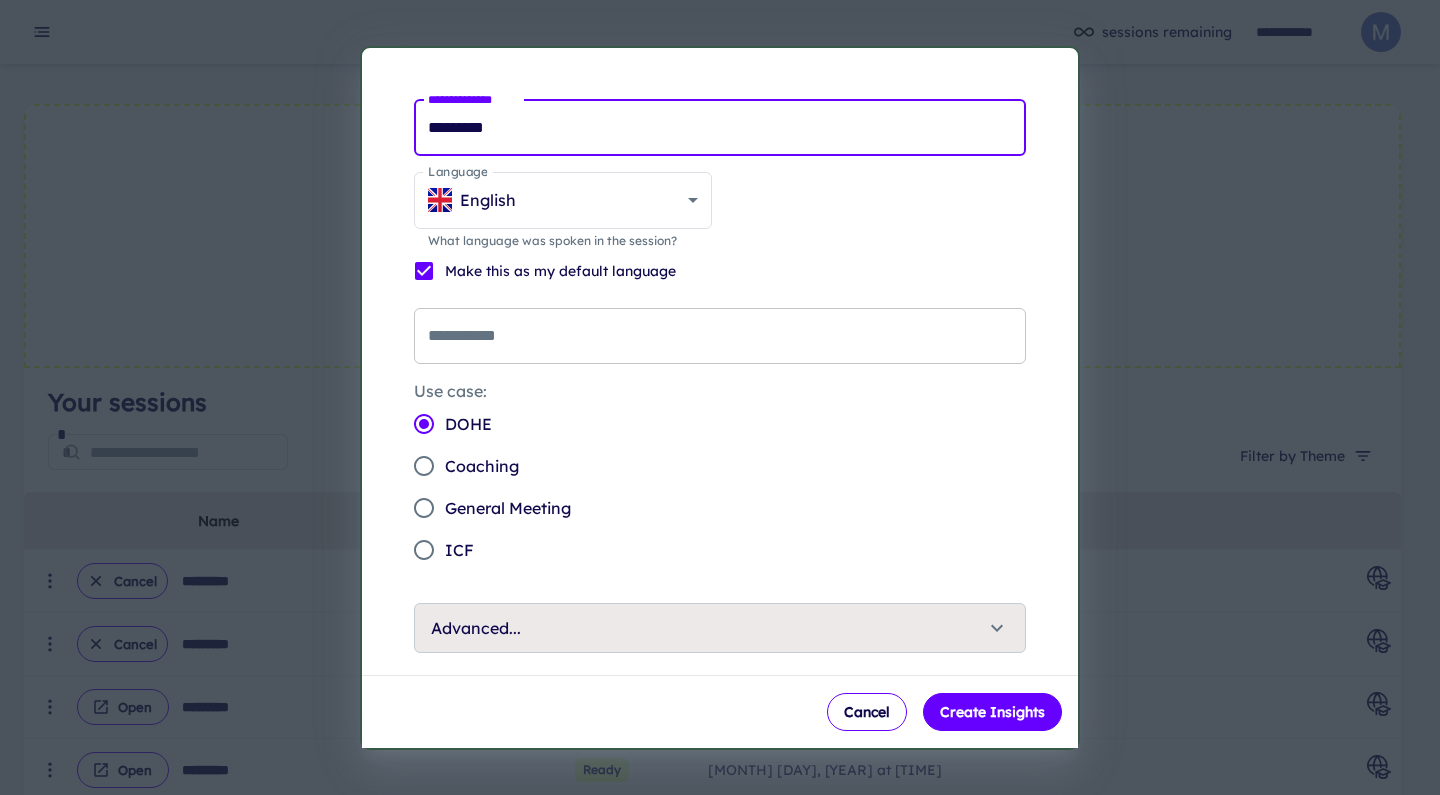 type on "*********" 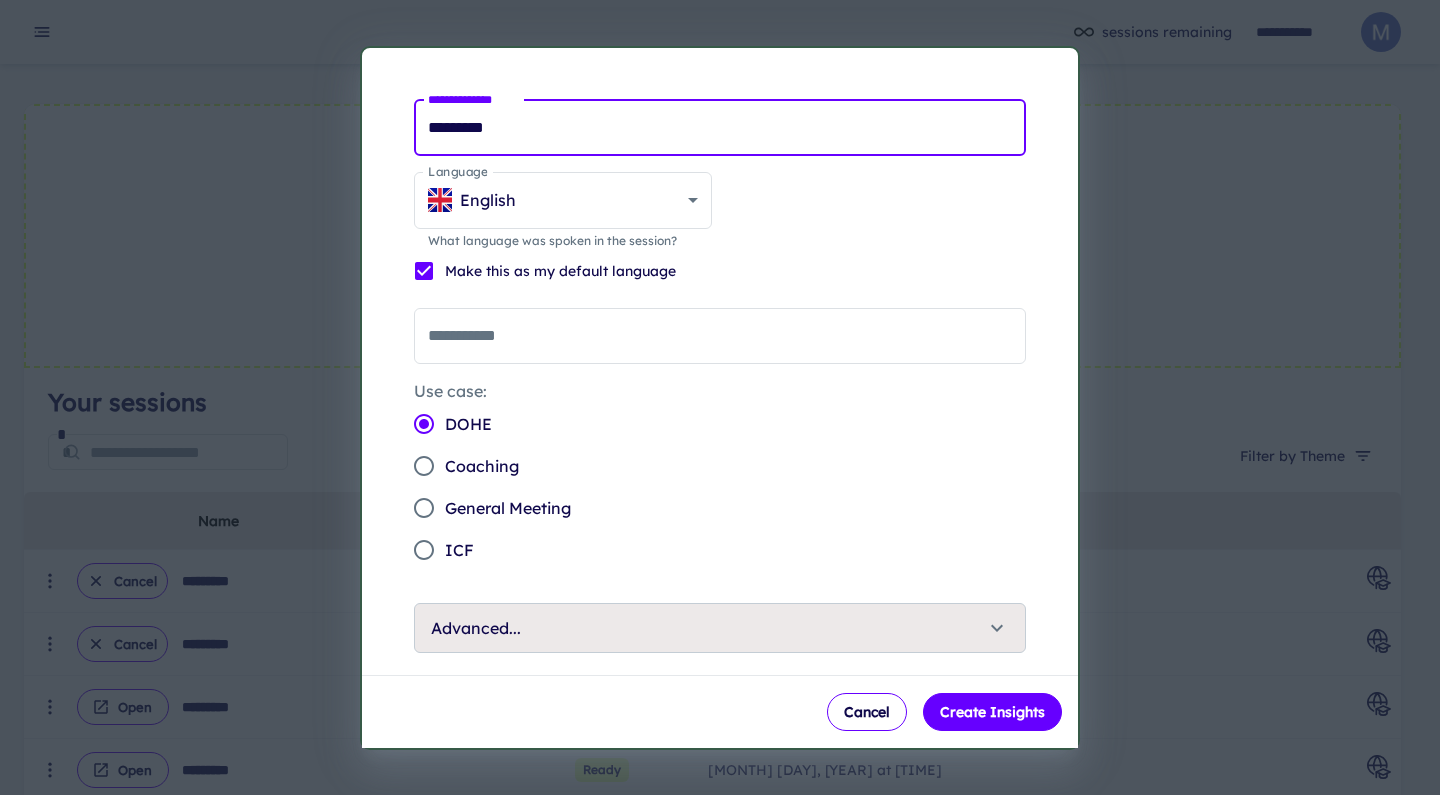 click on "**********" at bounding box center (720, 336) 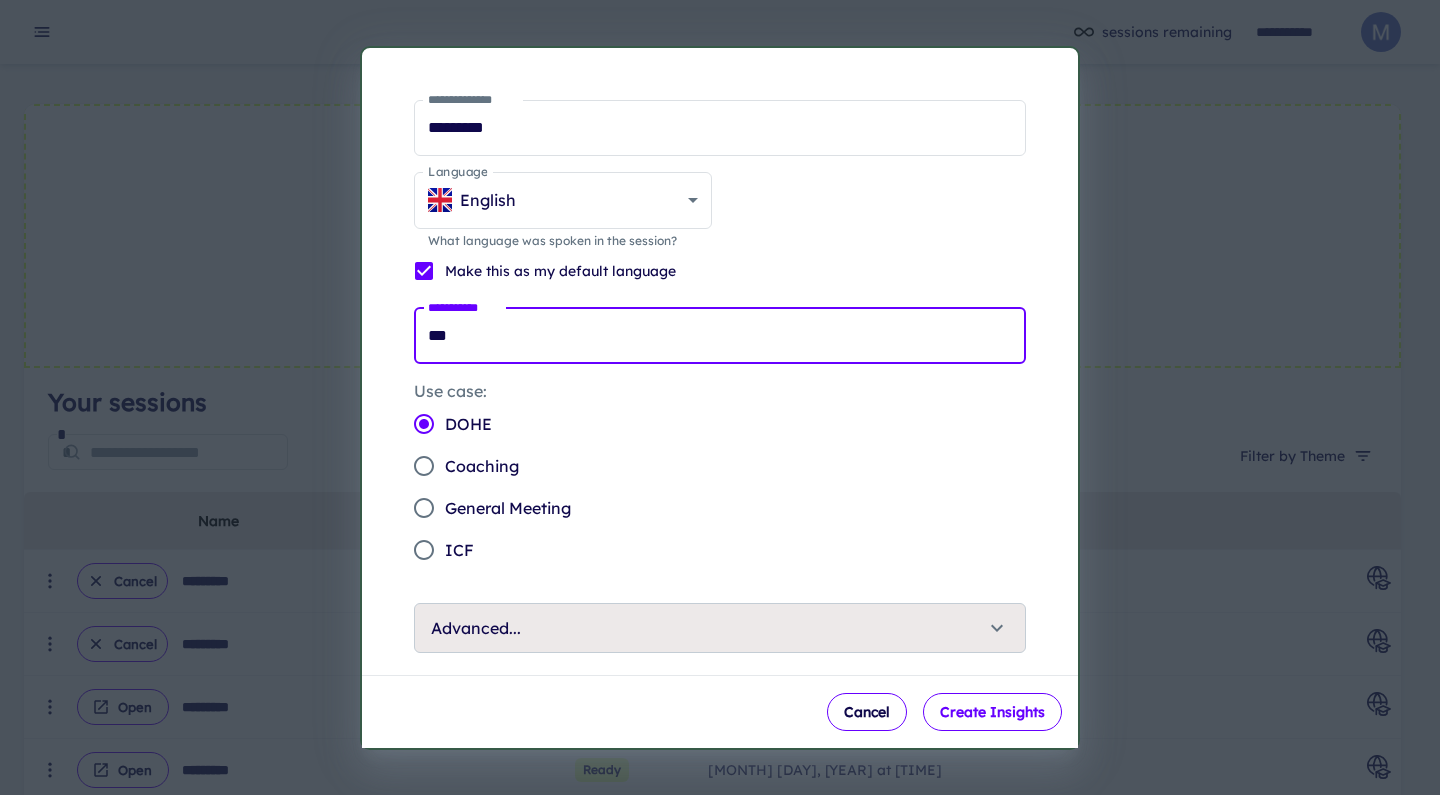 type on "***" 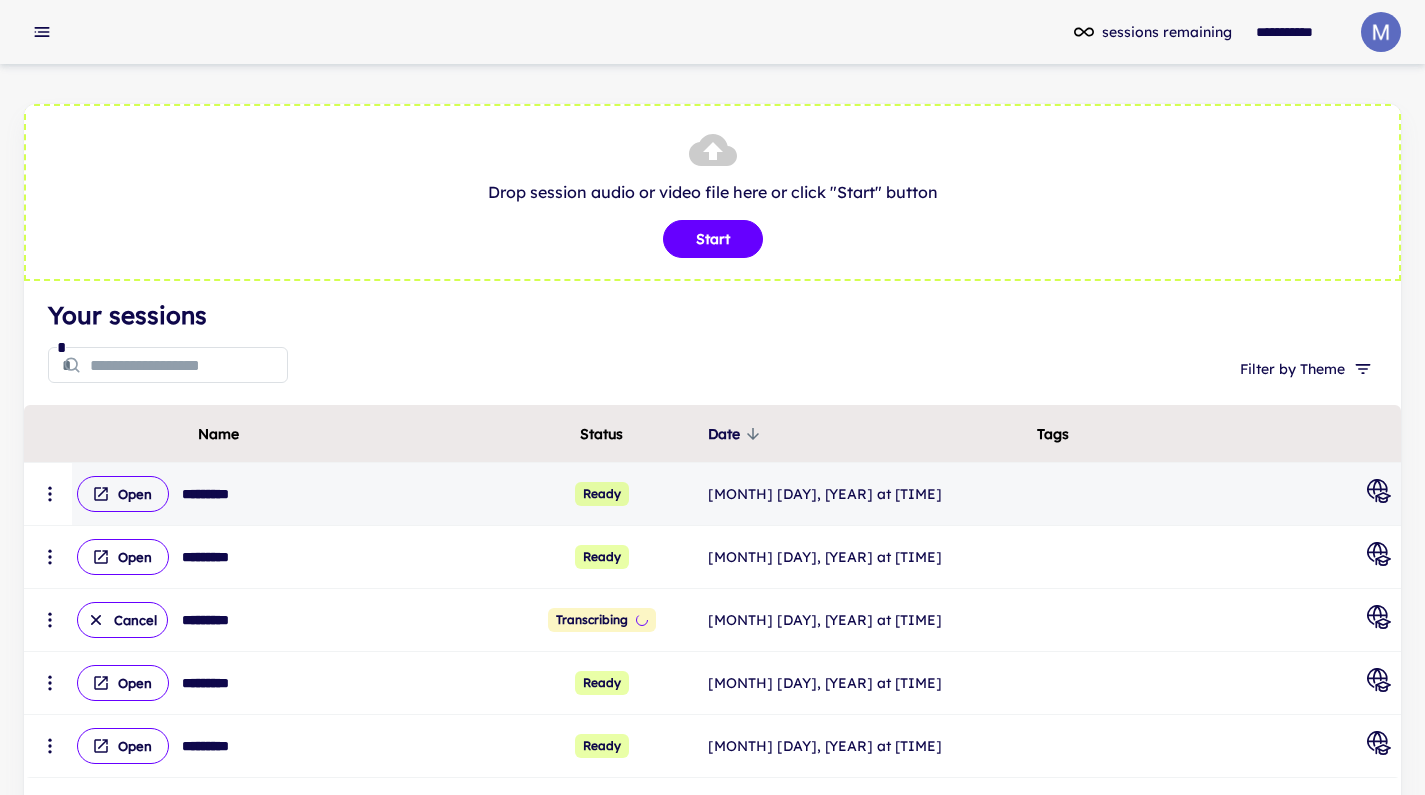 click on "*********" at bounding box center [347, 494] 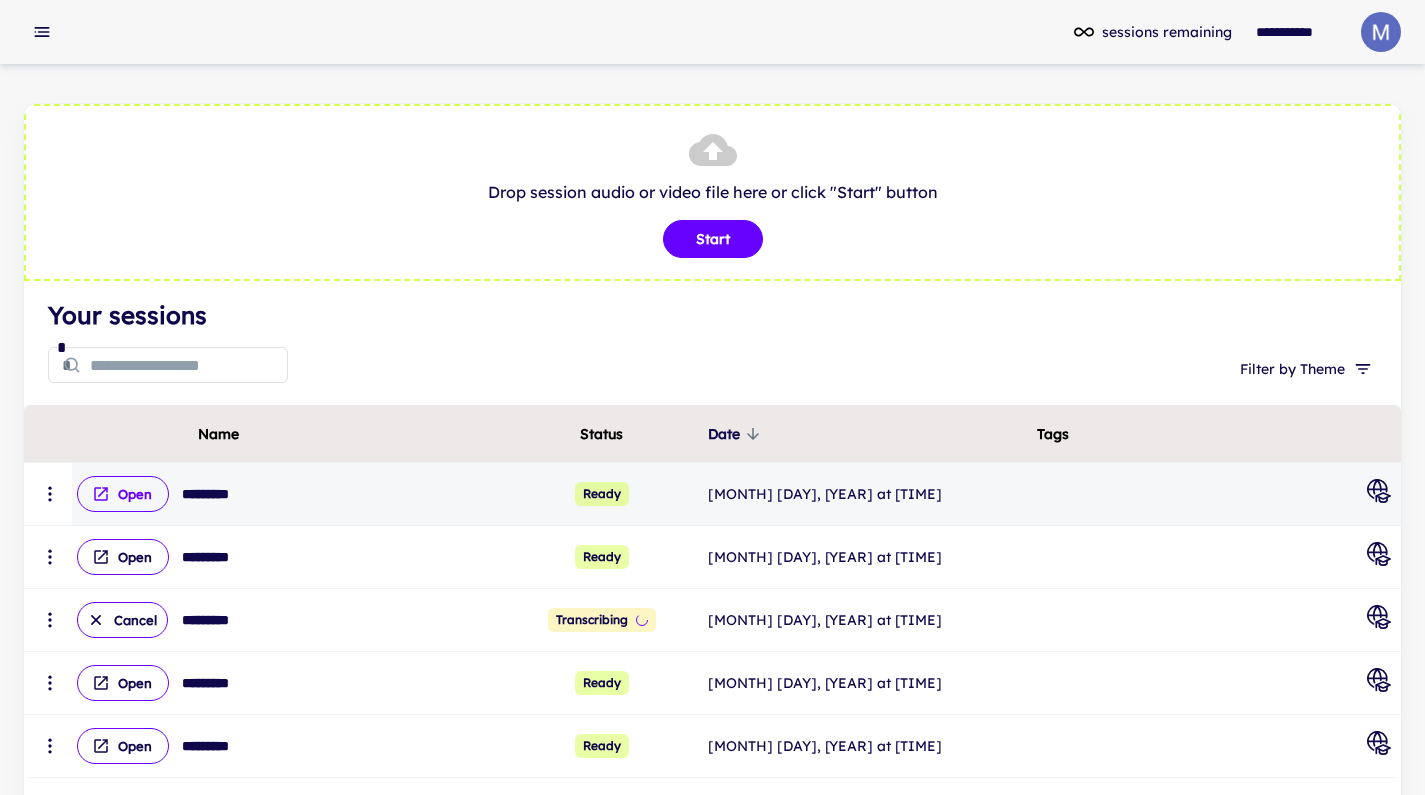 click on "Open" at bounding box center (123, 494) 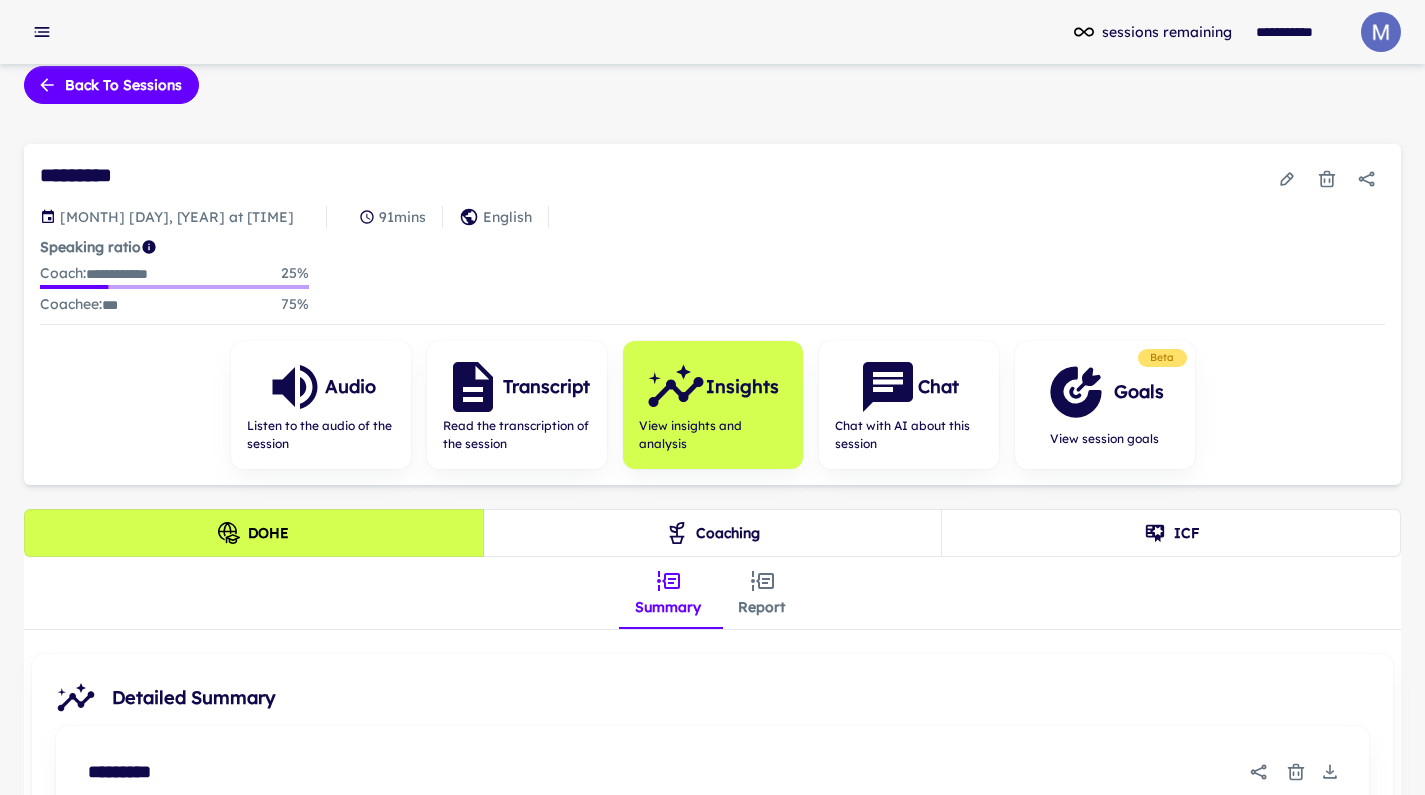 scroll, scrollTop: 68, scrollLeft: 0, axis: vertical 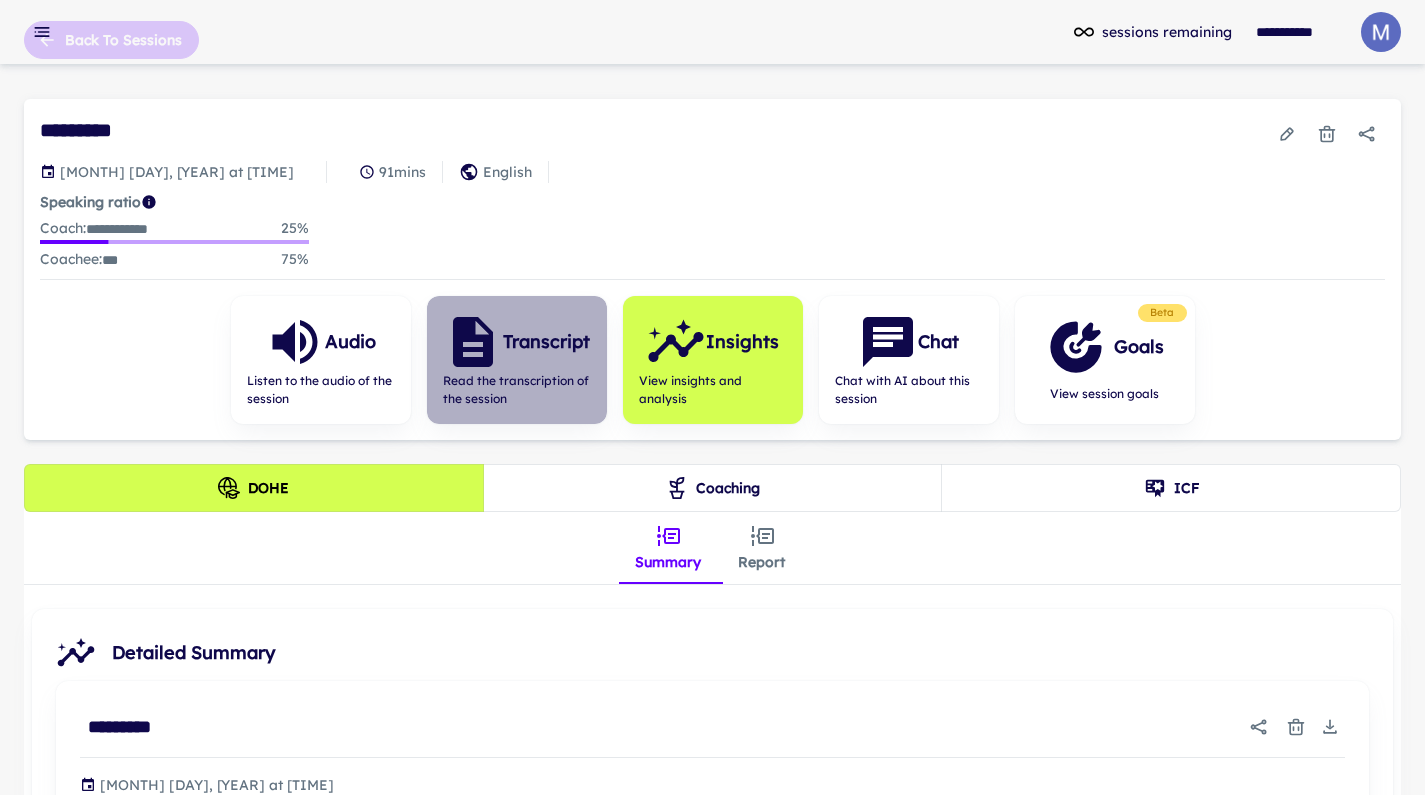 click on "Read the transcription of the session" at bounding box center (321, 390) 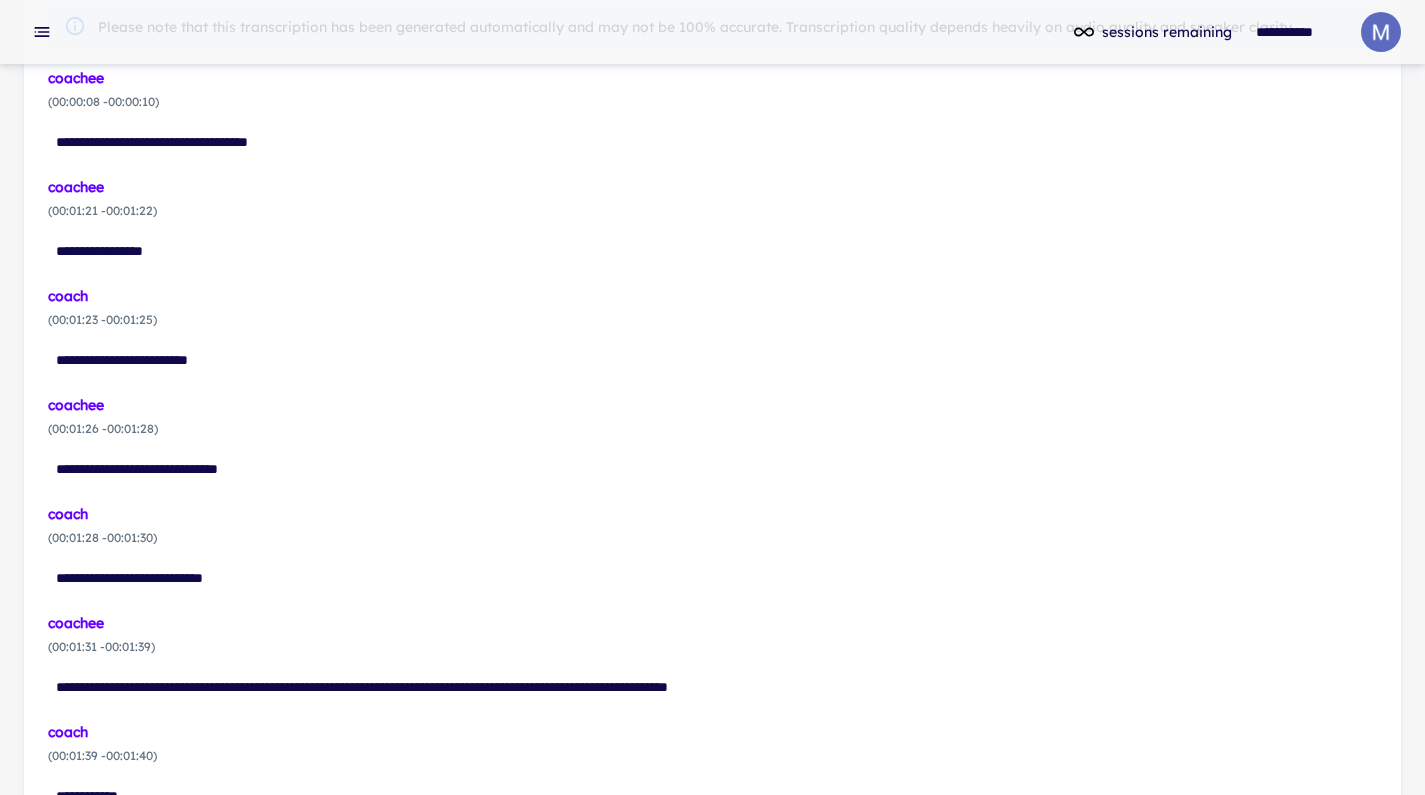 scroll, scrollTop: 0, scrollLeft: 0, axis: both 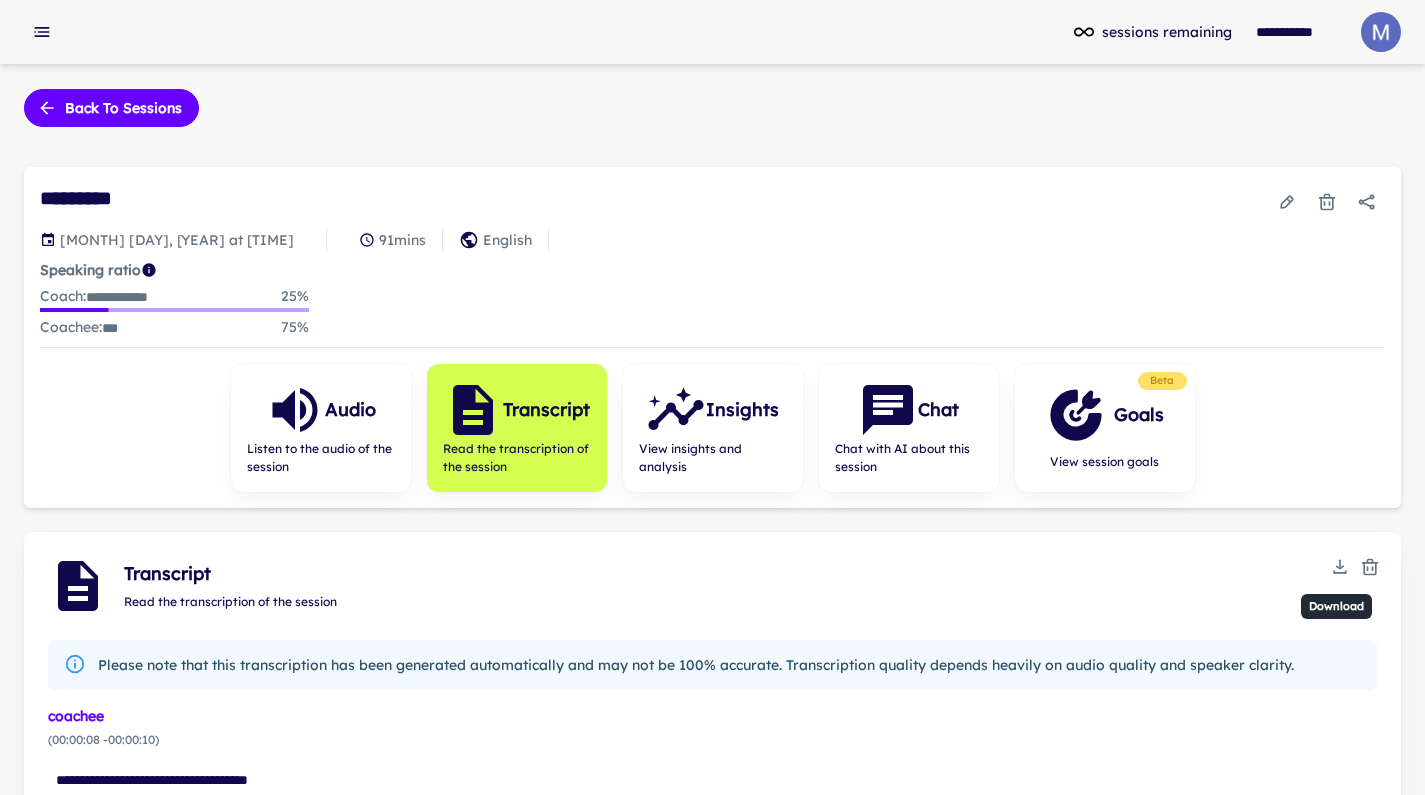 click at bounding box center (1340, 567) 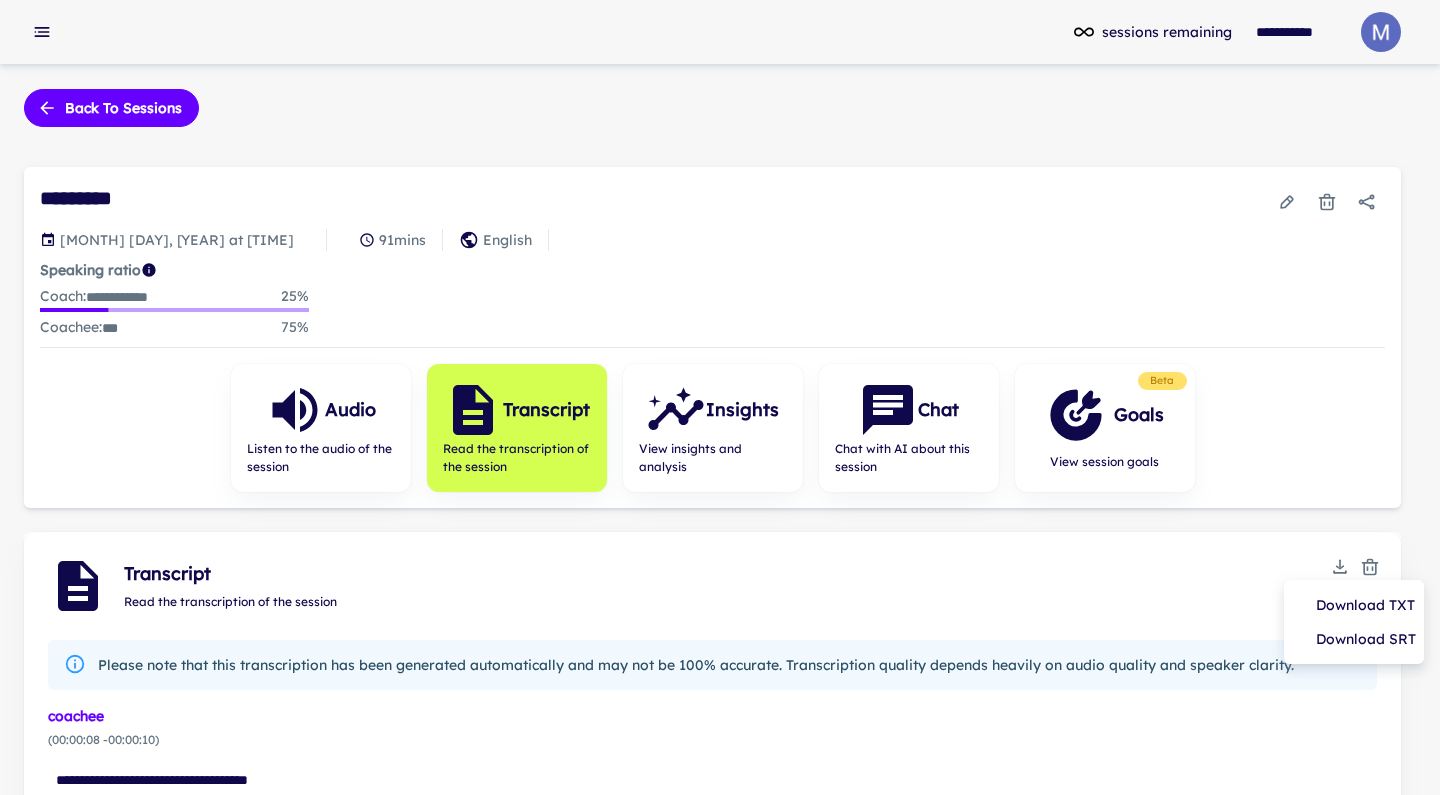 click on "Download TXT" at bounding box center (1354, 605) 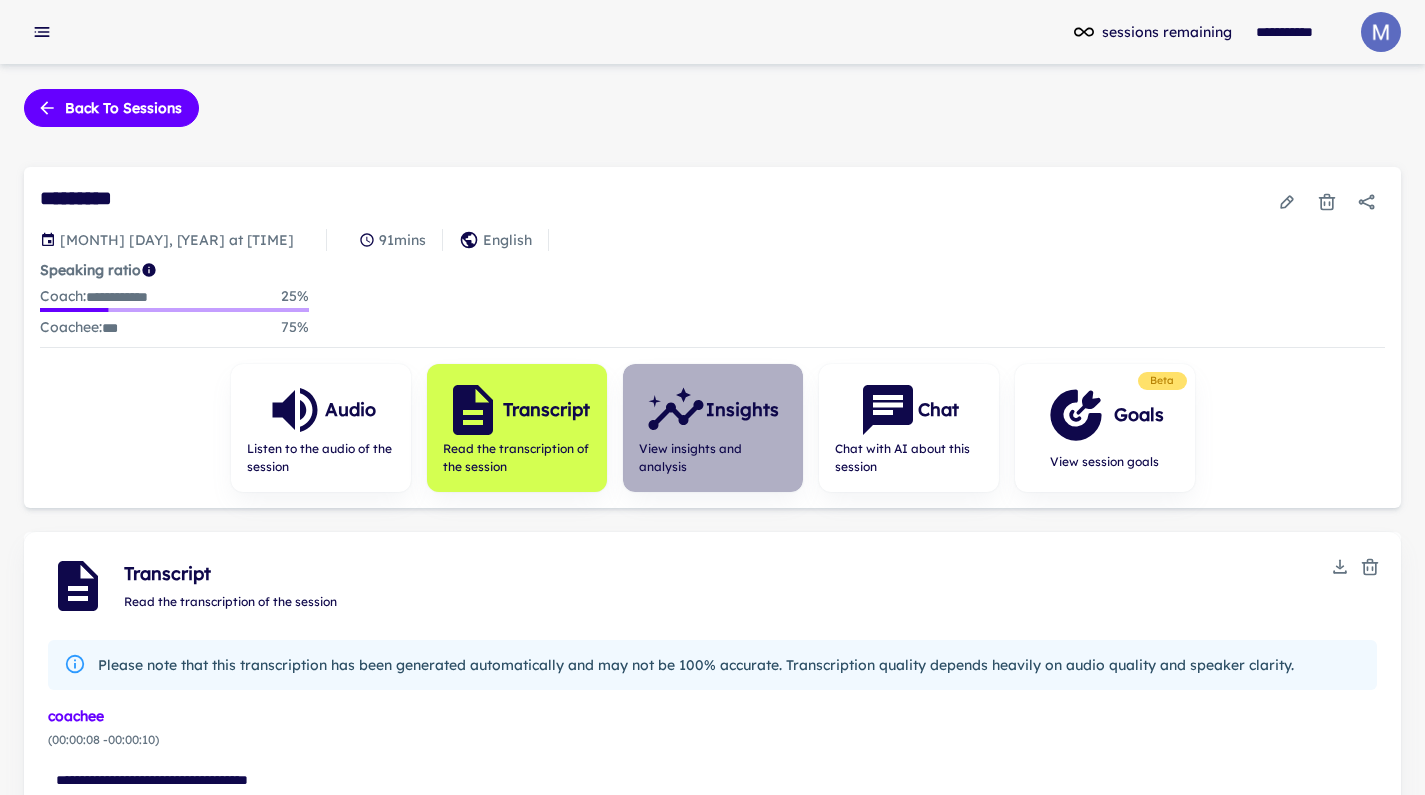 click at bounding box center (676, 410) 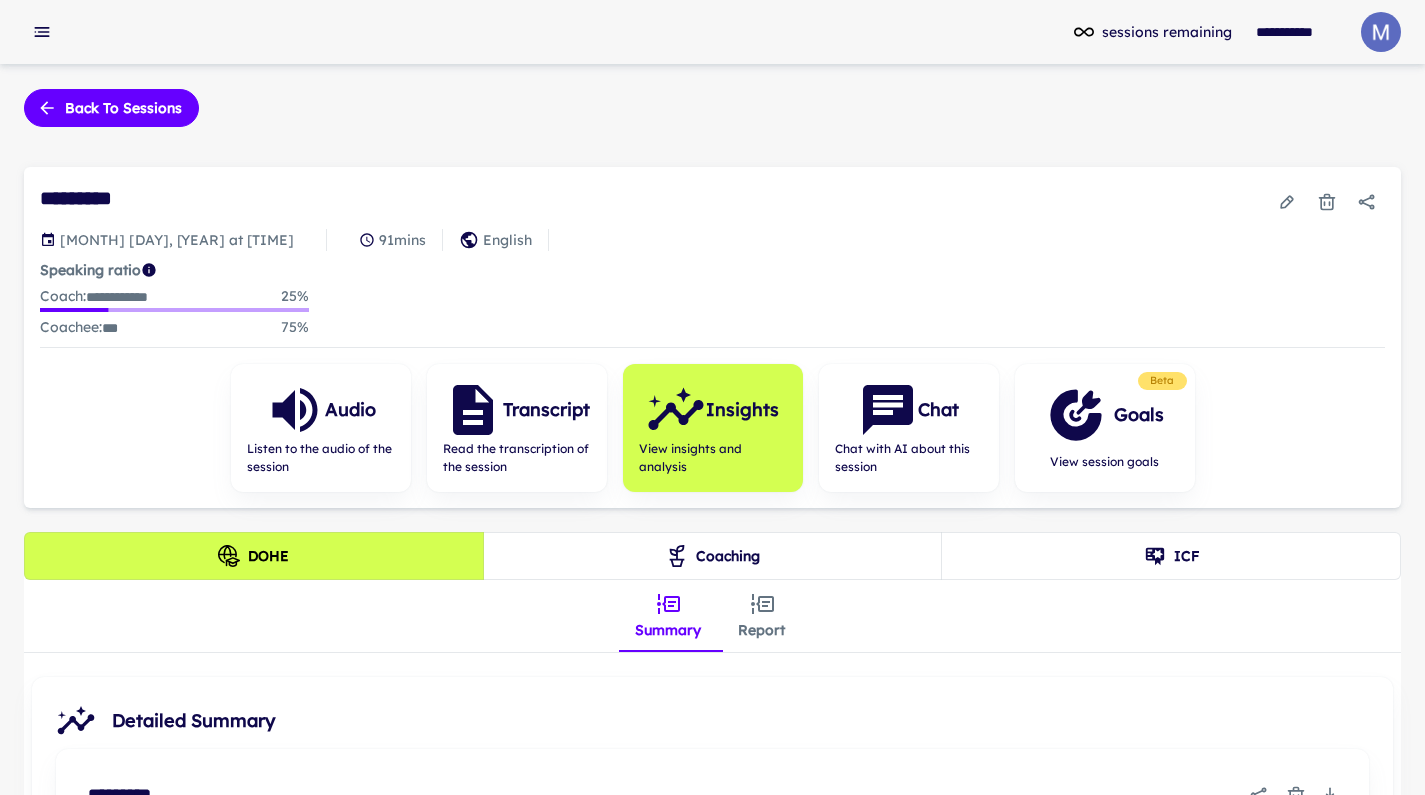 click at bounding box center (762, 604) 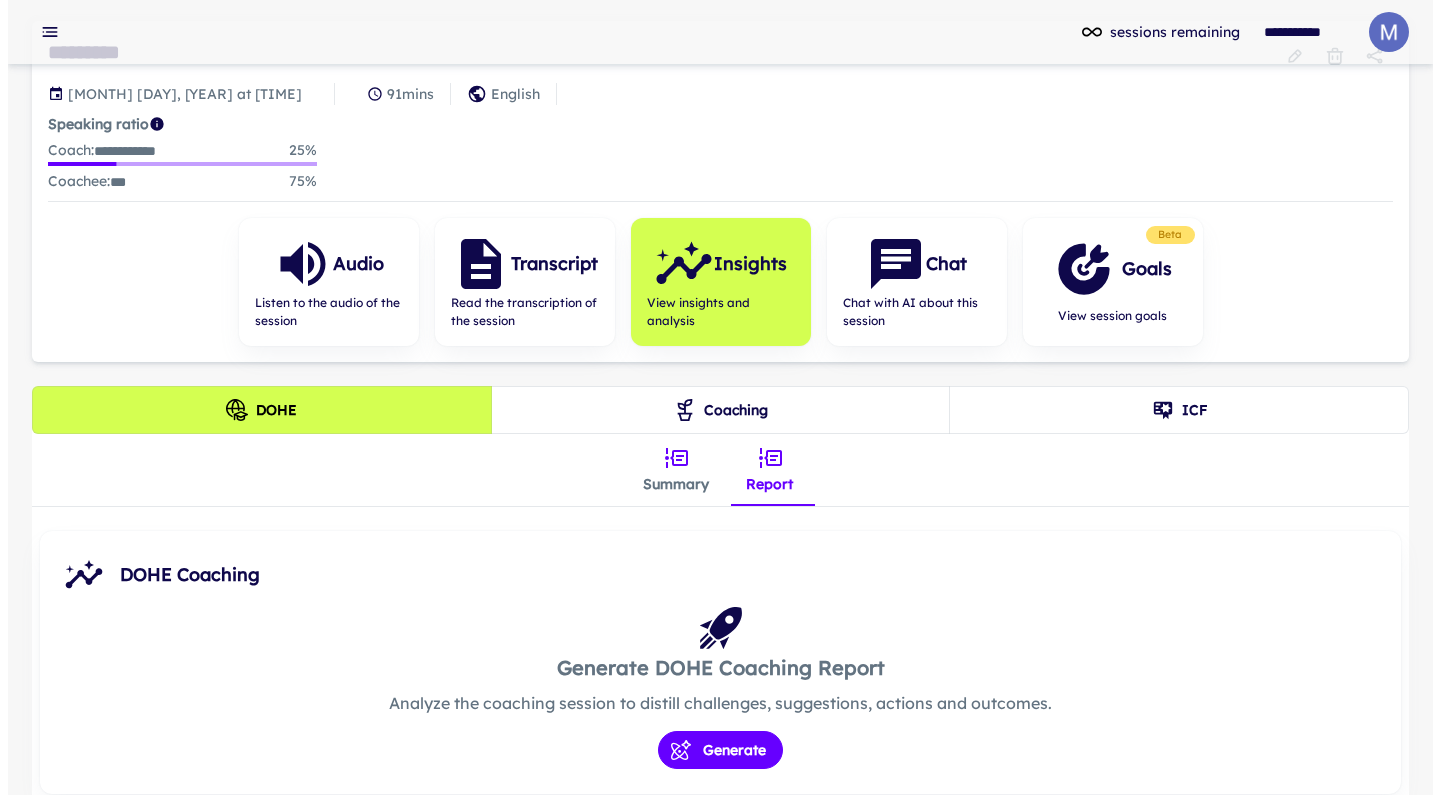 scroll, scrollTop: 247, scrollLeft: 0, axis: vertical 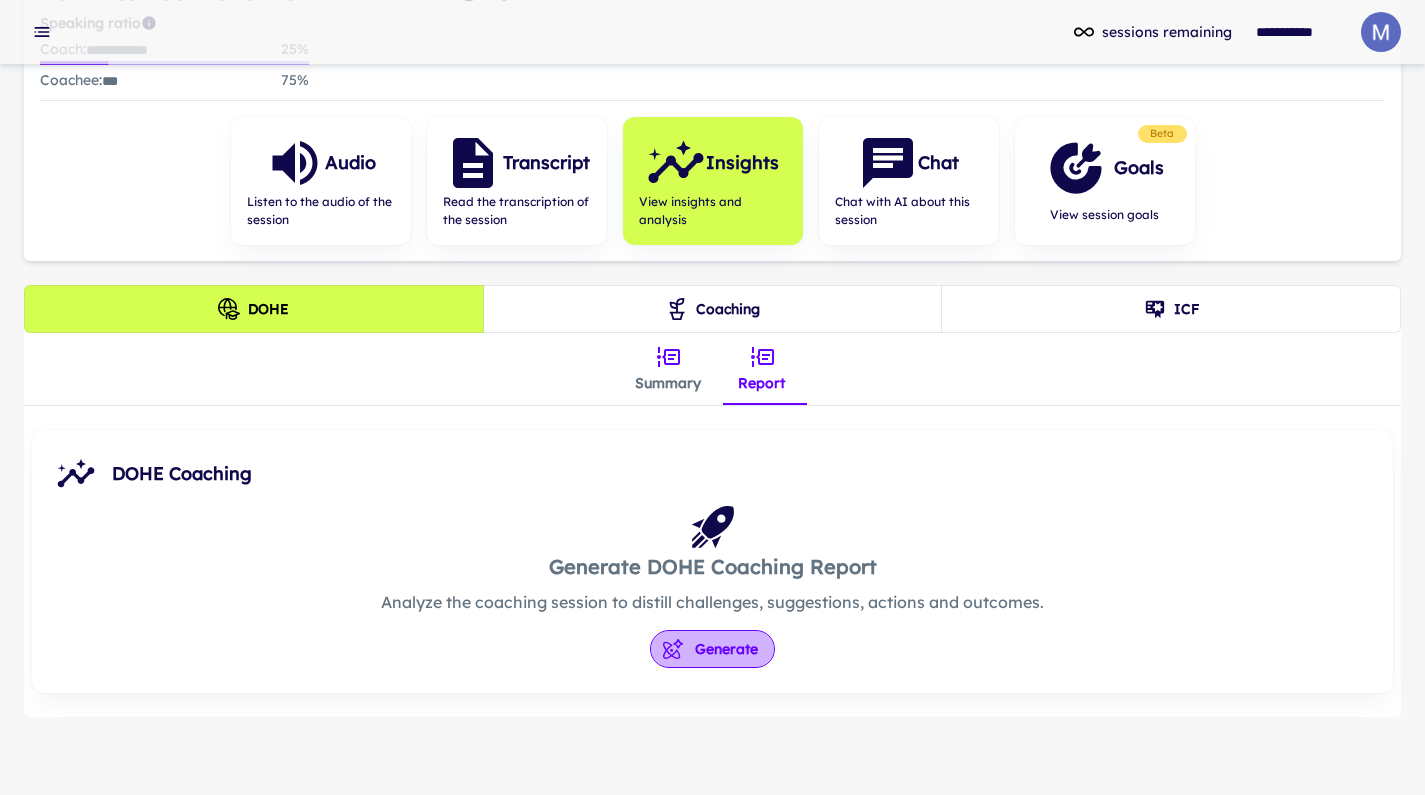 click on "Generate" at bounding box center [712, 649] 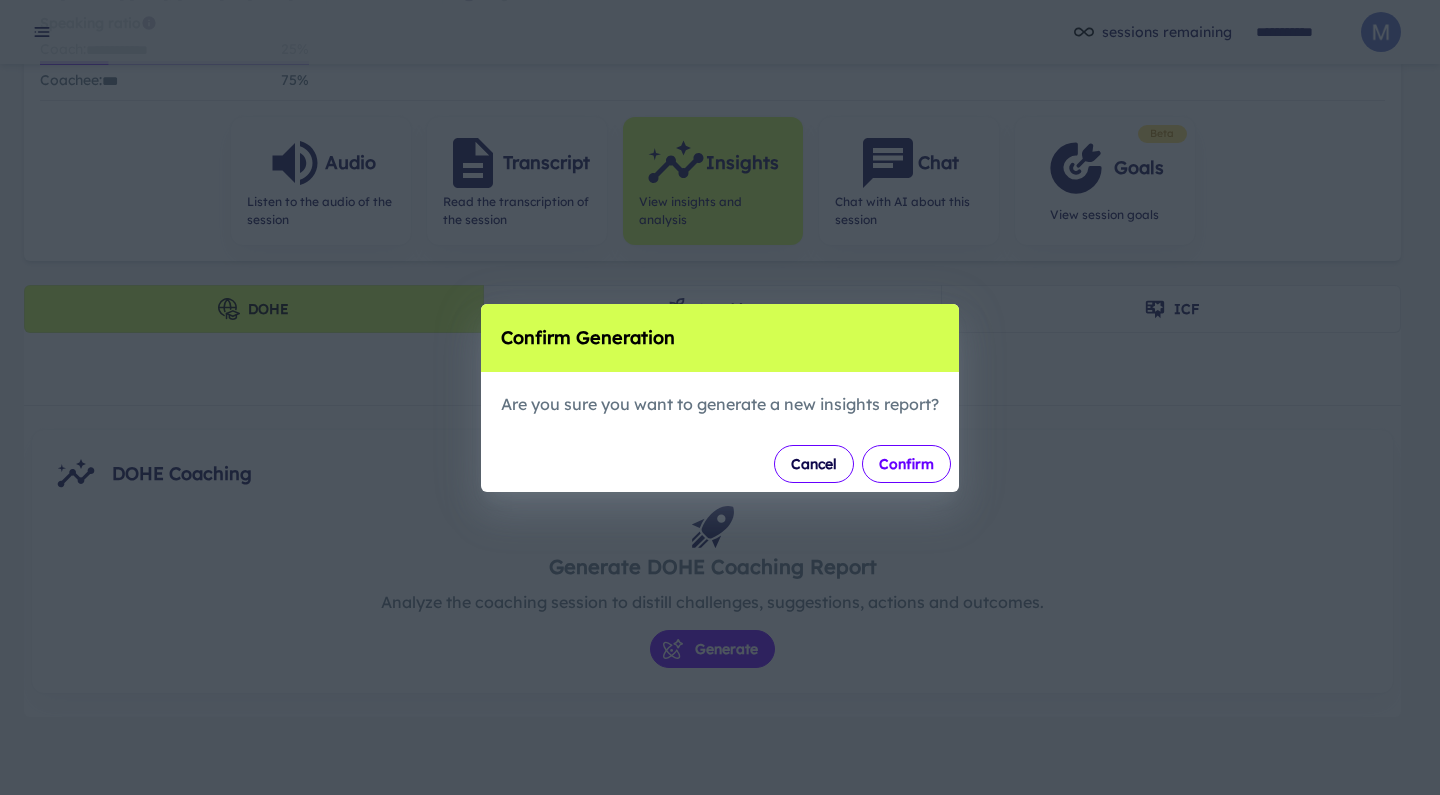 click on "Confirm" at bounding box center (906, 464) 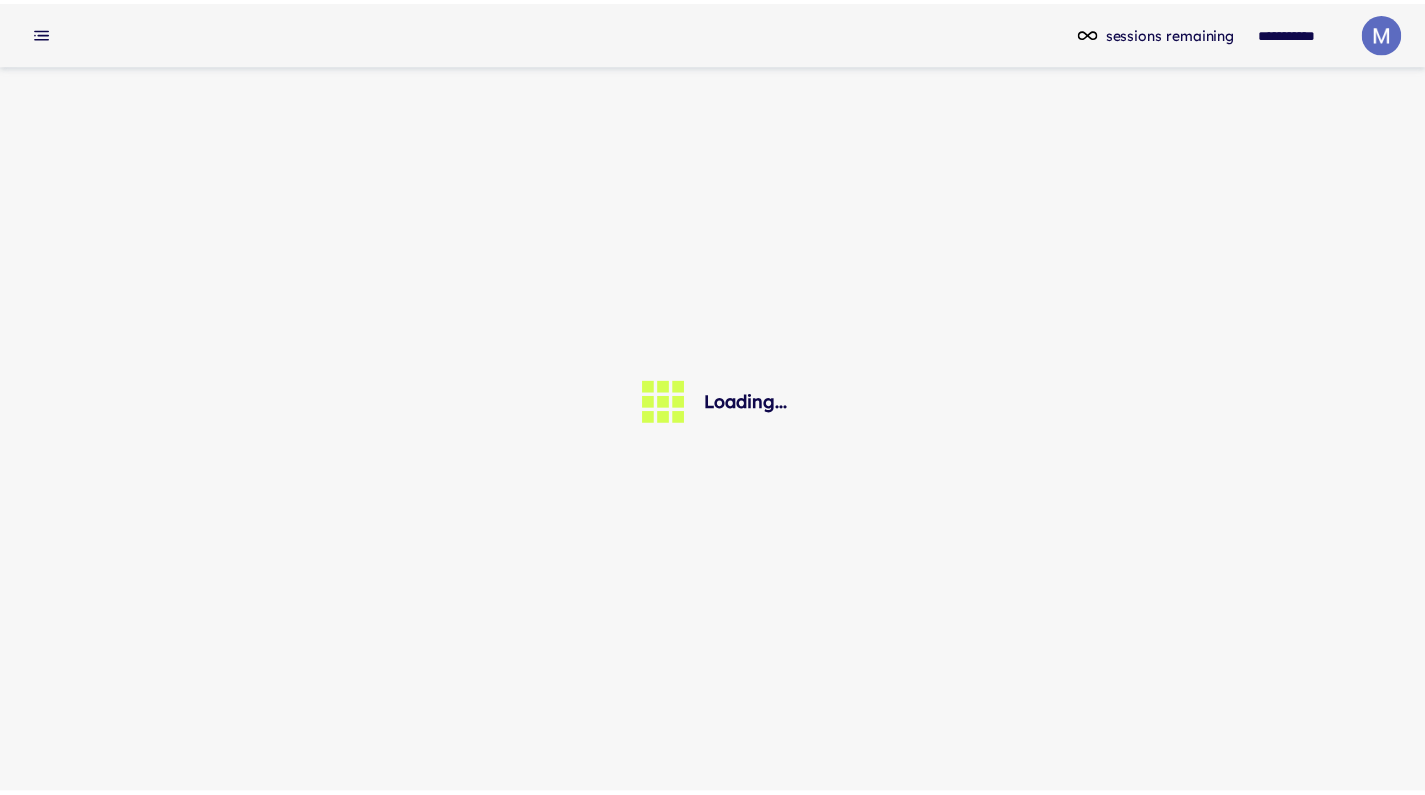 scroll, scrollTop: 0, scrollLeft: 0, axis: both 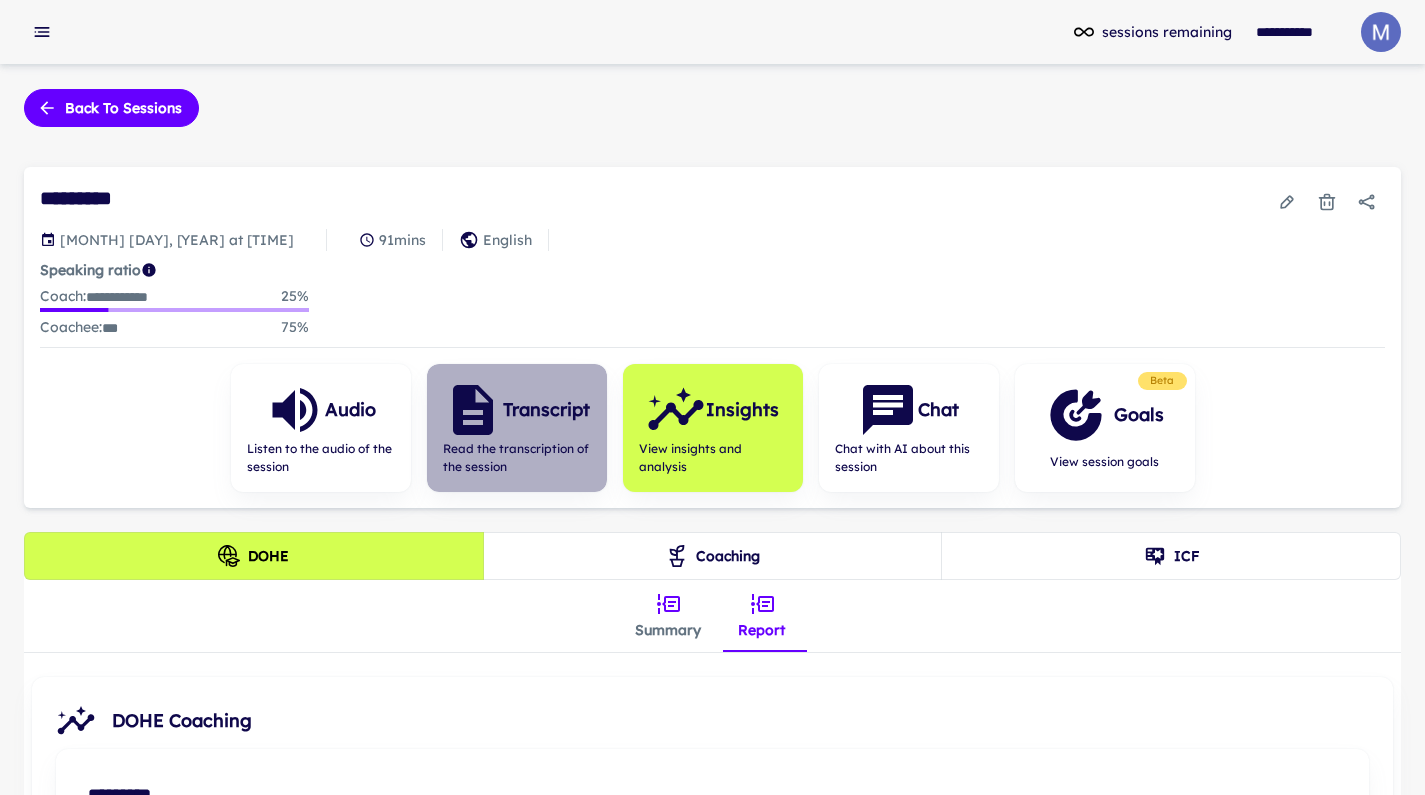 click on "Read the transcription of the session" at bounding box center [321, 458] 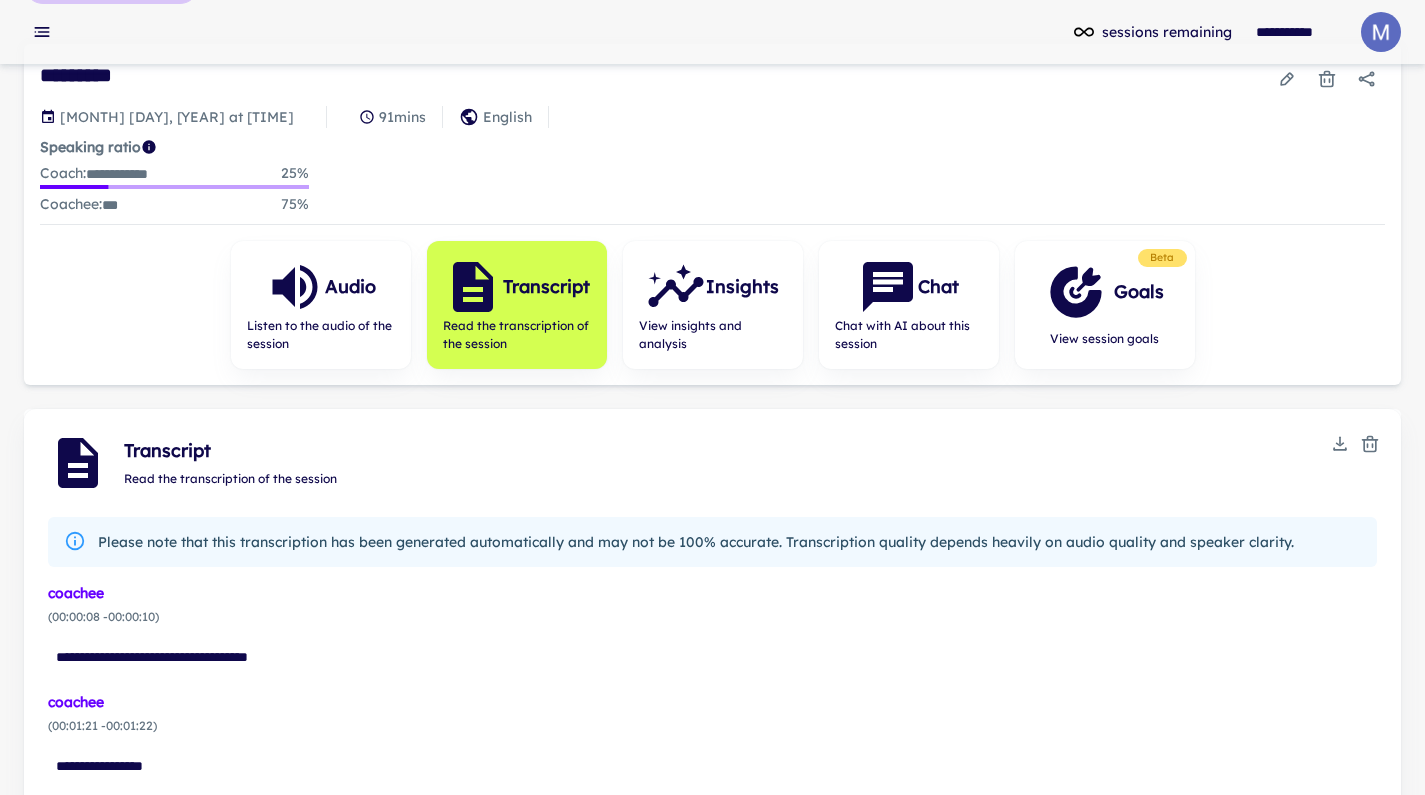 scroll, scrollTop: 0, scrollLeft: 0, axis: both 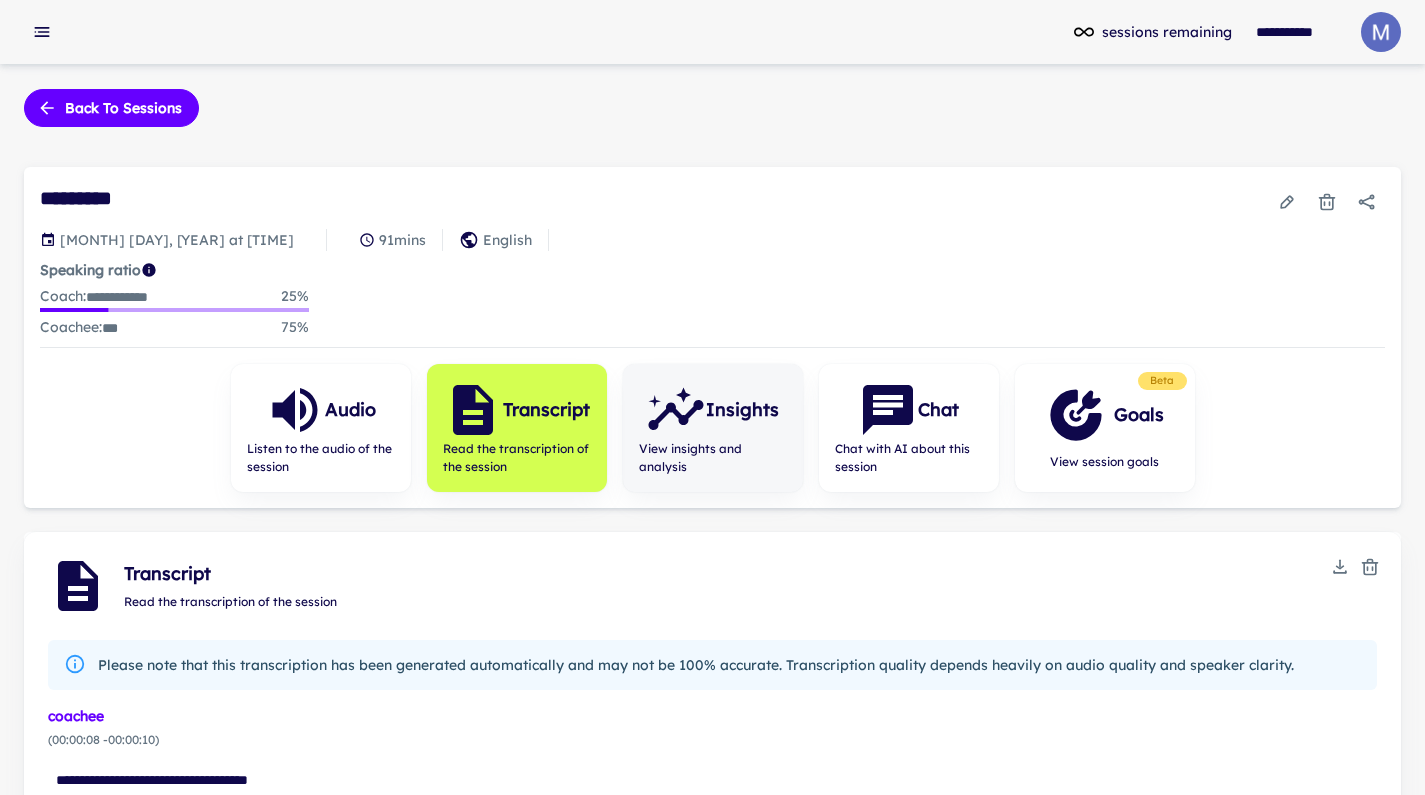 click on "View insights and analysis" at bounding box center (713, 458) 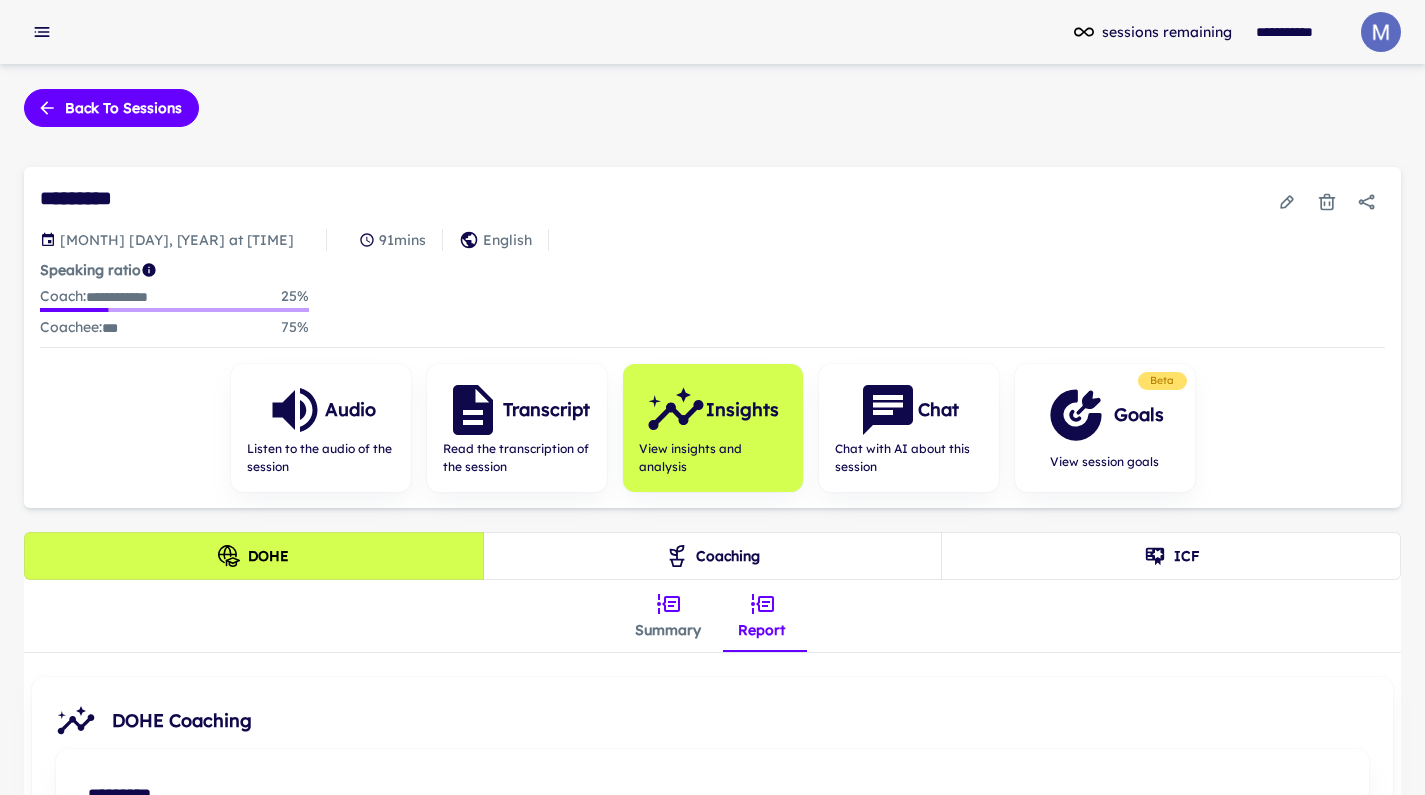 click on "Summary" at bounding box center [668, 616] 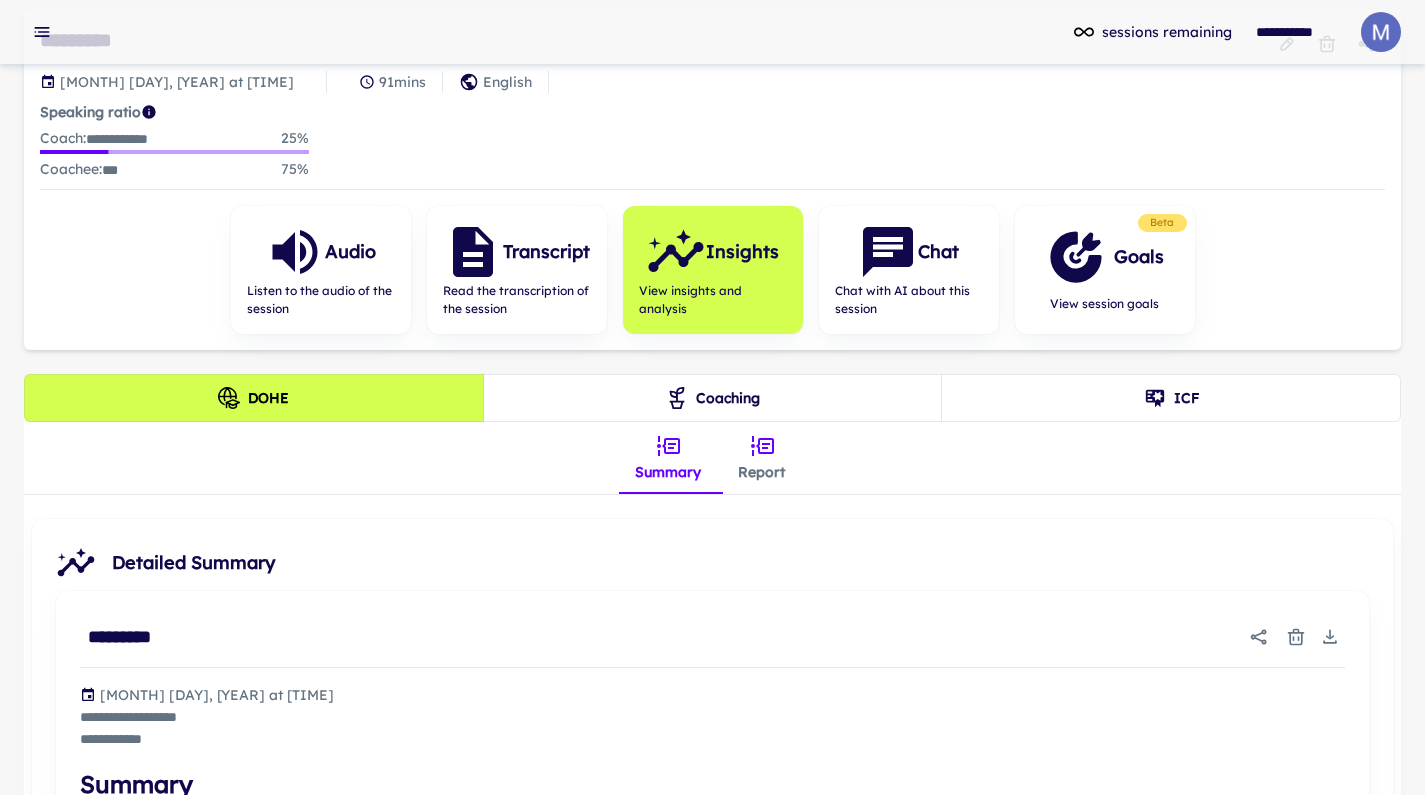 scroll, scrollTop: 312, scrollLeft: 0, axis: vertical 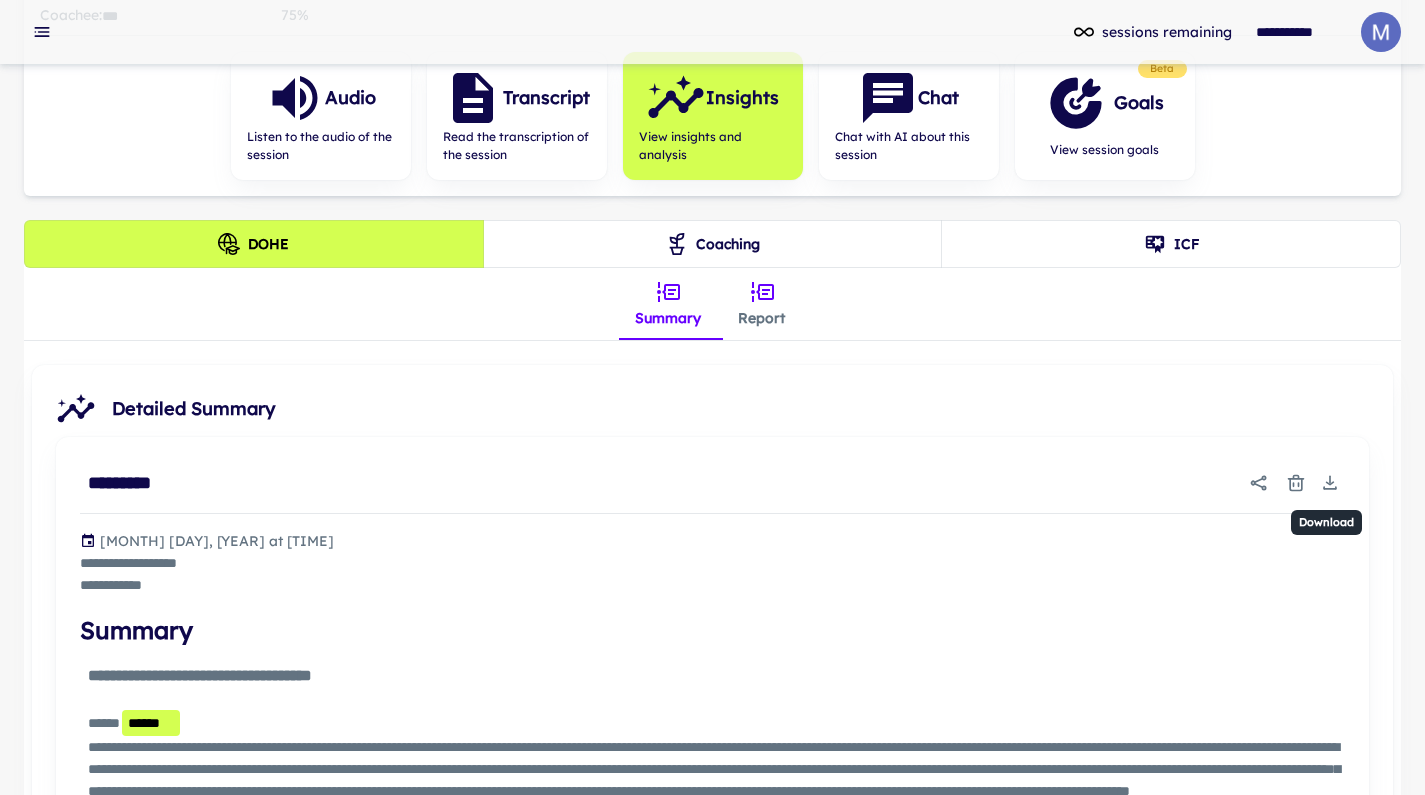click at bounding box center [1330, 483] 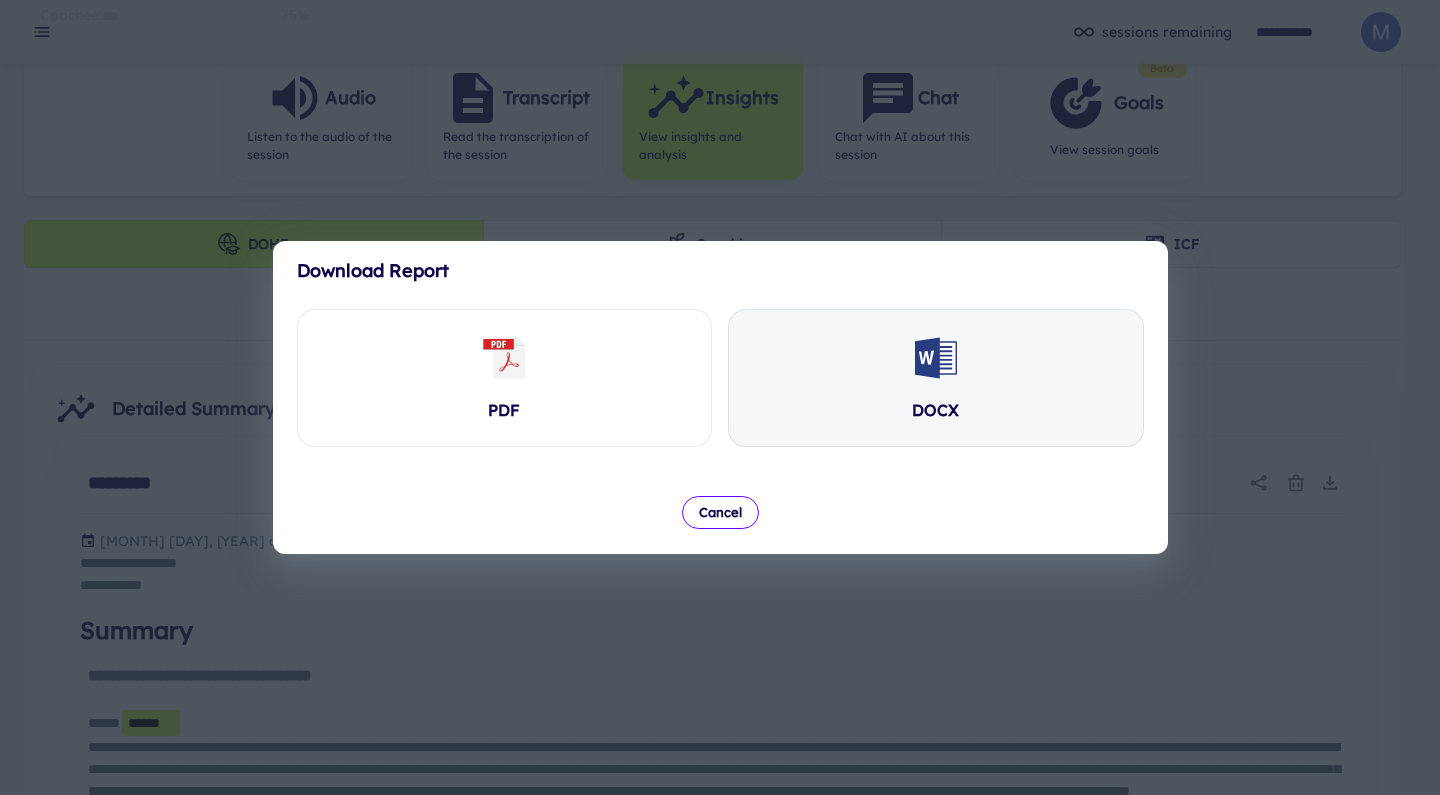 click on "DOCX" at bounding box center (505, 378) 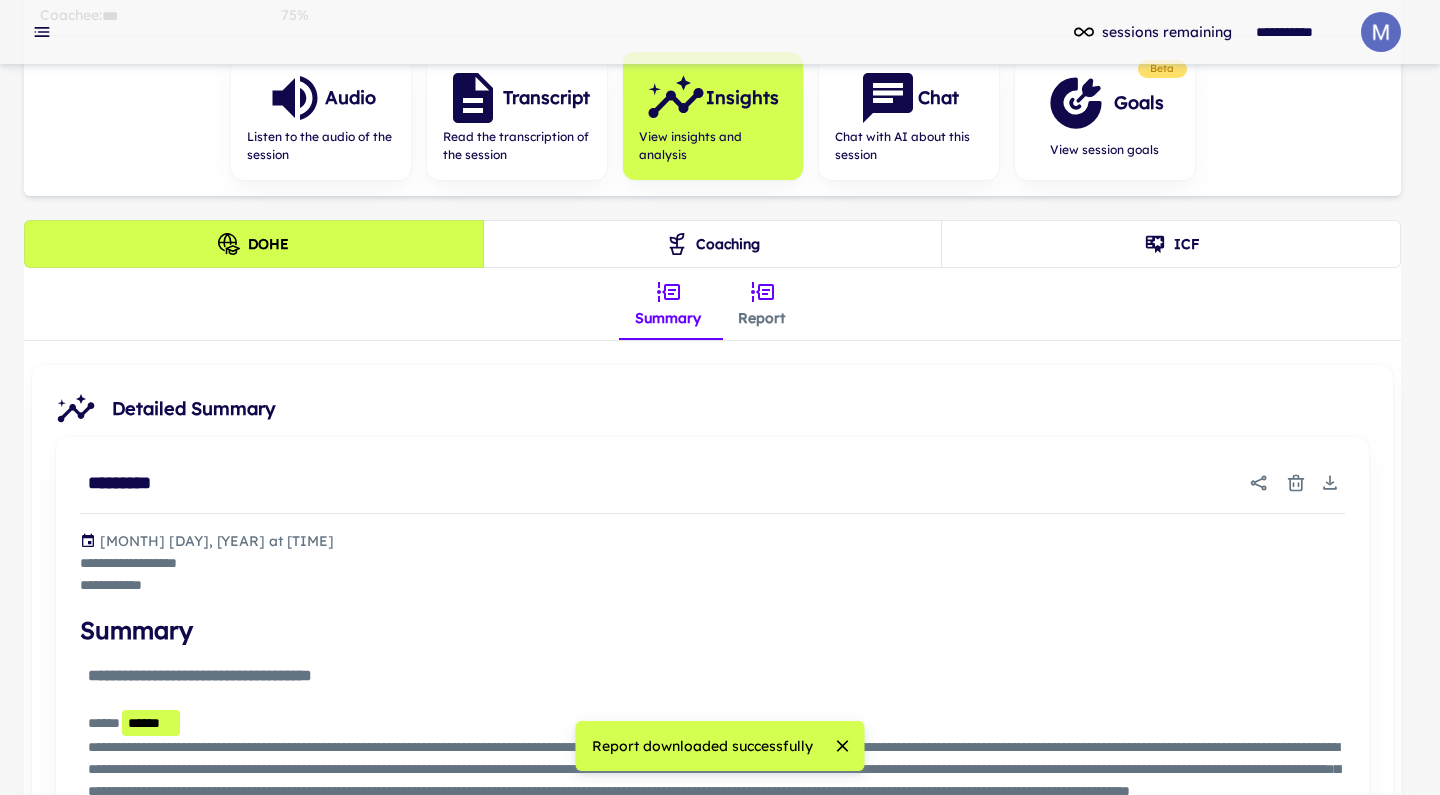 click on "PDF DOCX" at bounding box center [720, 378] 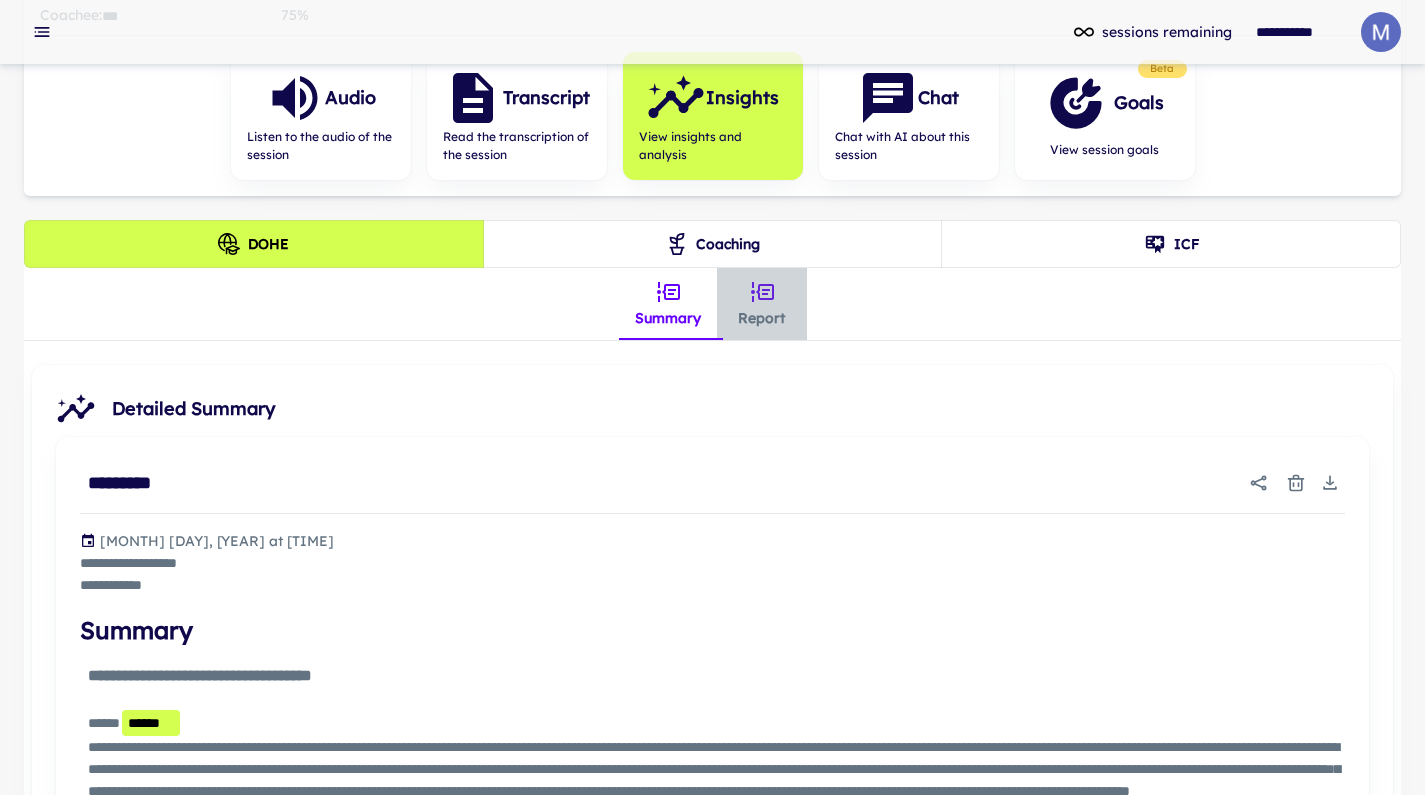 click on "Report" at bounding box center (762, 304) 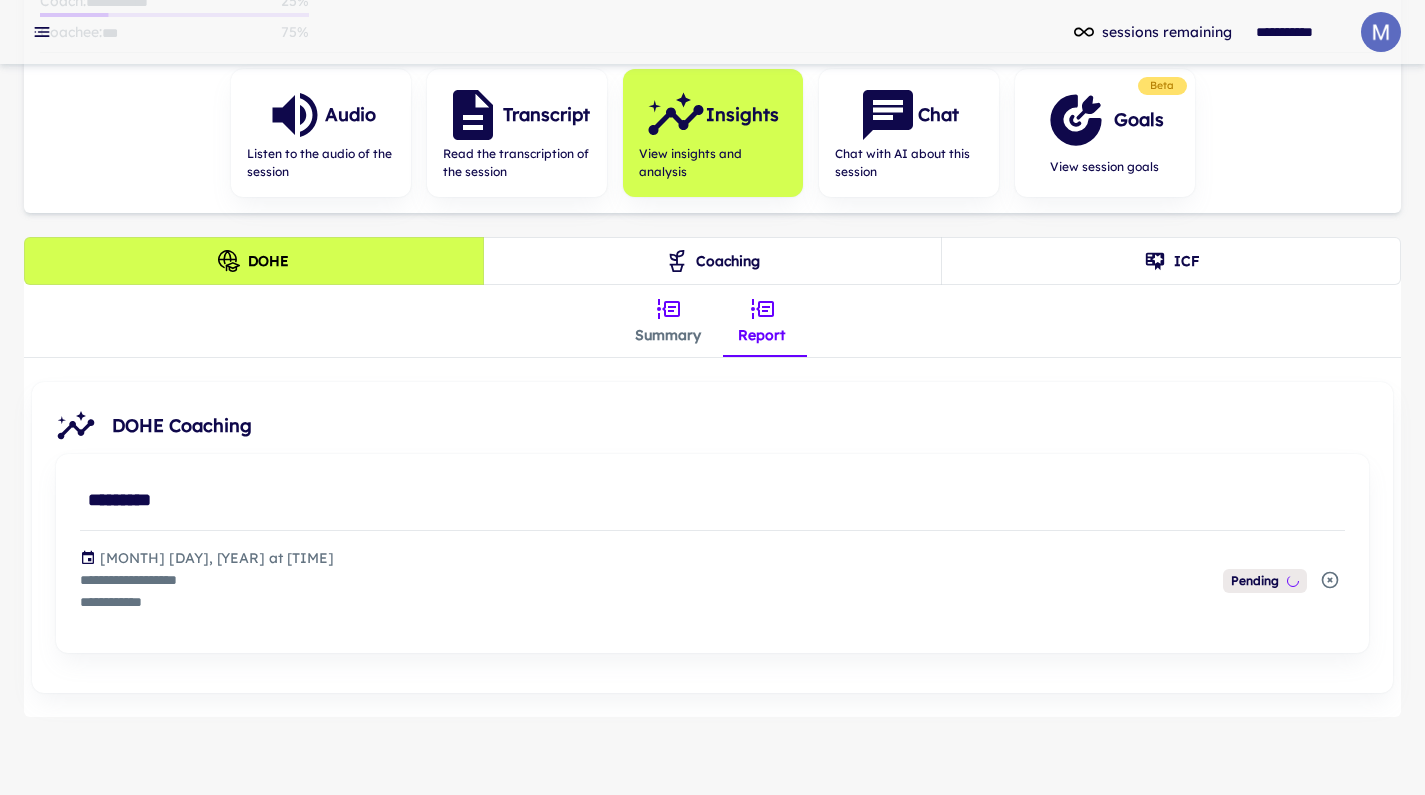 scroll, scrollTop: 0, scrollLeft: 0, axis: both 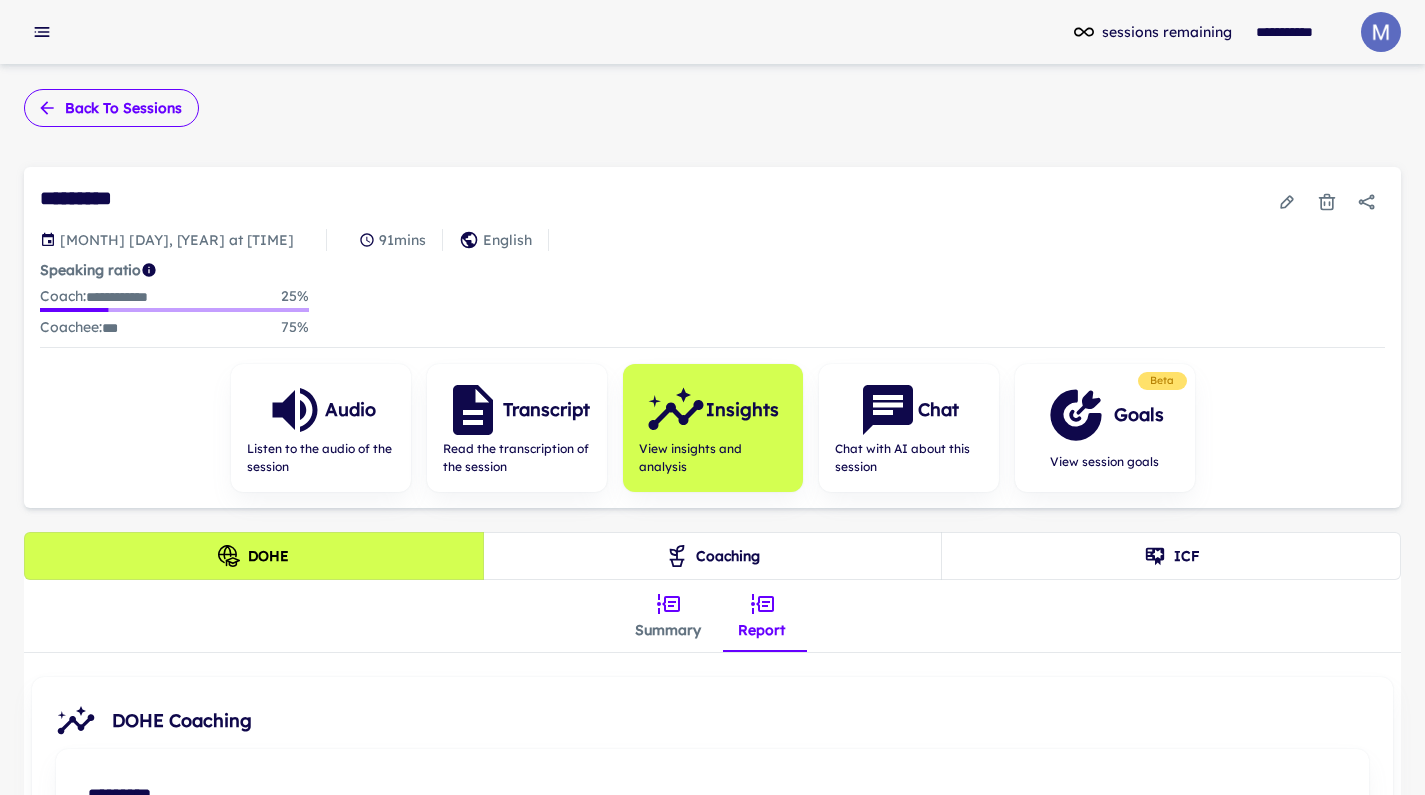 click on "Back to sessions" at bounding box center (111, 108) 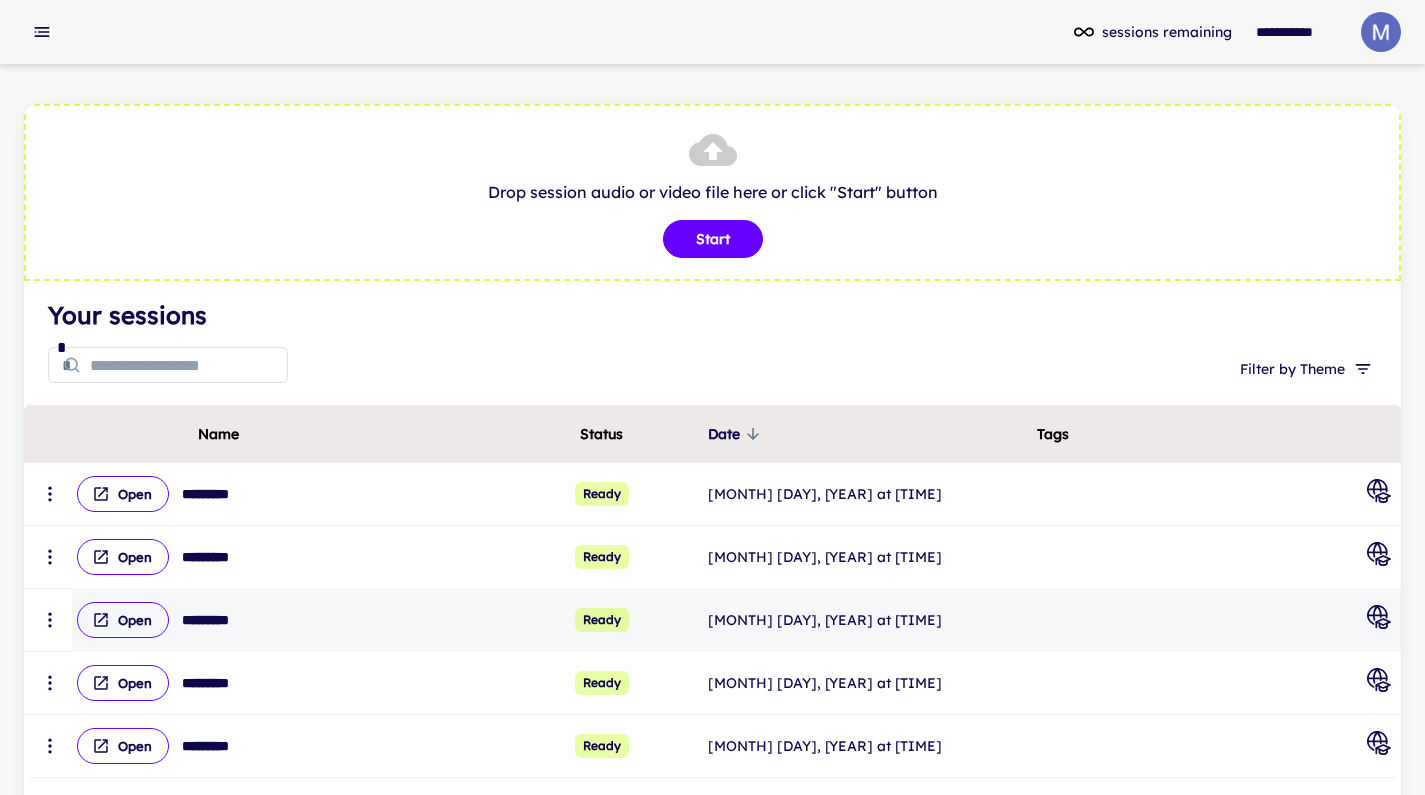 click at bounding box center [50, 494] 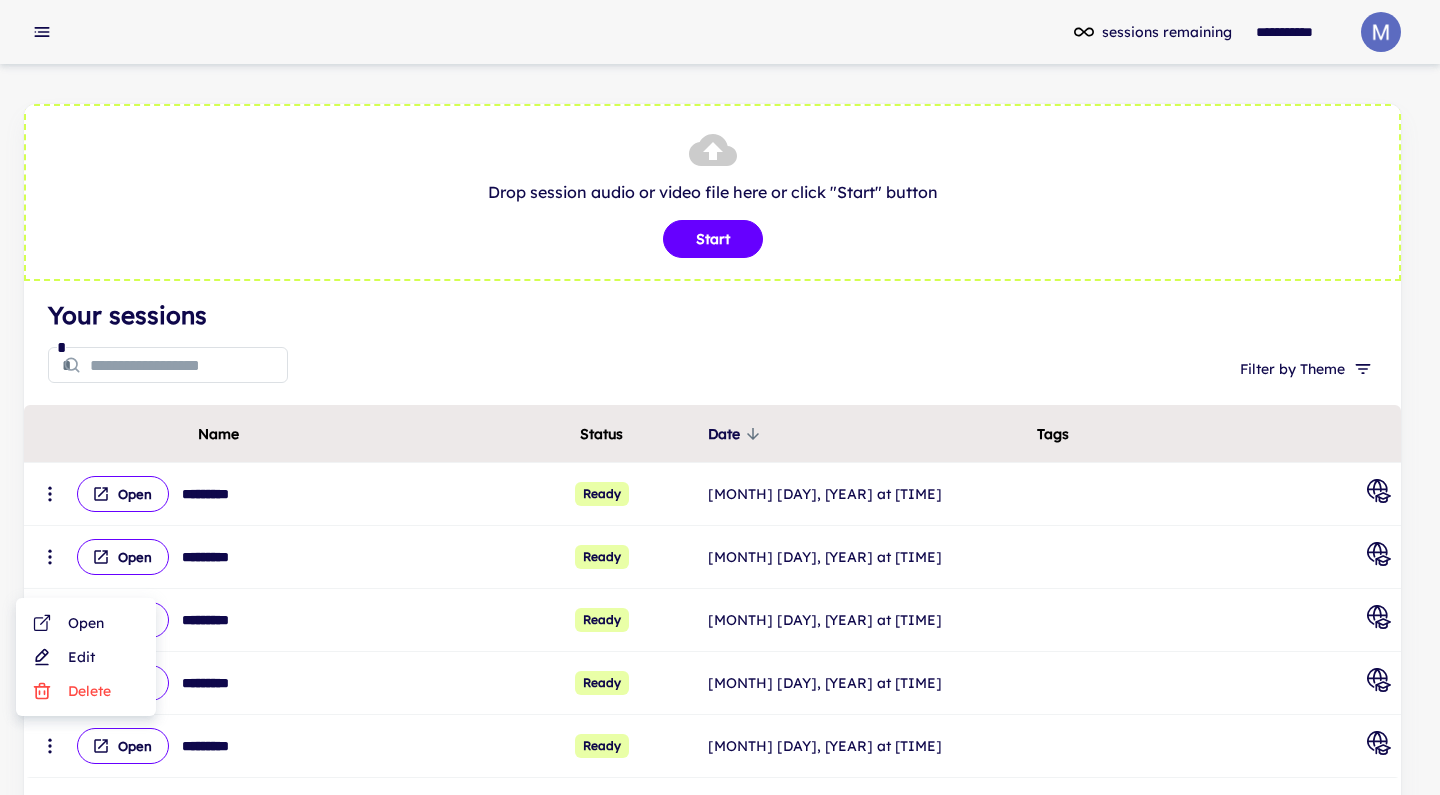 click on "Edit" at bounding box center (86, 657) 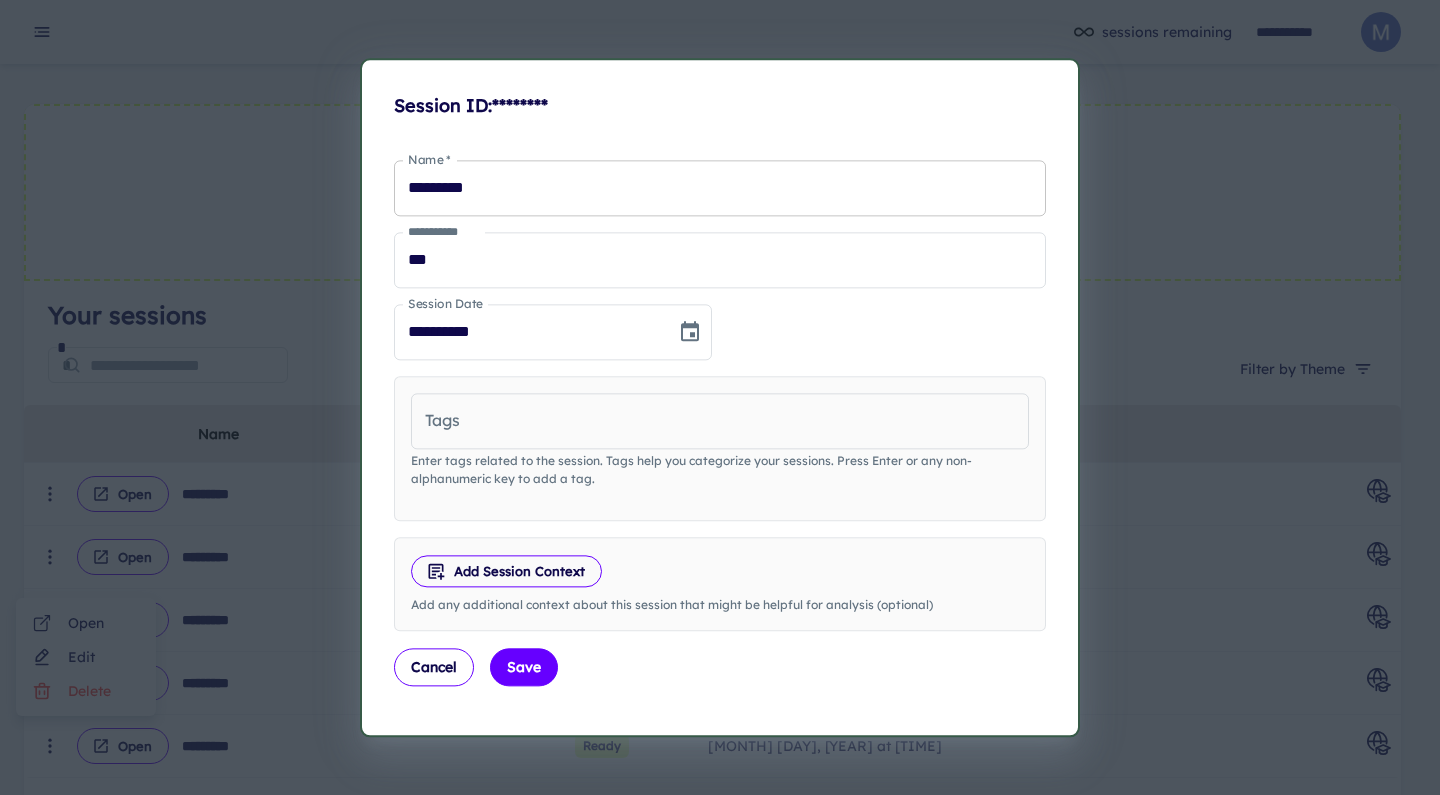 click on "*********" at bounding box center (720, 188) 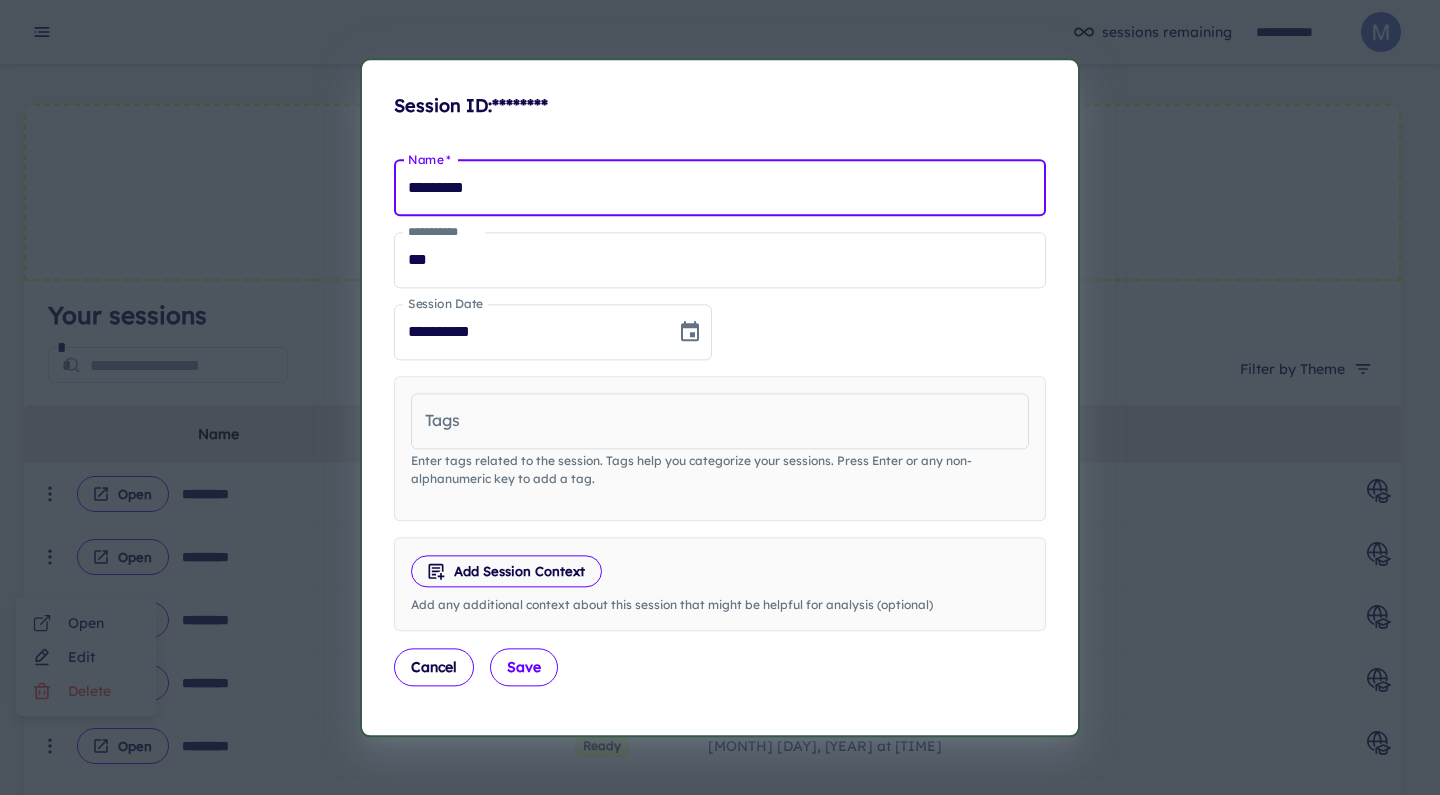 type on "*********" 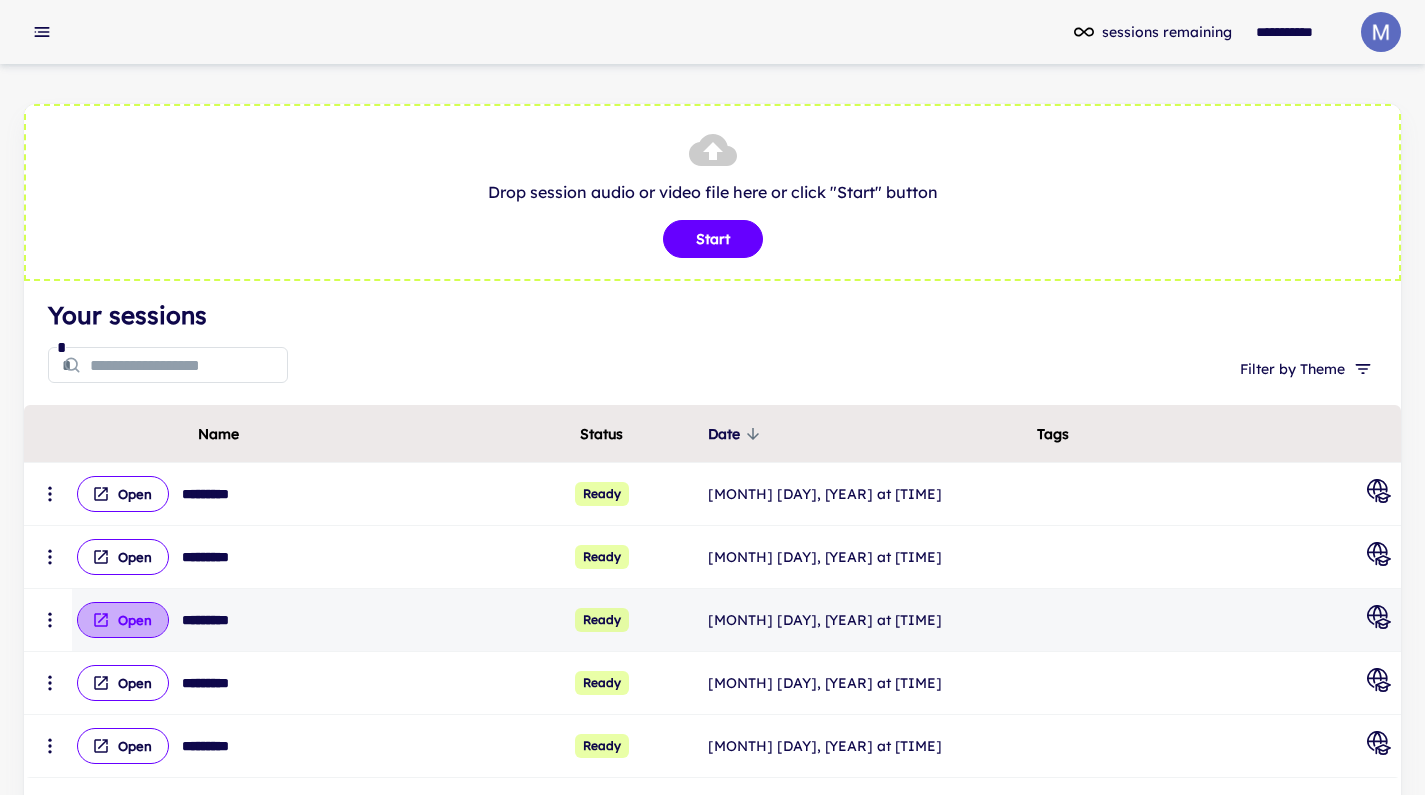 click on "Open" at bounding box center [123, 494] 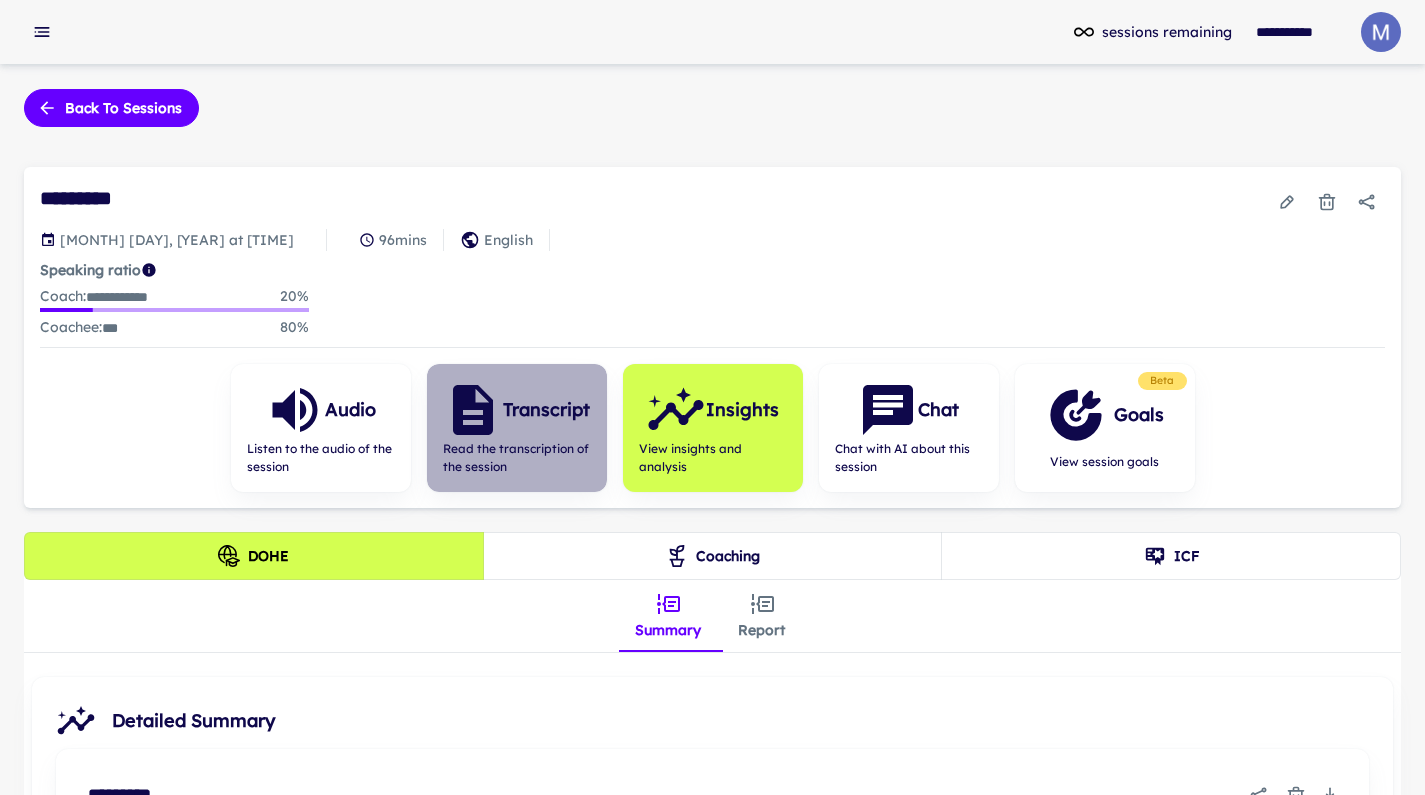 click on "Transcript" at bounding box center [320, 410] 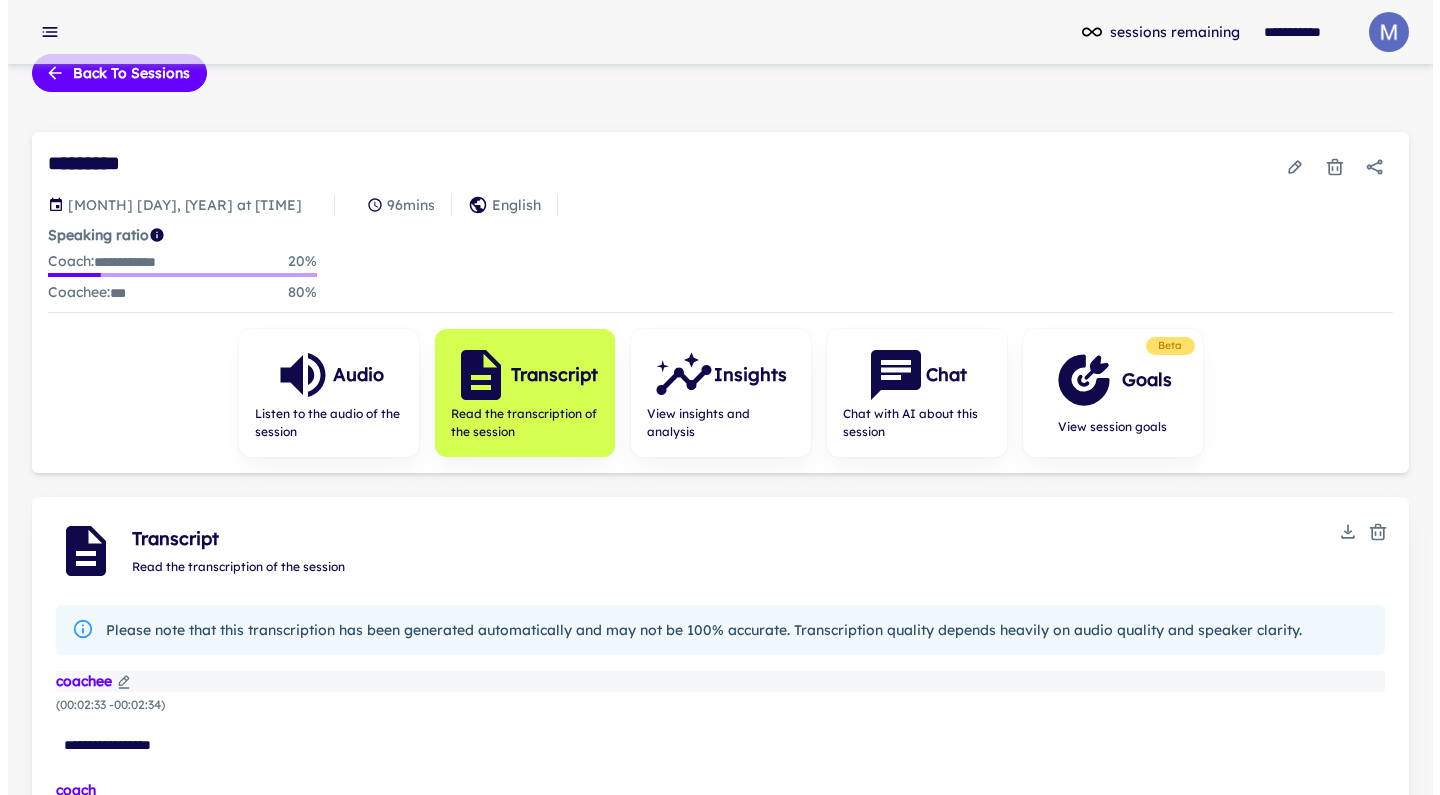 scroll, scrollTop: 125, scrollLeft: 0, axis: vertical 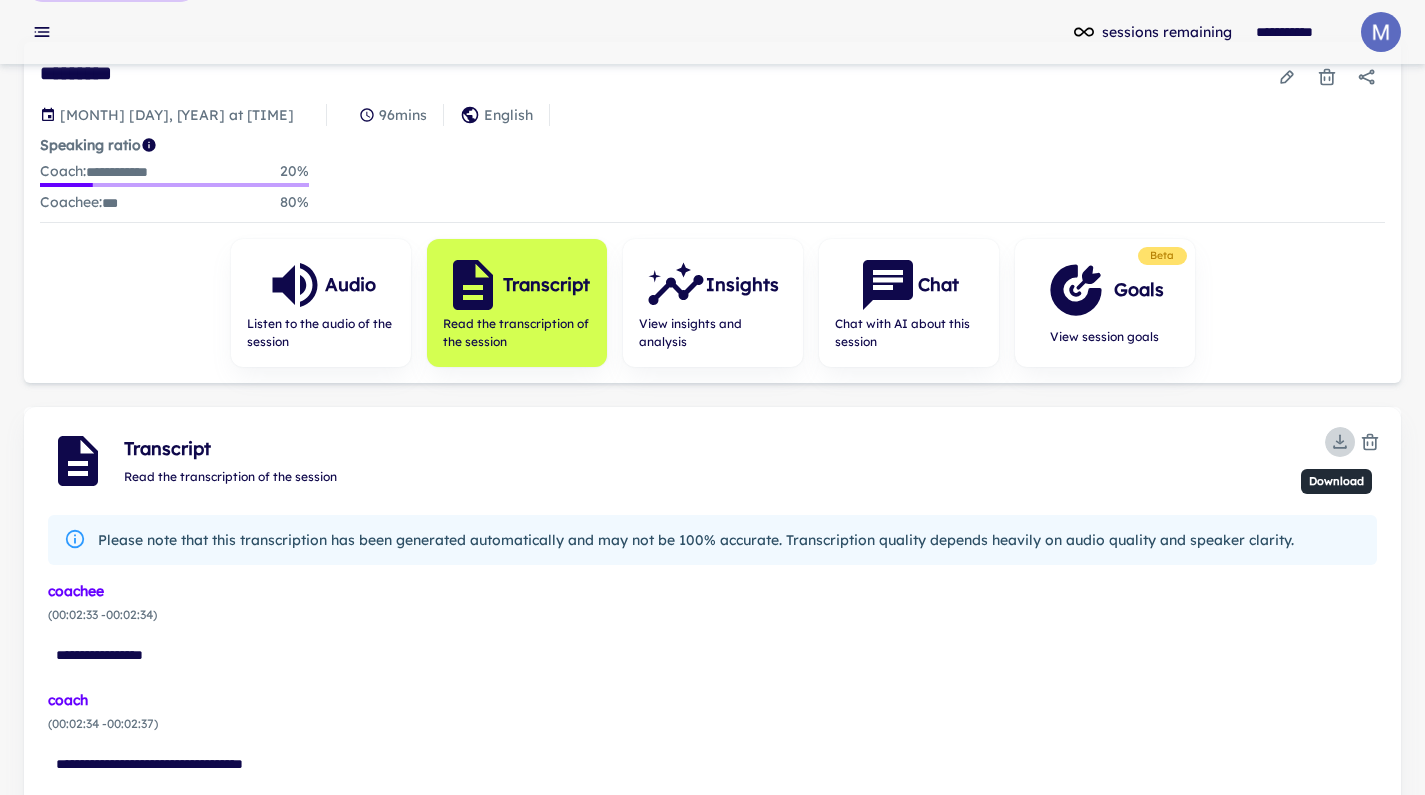 click at bounding box center [1340, 442] 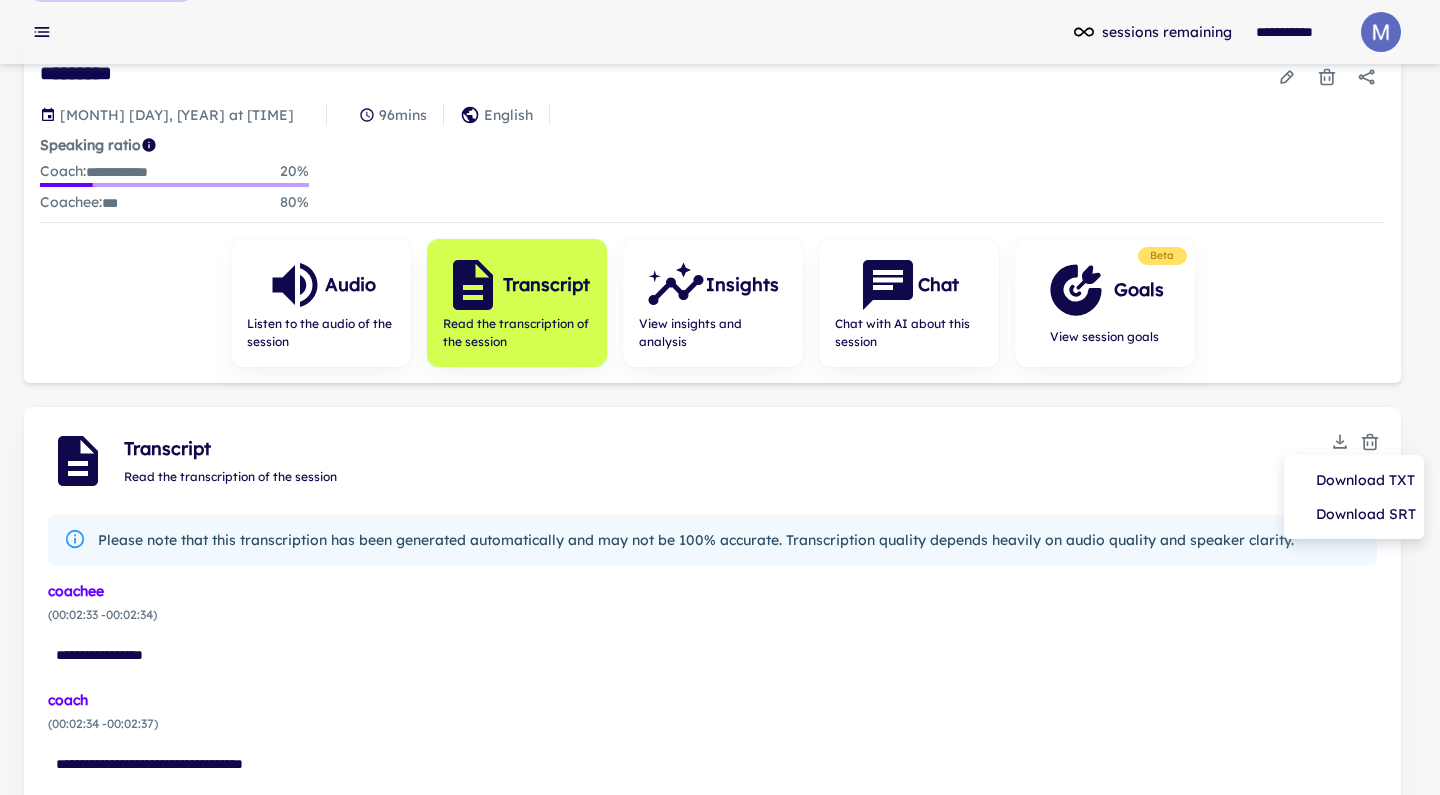 click on "Download TXT" at bounding box center (1354, 480) 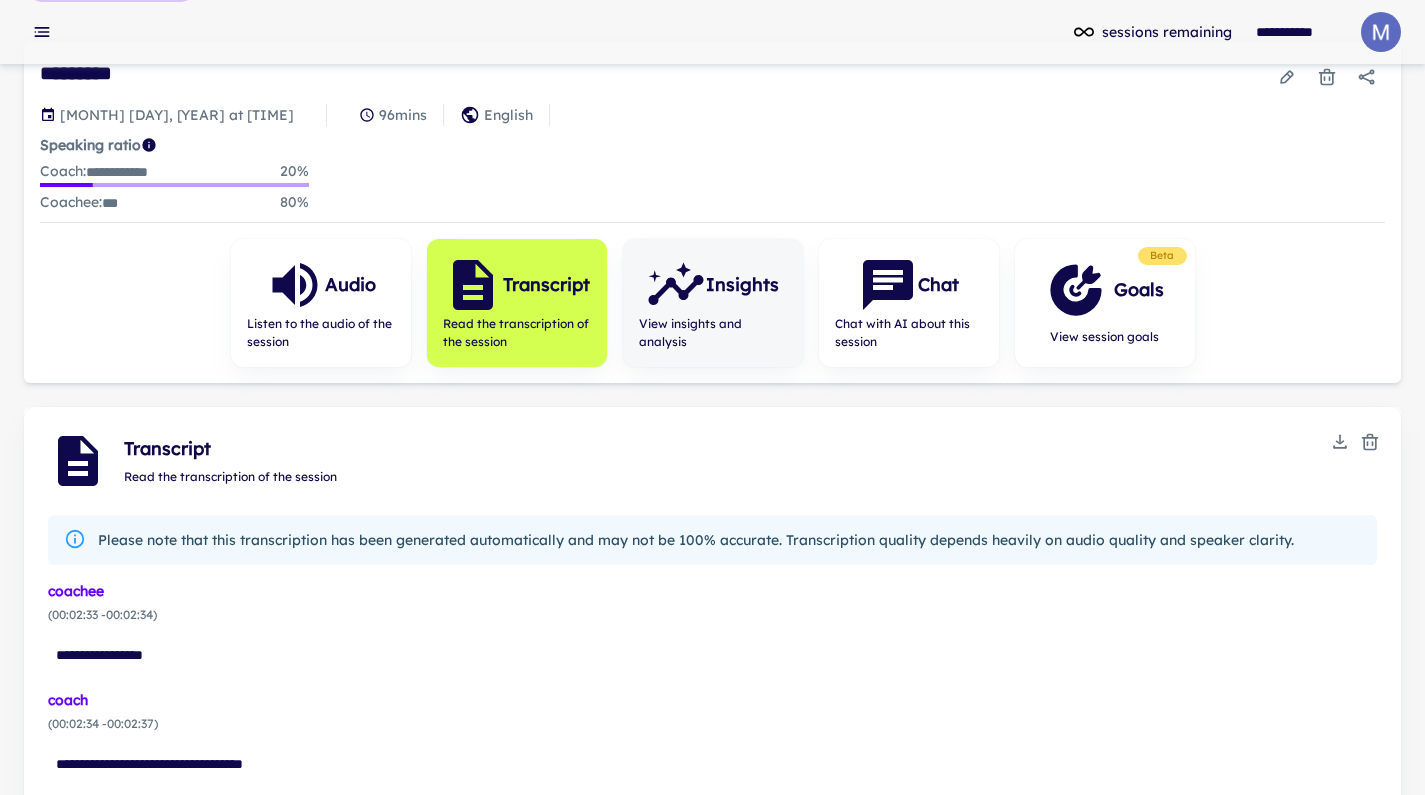 click on "View insights and analysis" at bounding box center (713, 333) 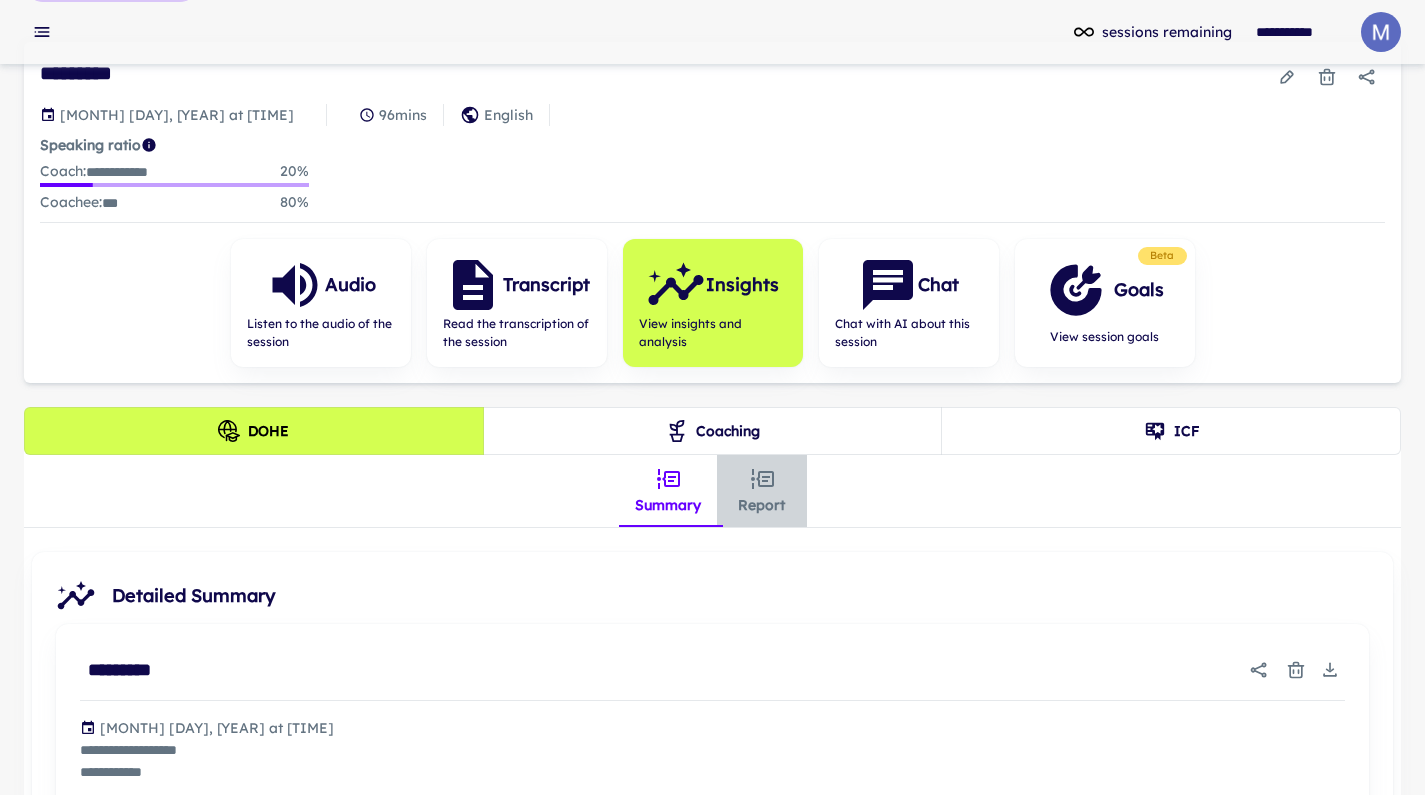 click on "Report" at bounding box center (762, 491) 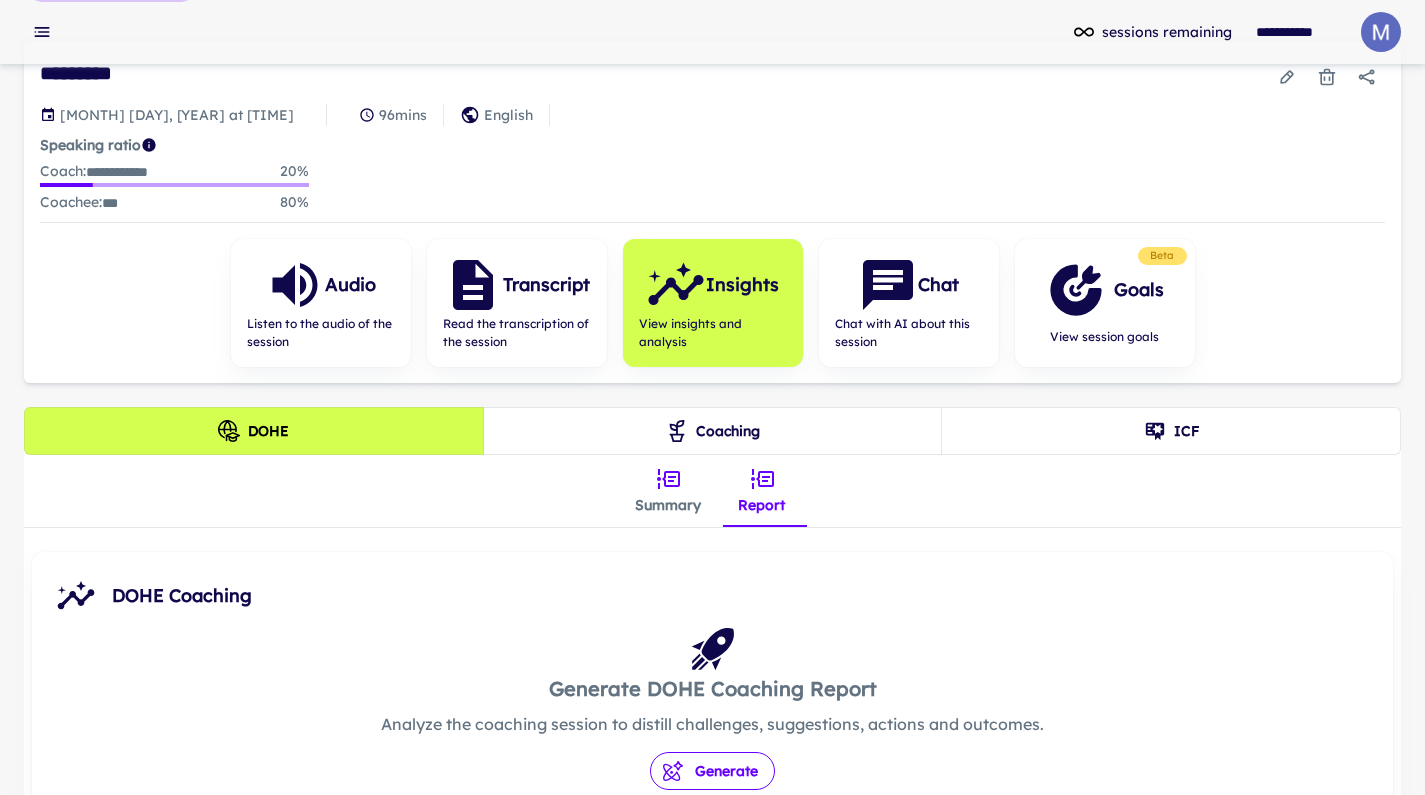click on "Generate" at bounding box center (712, 771) 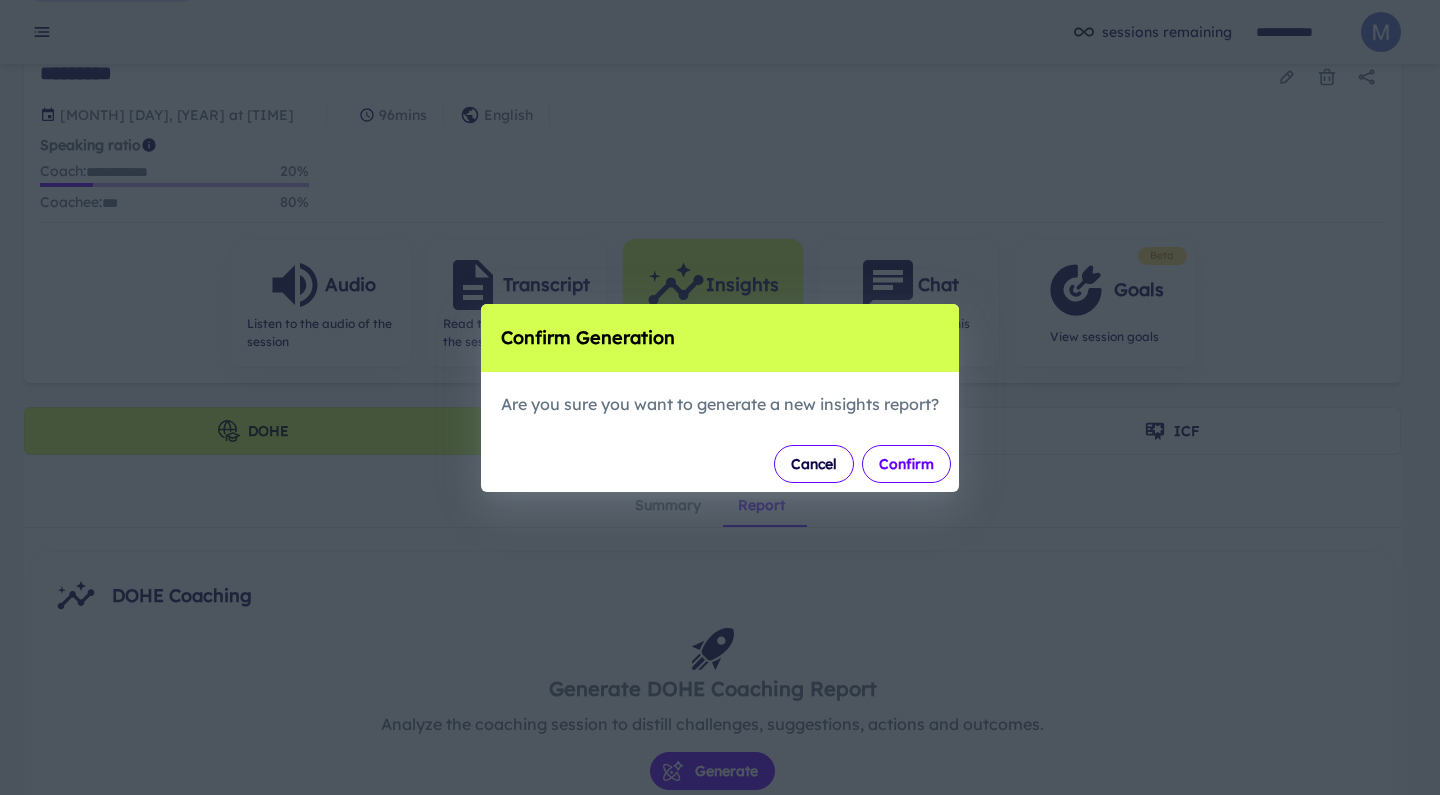 click on "Confirm" at bounding box center [906, 464] 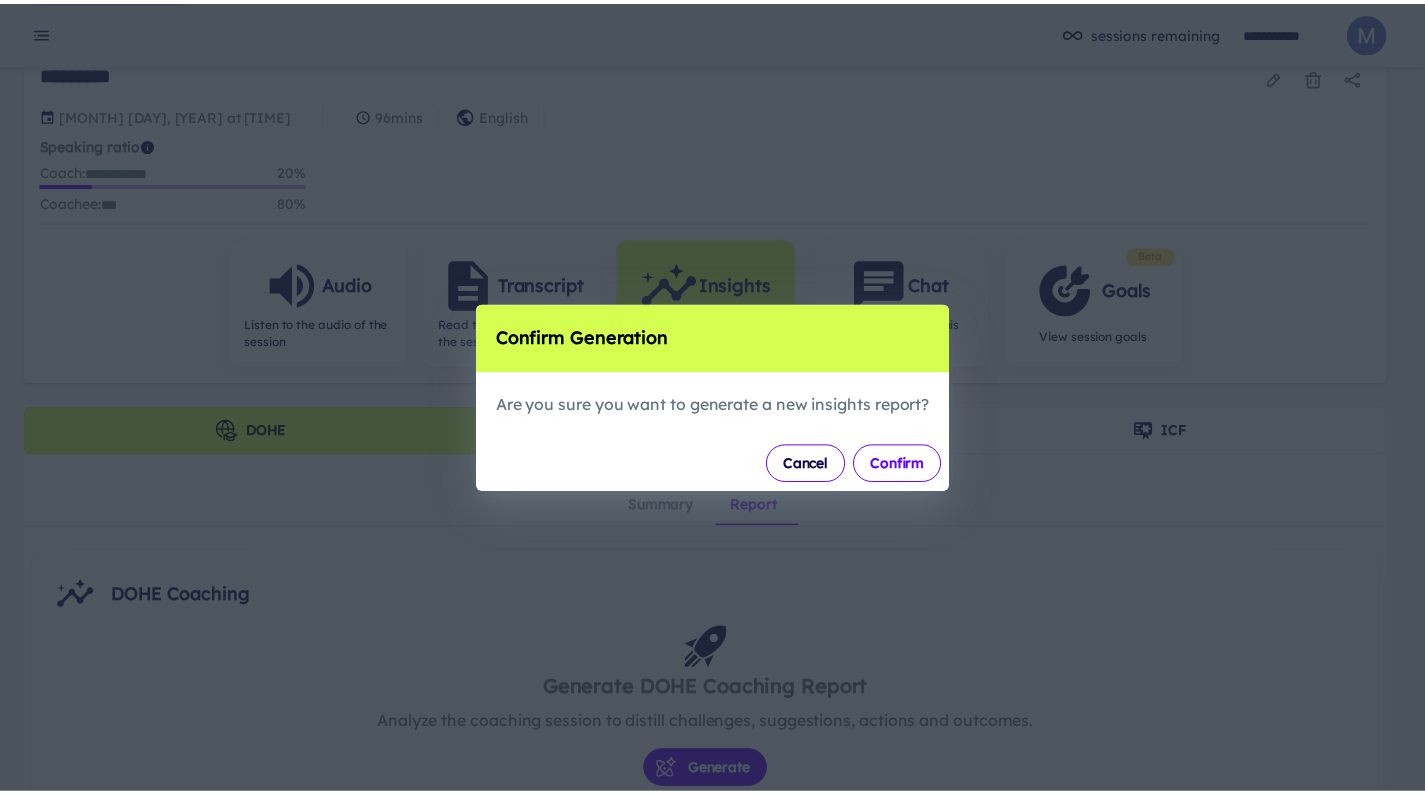 scroll, scrollTop: 0, scrollLeft: 0, axis: both 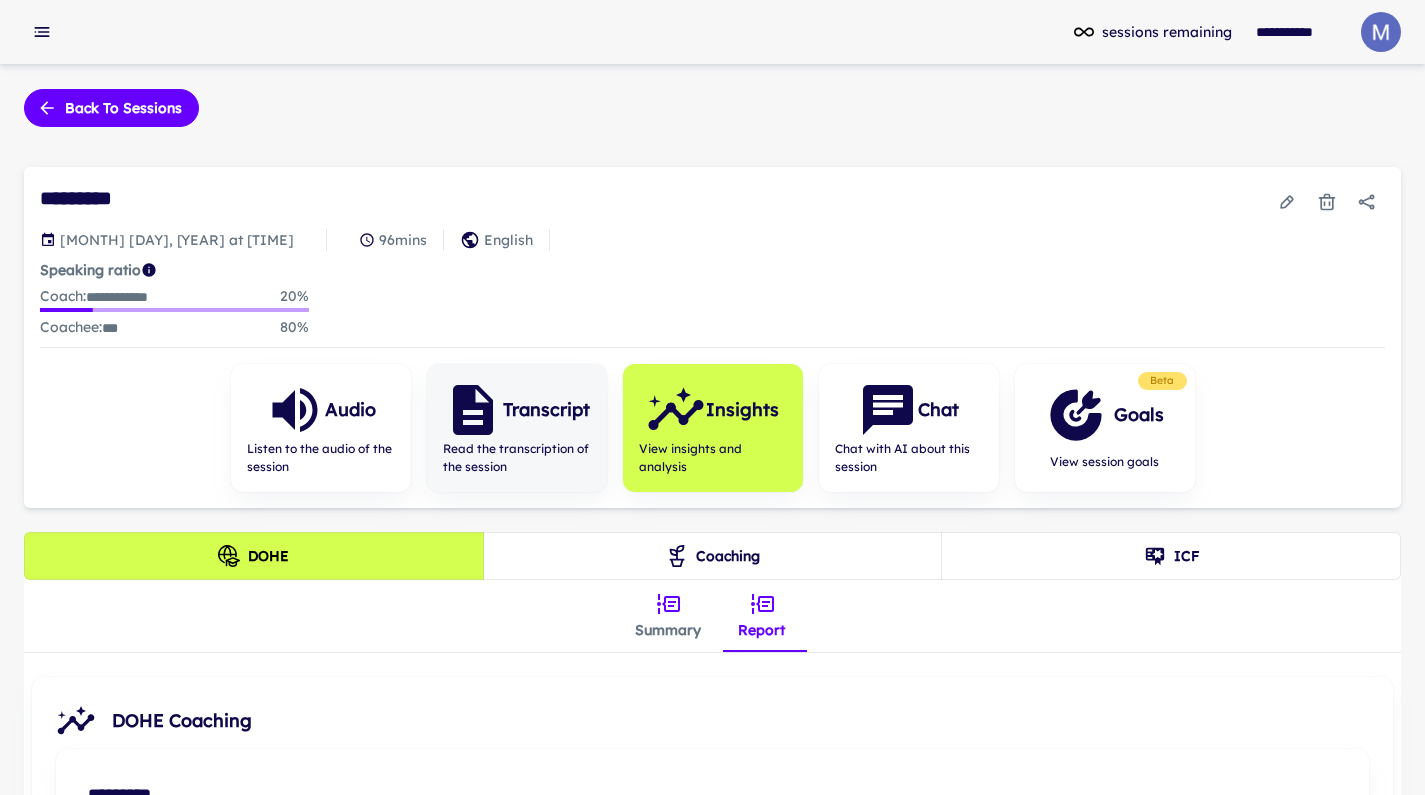 click on "Transcript" at bounding box center [320, 410] 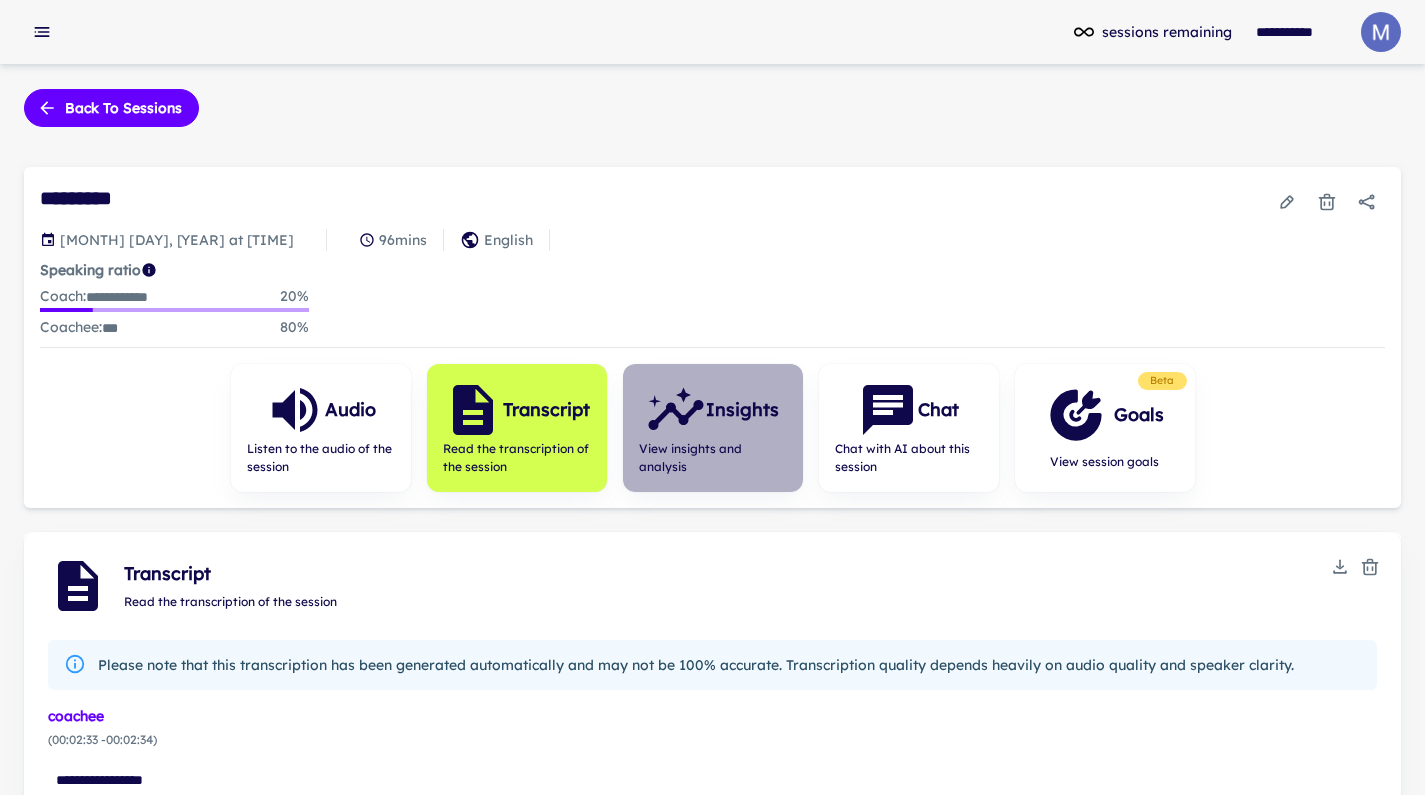 click at bounding box center [676, 410] 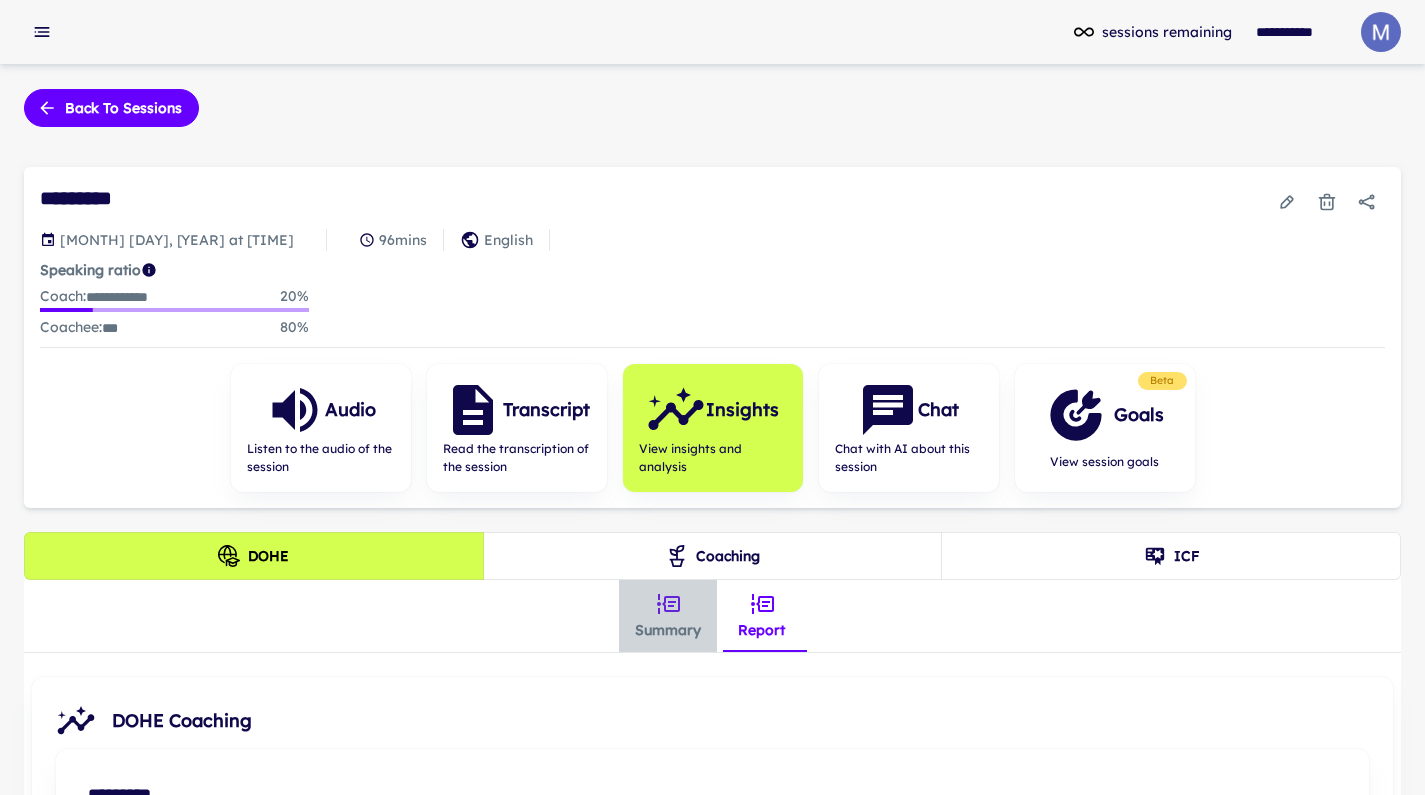 click on "Summary" at bounding box center [668, 616] 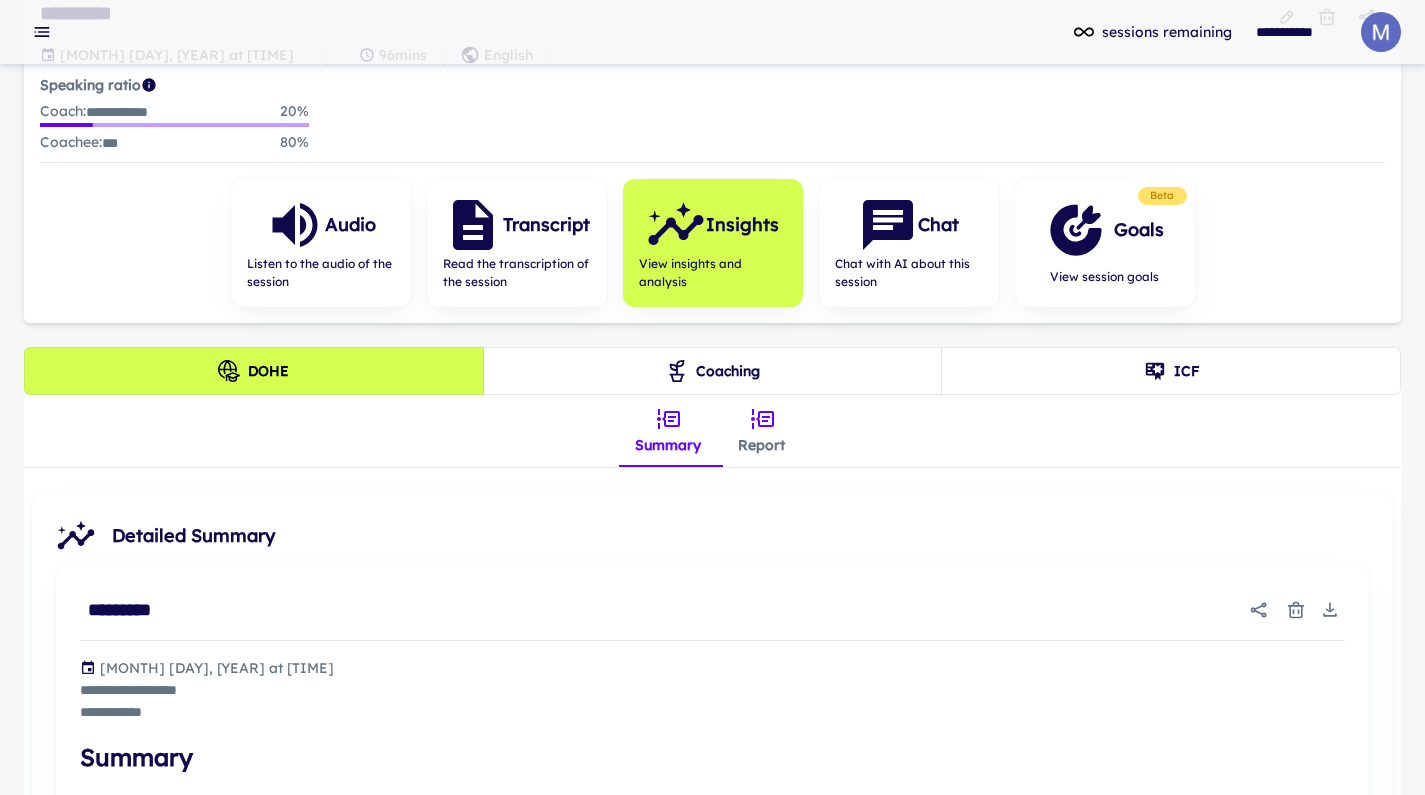 scroll, scrollTop: 462, scrollLeft: 0, axis: vertical 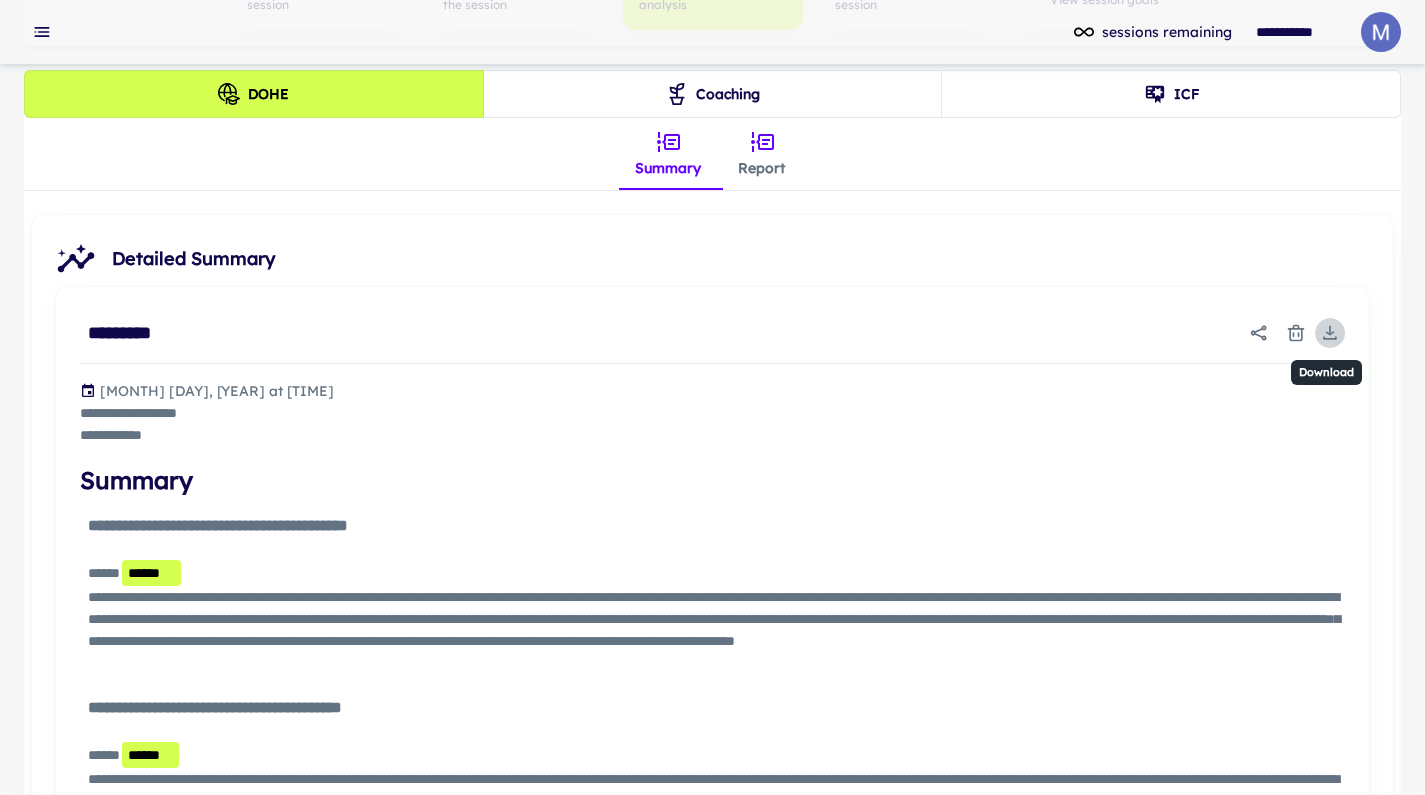 click at bounding box center [1330, 333] 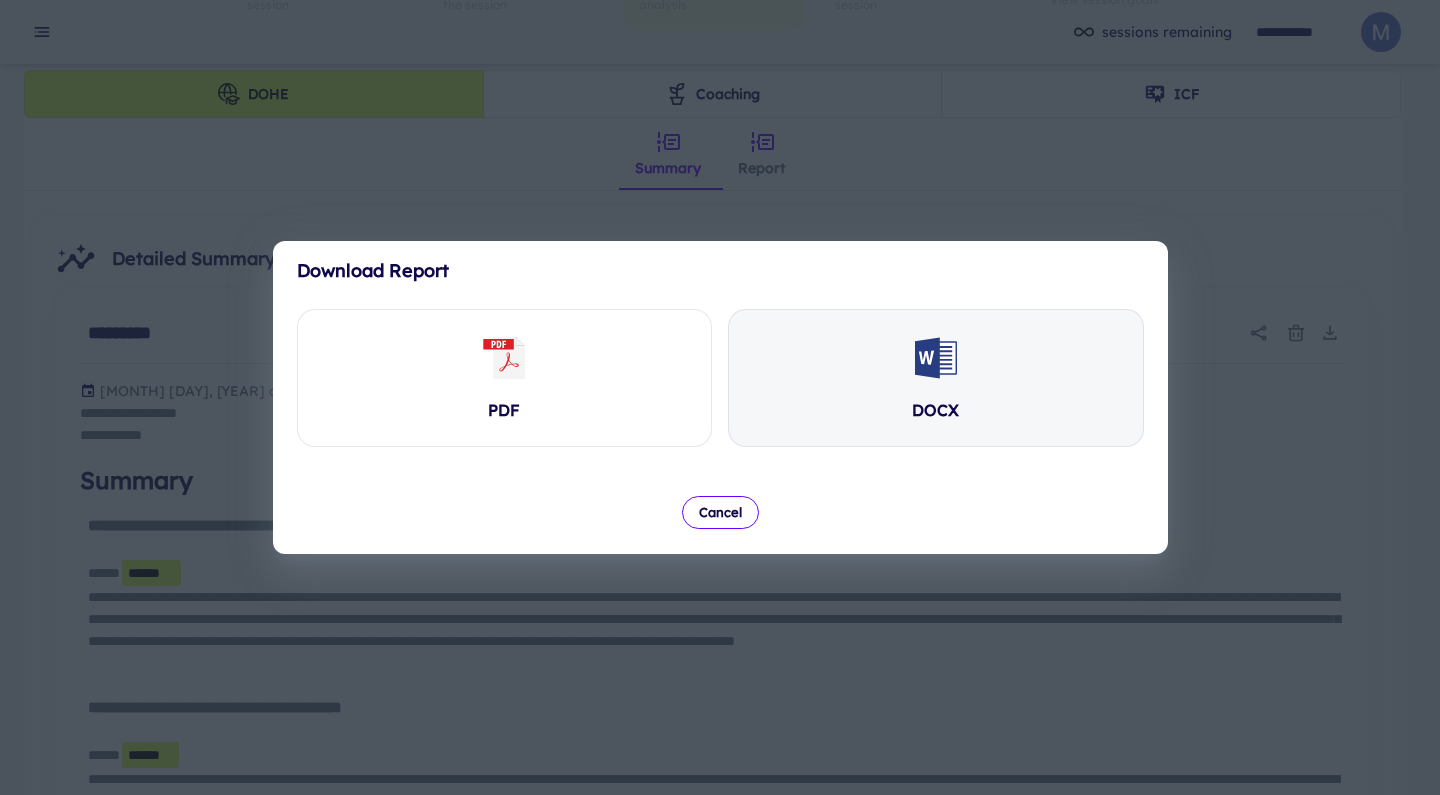 click on "DOCX" at bounding box center (505, 378) 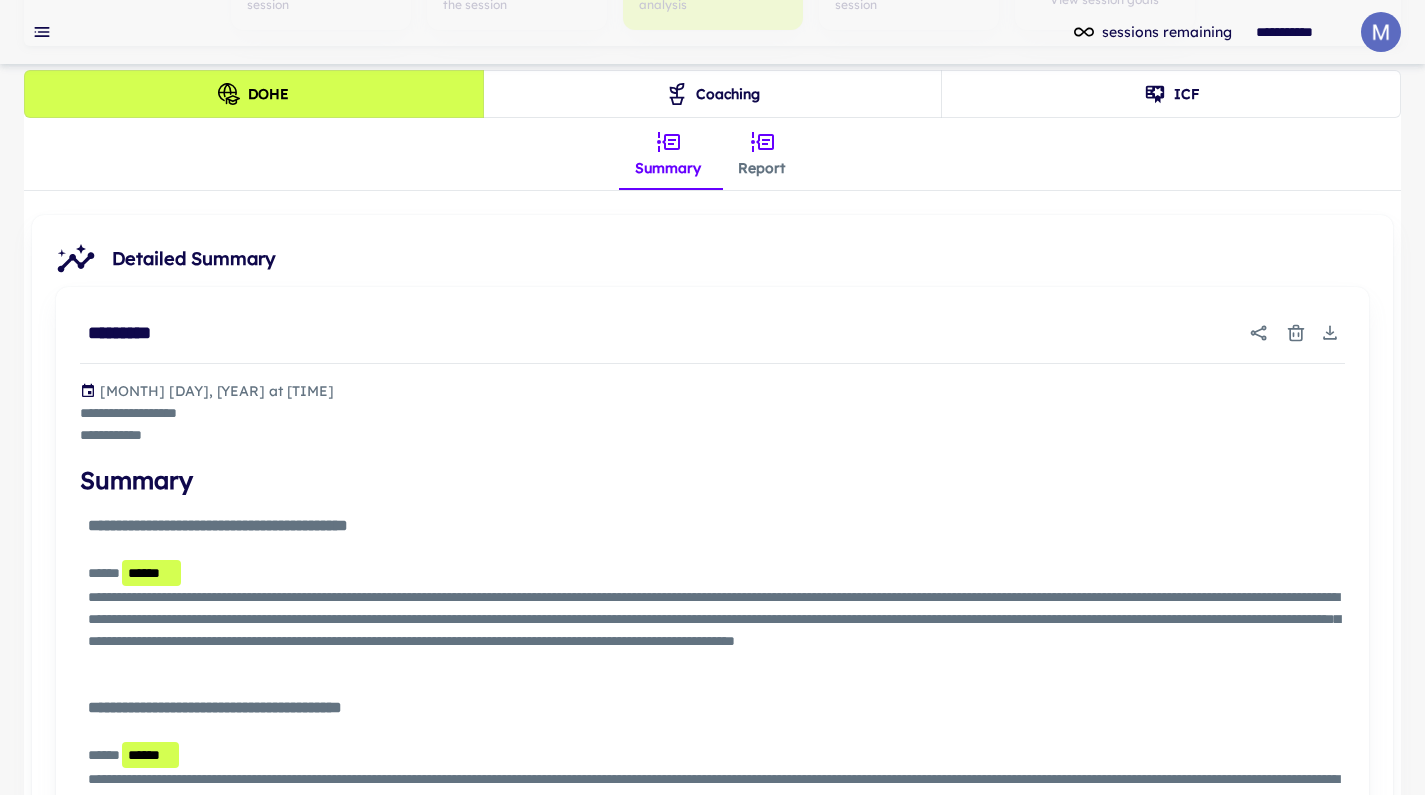 click on "Report" at bounding box center (762, 154) 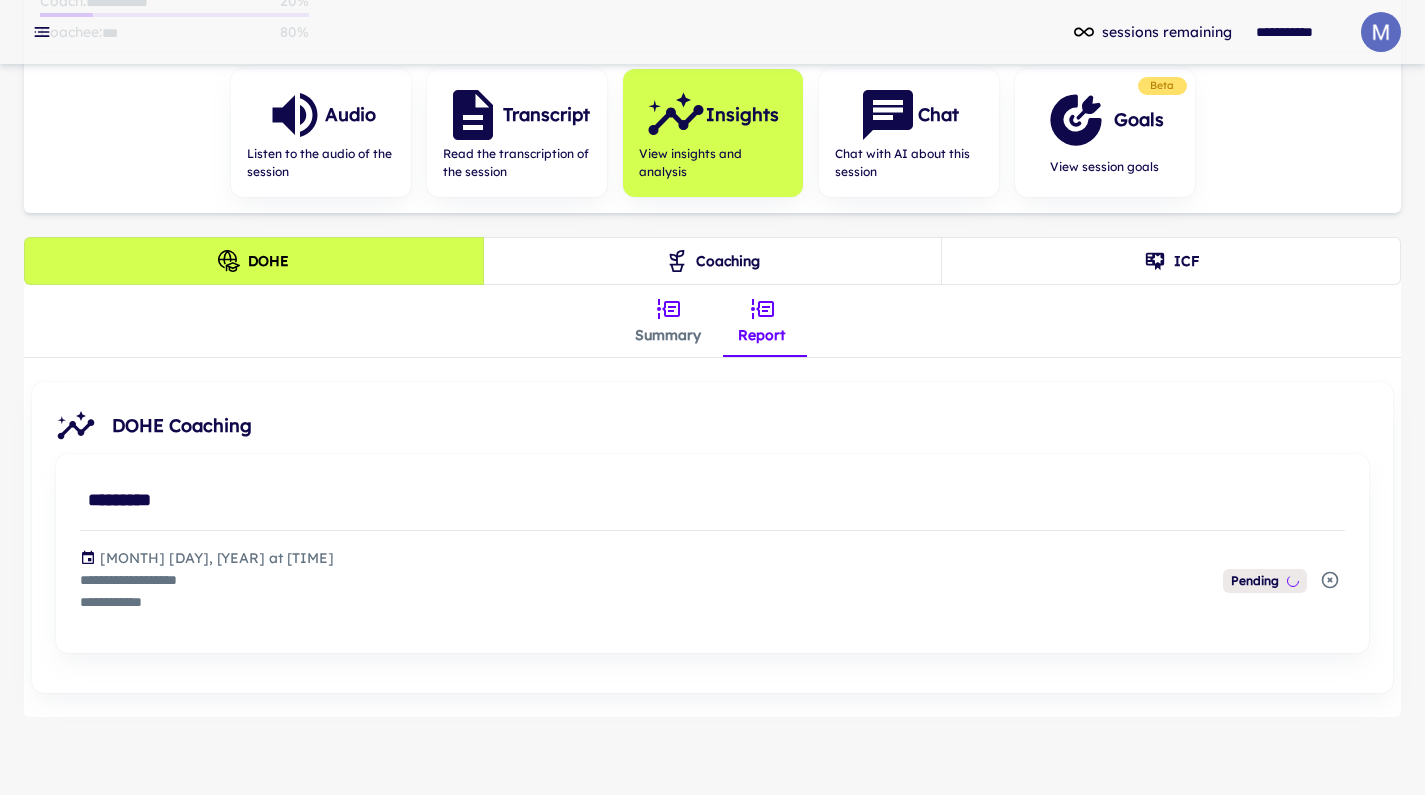 scroll, scrollTop: 0, scrollLeft: 0, axis: both 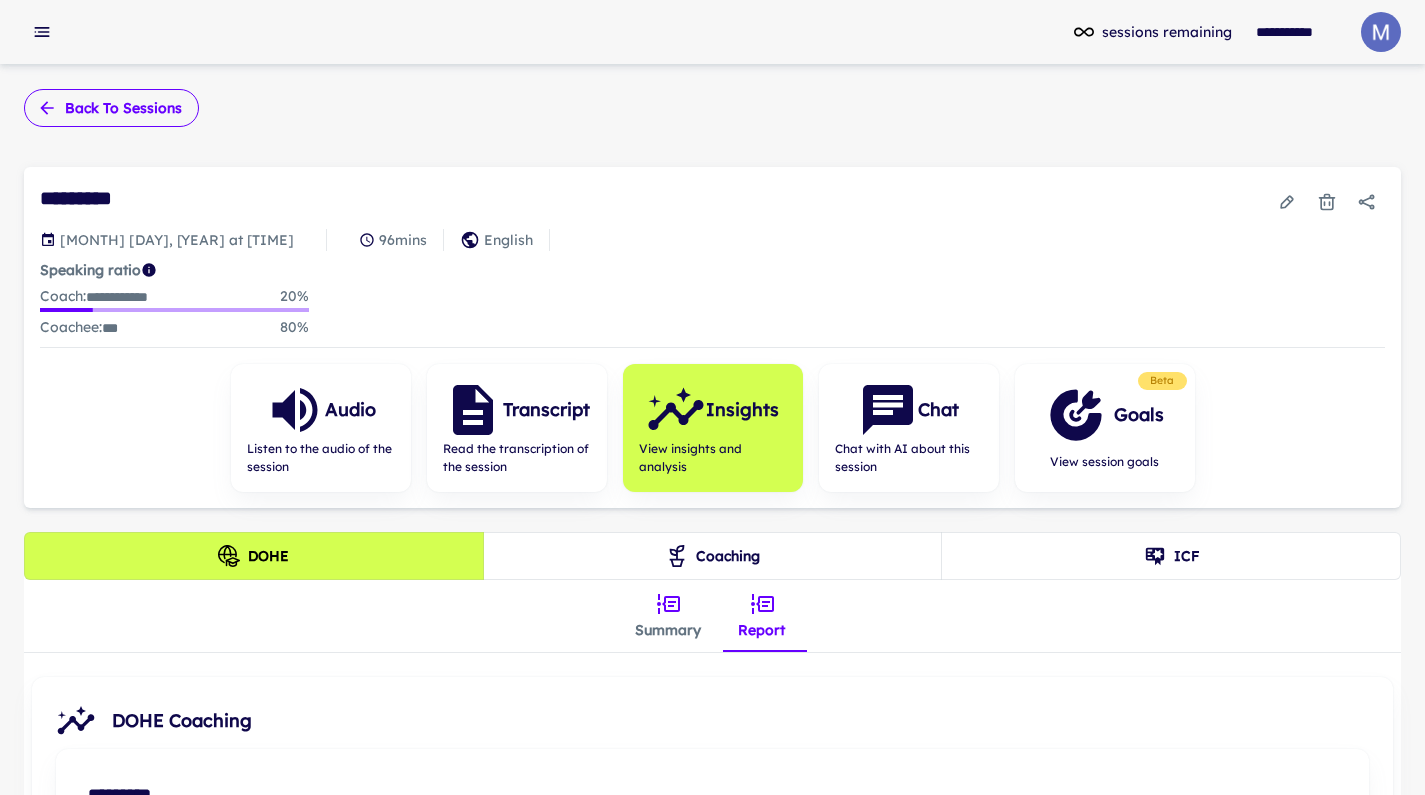 click on "Back to sessions" at bounding box center [111, 108] 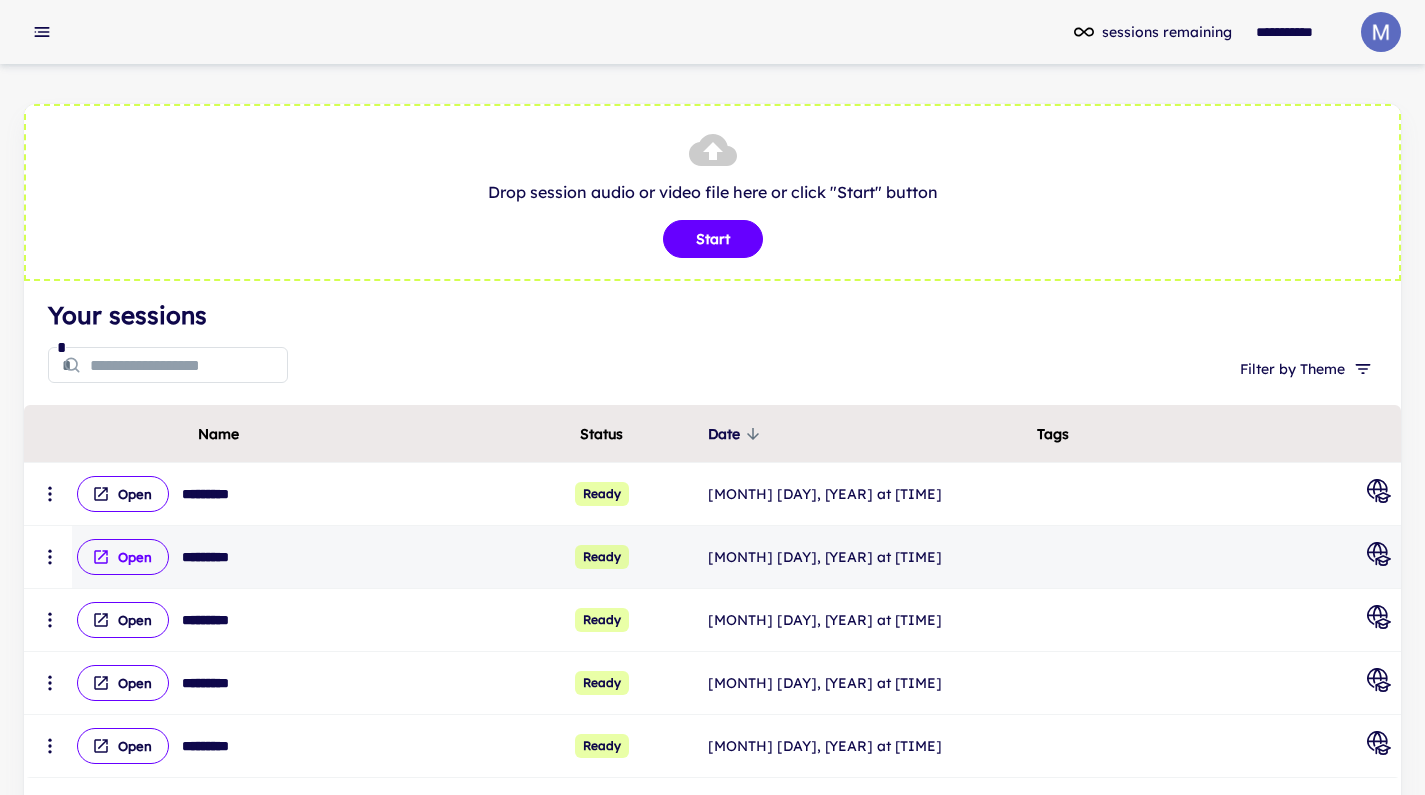 click on "Open" at bounding box center [123, 494] 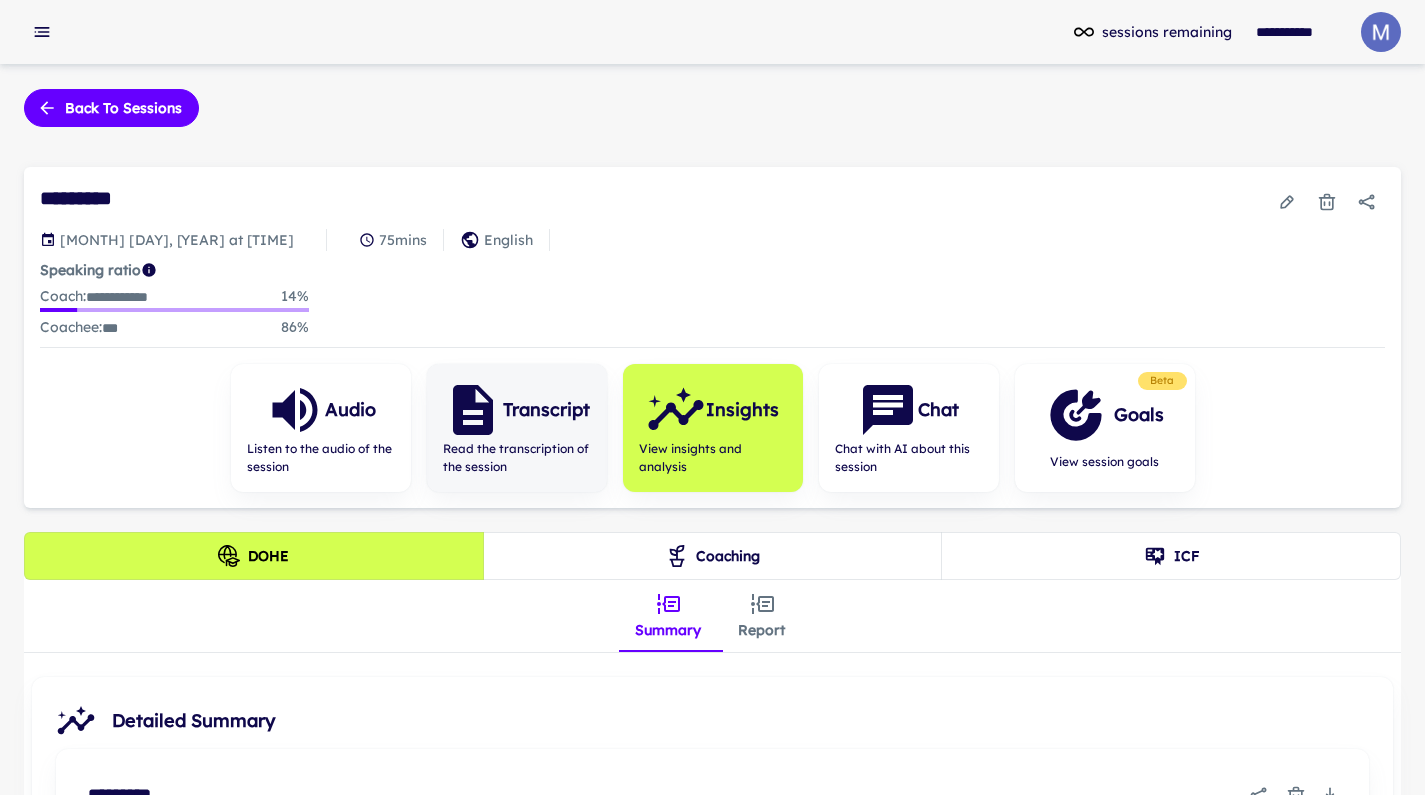 click on "Transcript" at bounding box center [320, 410] 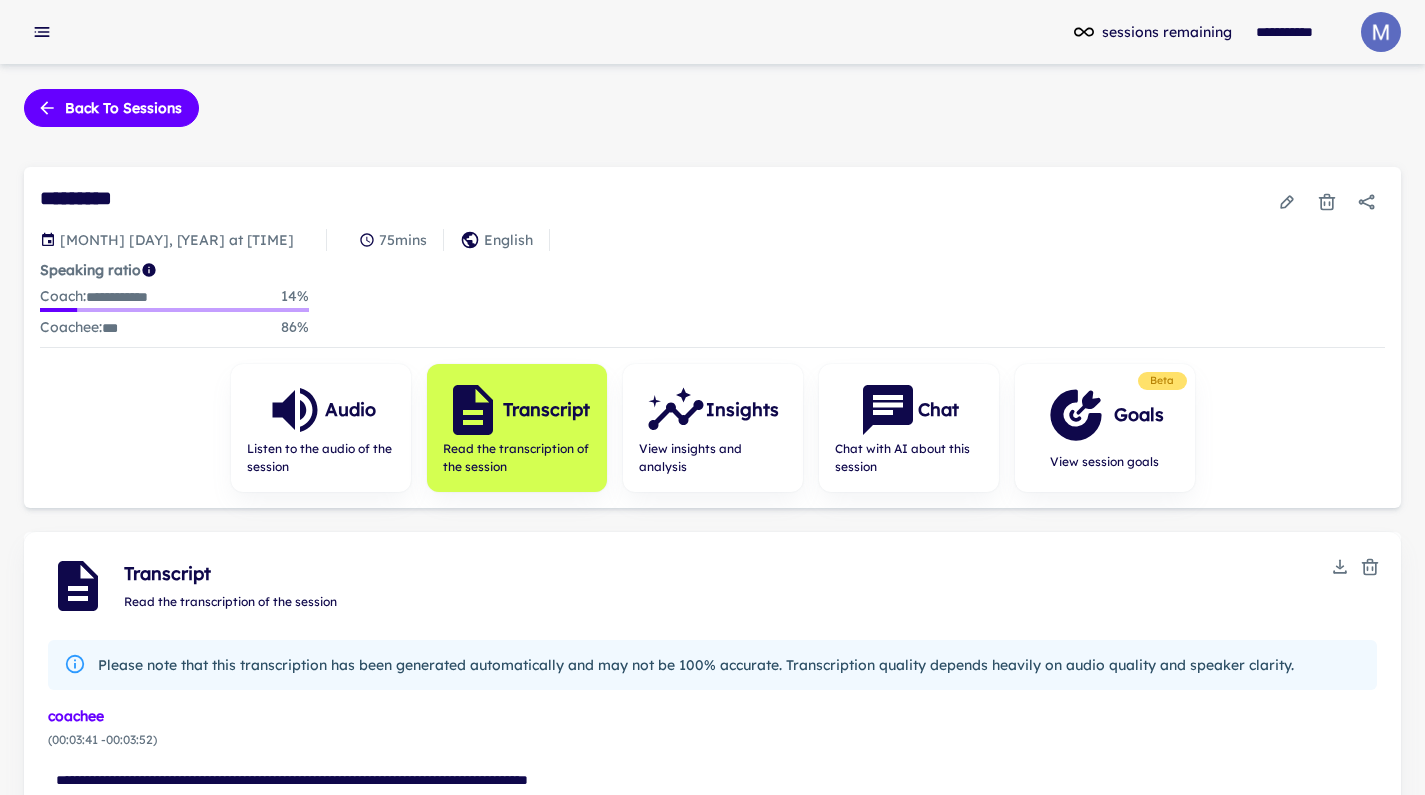 scroll, scrollTop: 312, scrollLeft: 0, axis: vertical 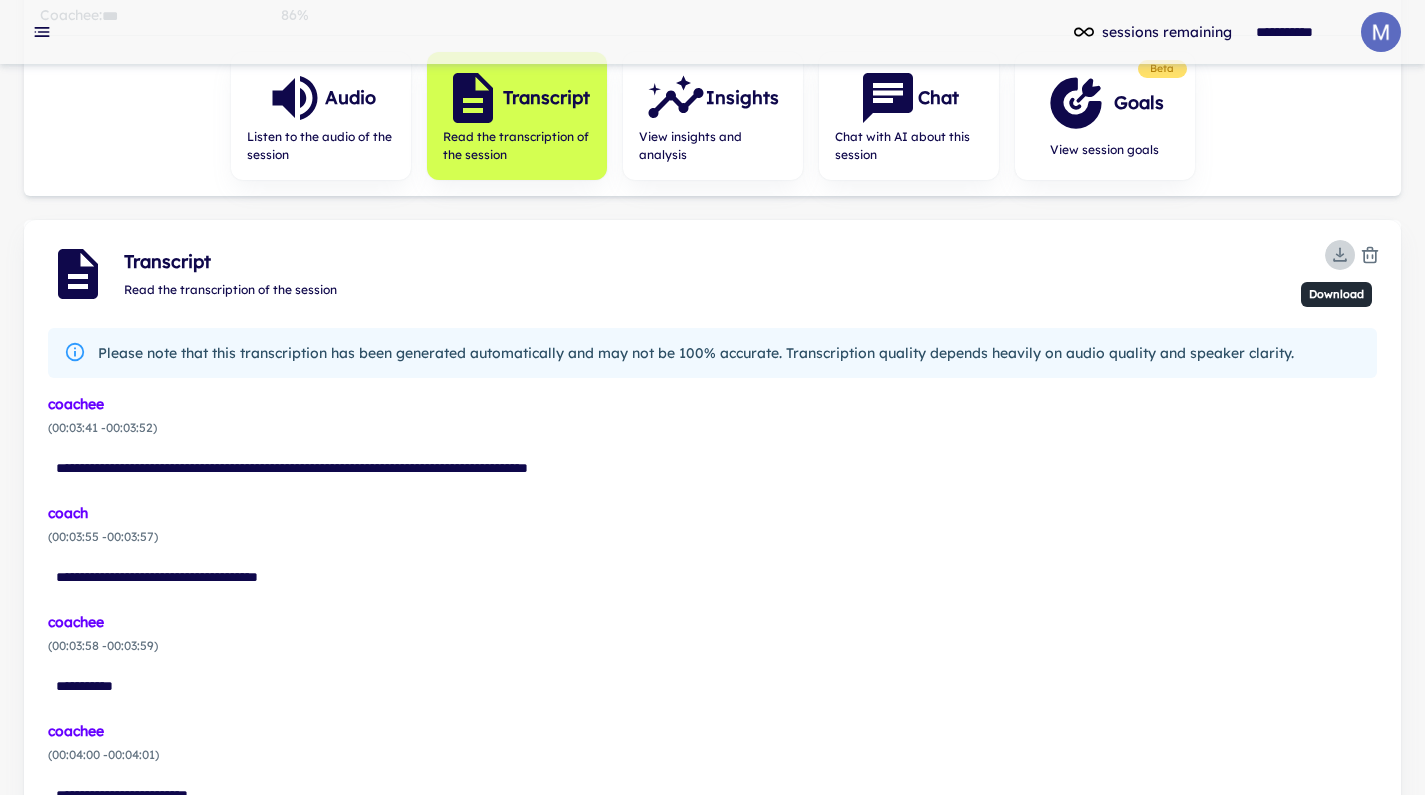 click at bounding box center [1340, 255] 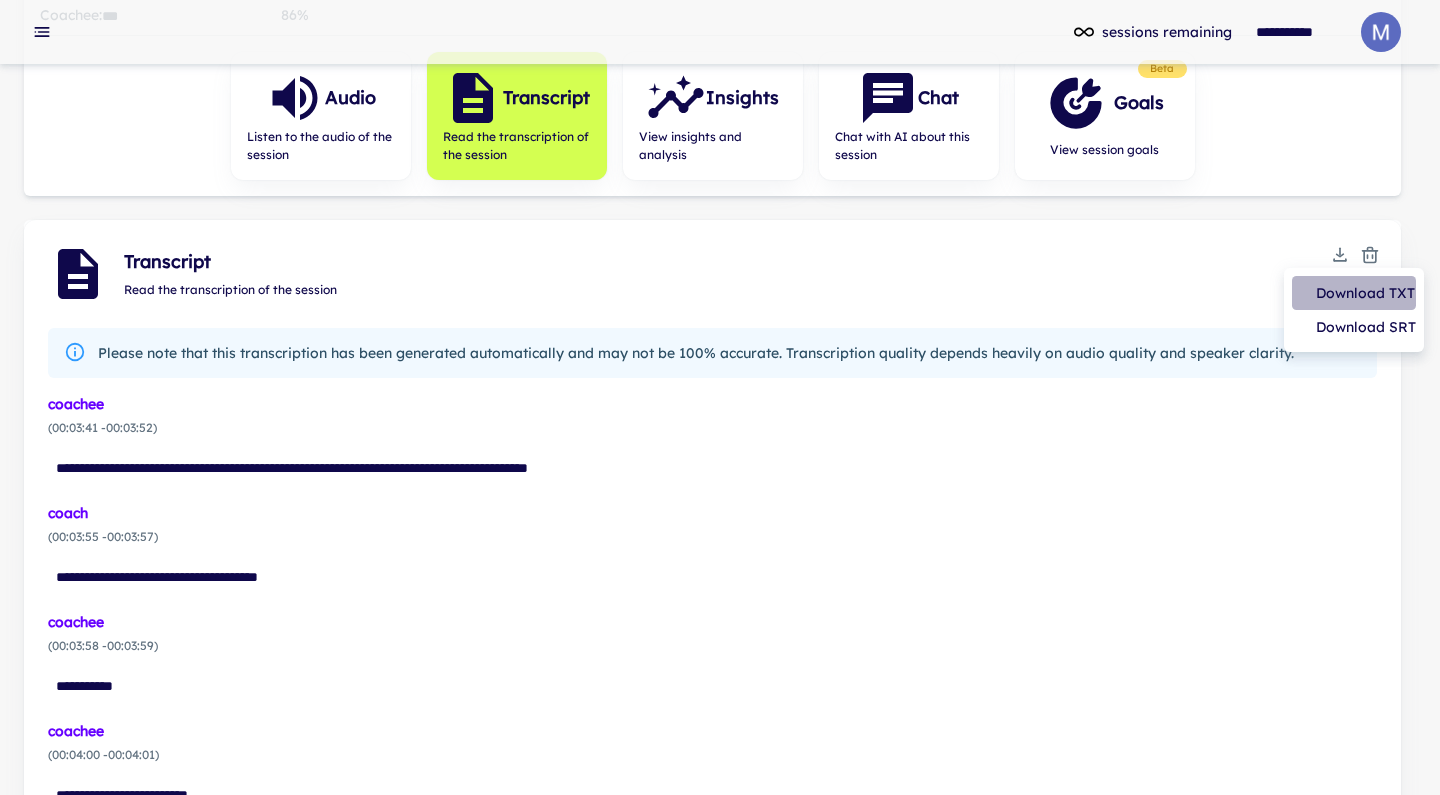 click on "Download TXT" at bounding box center (1354, 293) 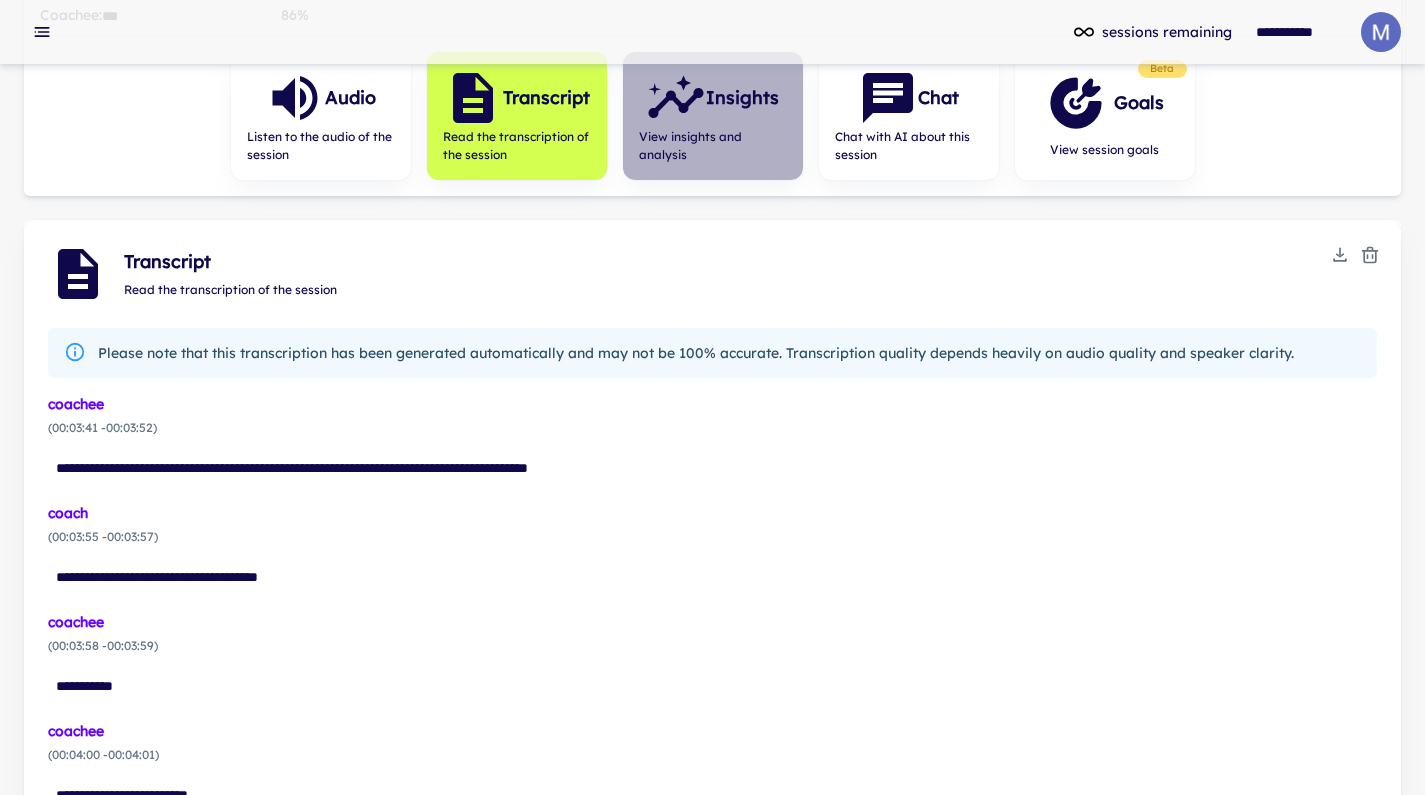 click on "Insights" at bounding box center [712, 98] 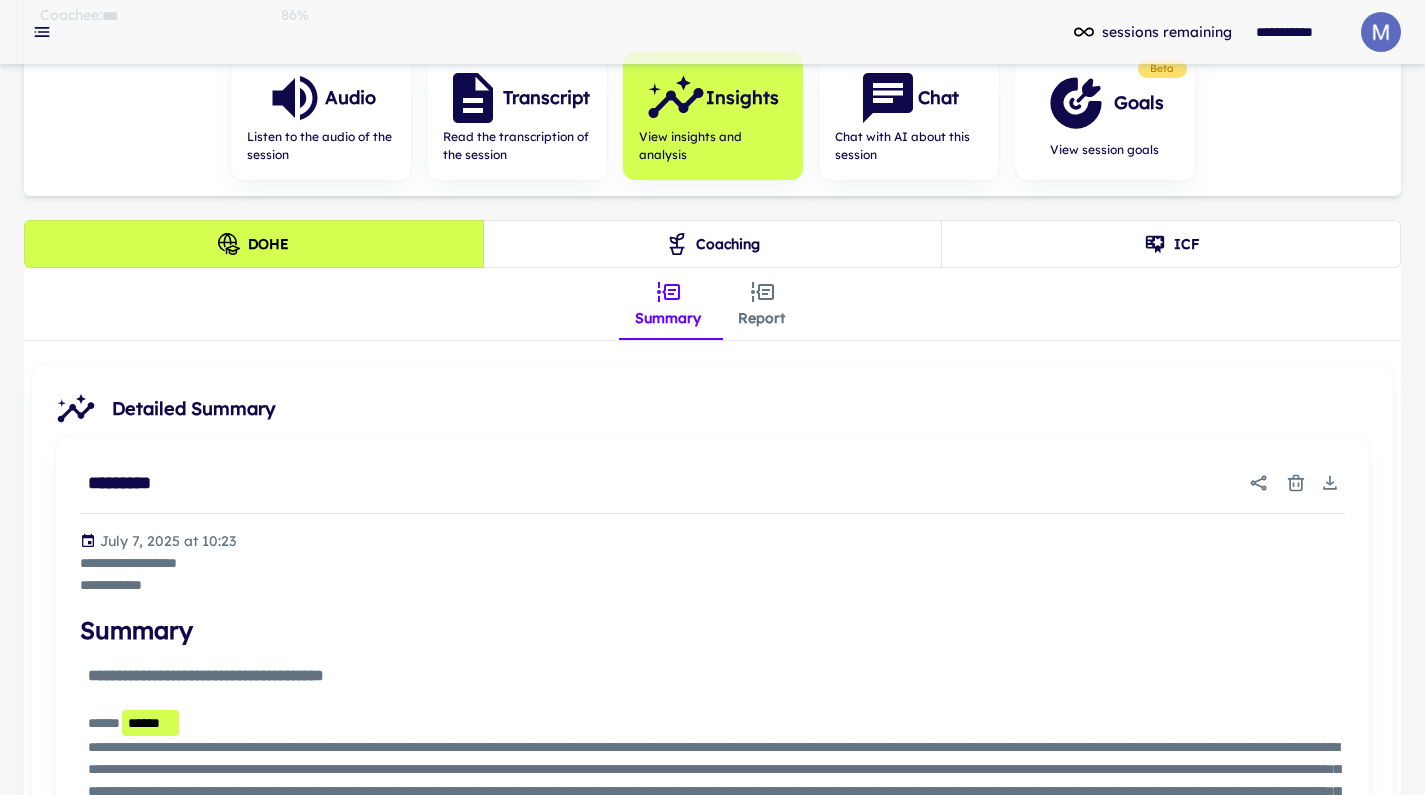 click on "Report" at bounding box center (762, 304) 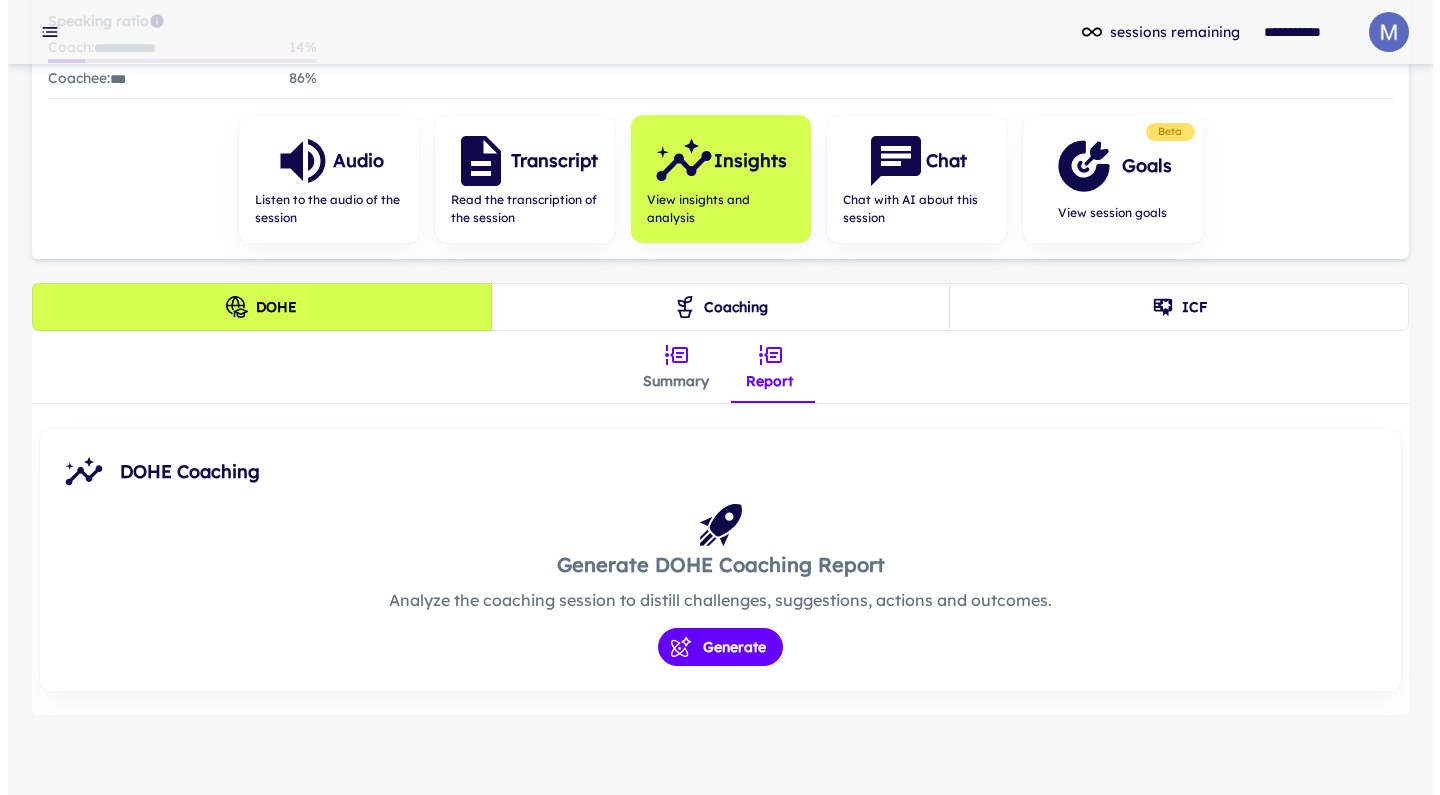 scroll, scrollTop: 197, scrollLeft: 0, axis: vertical 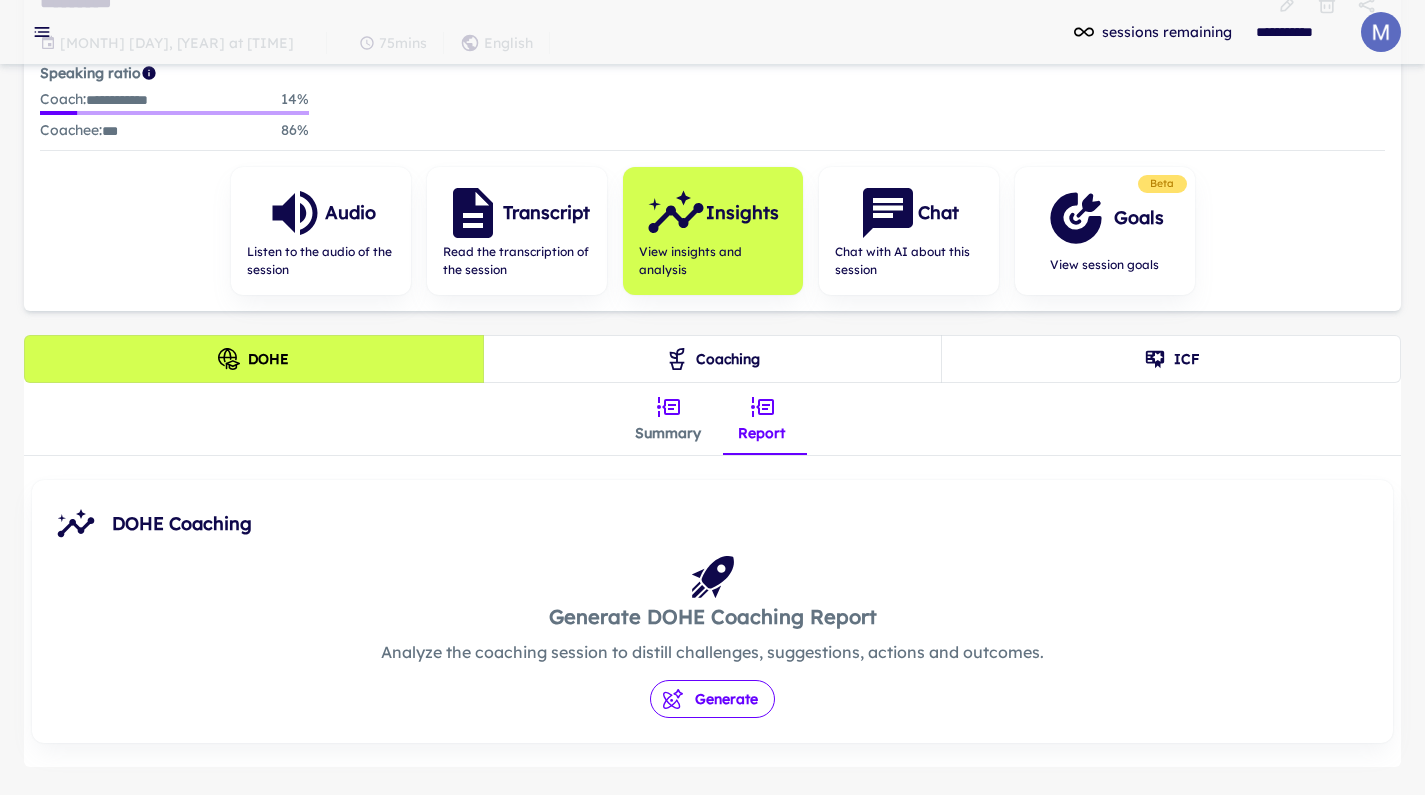 click on "Generate" at bounding box center (712, 699) 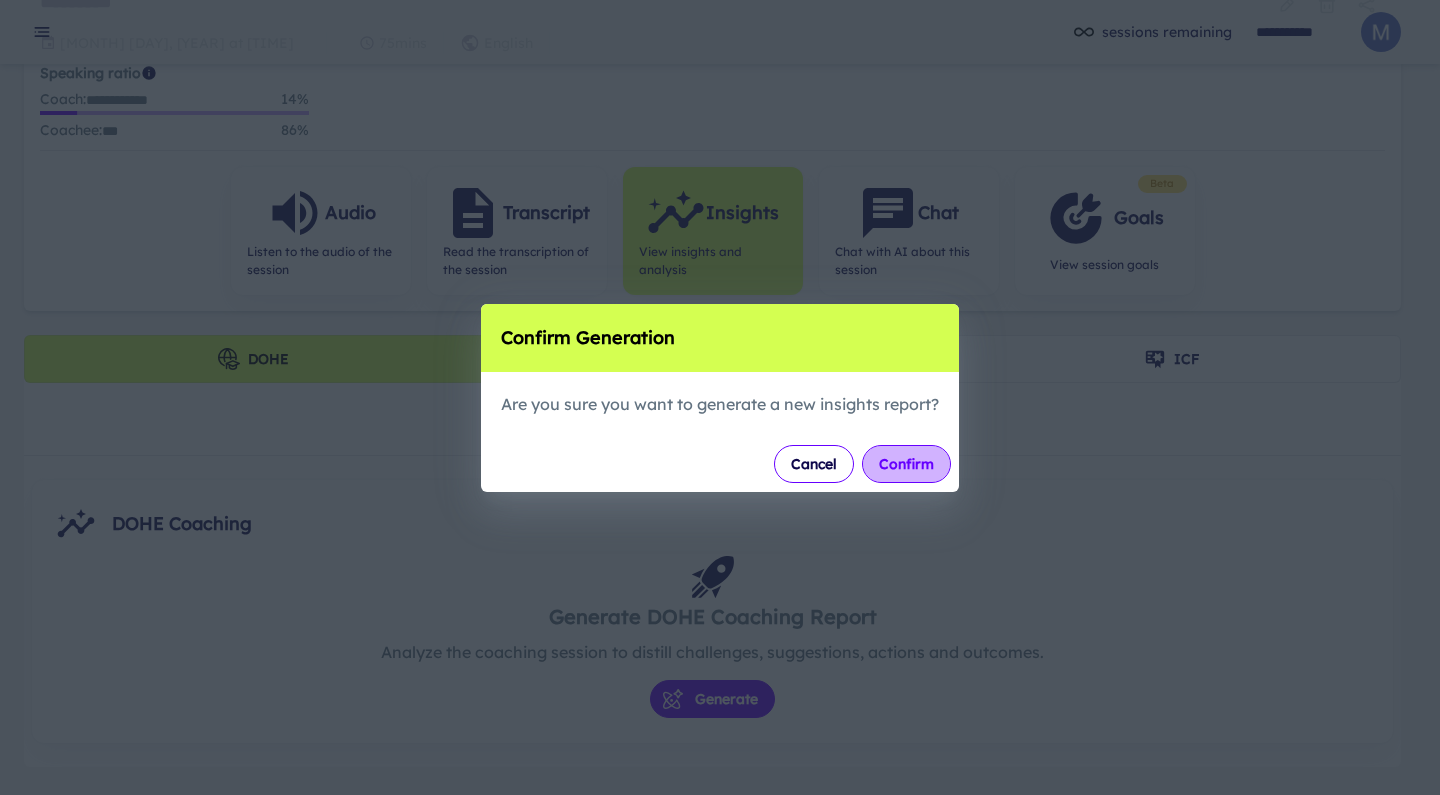 click on "Confirm" at bounding box center [906, 464] 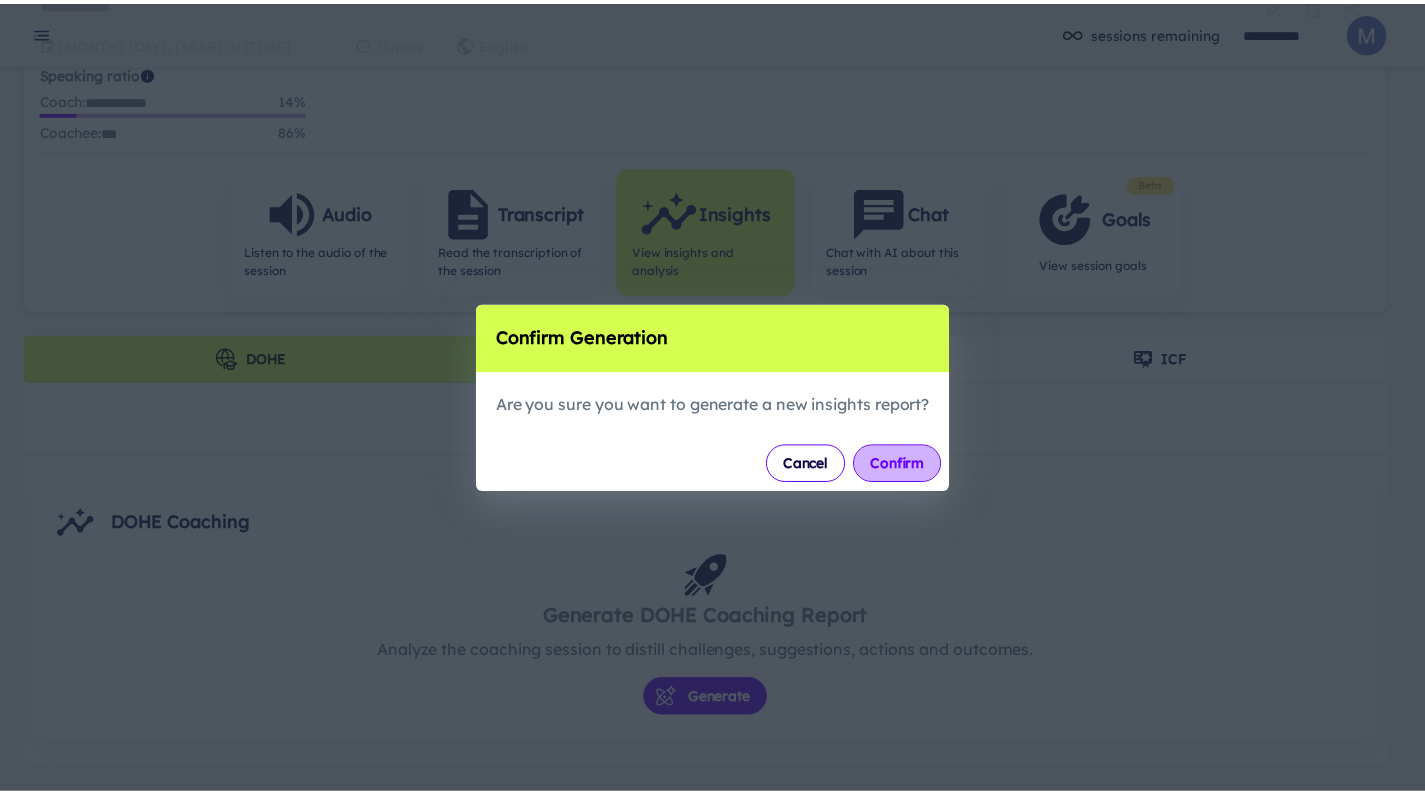 scroll, scrollTop: 0, scrollLeft: 0, axis: both 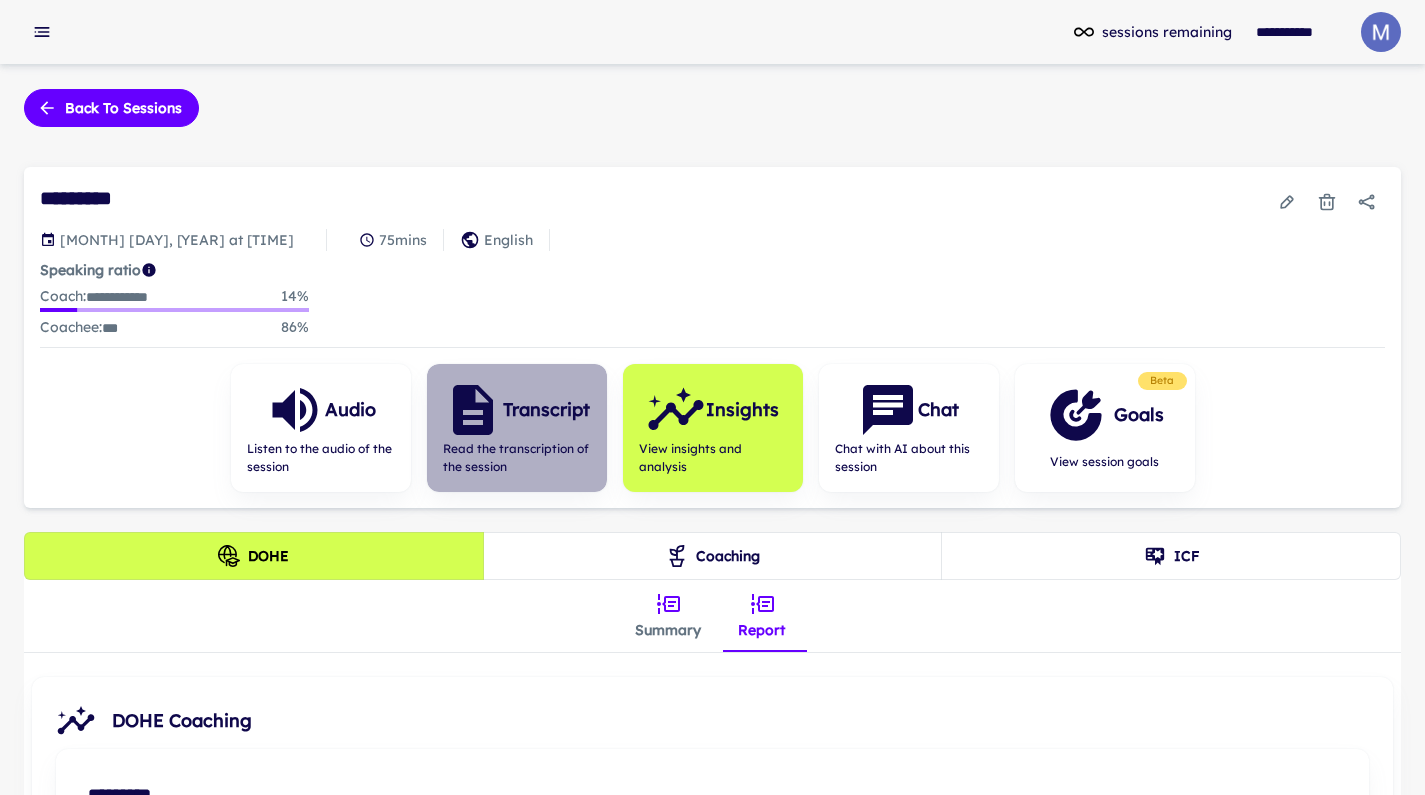 click on "Transcript" at bounding box center [350, 410] 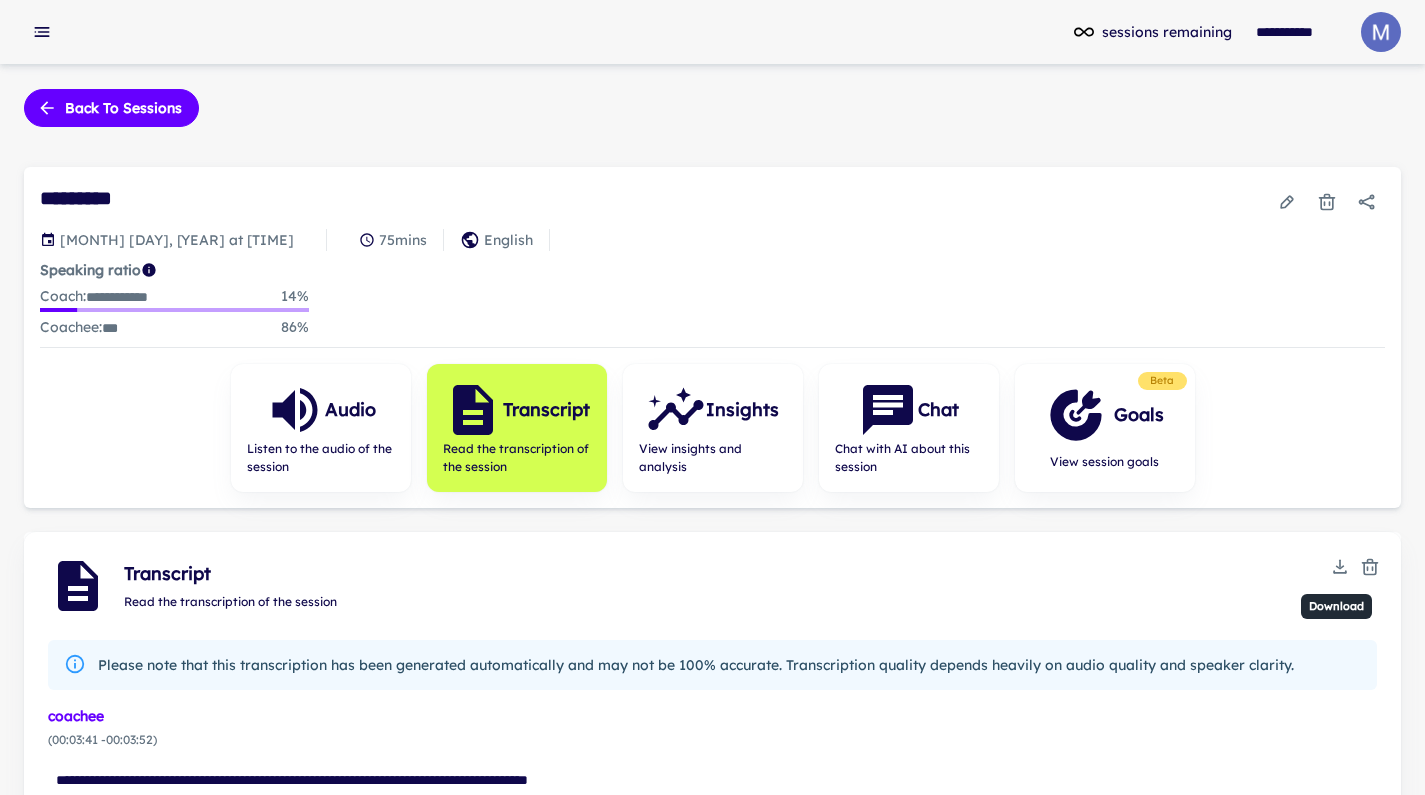 click at bounding box center (1340, 567) 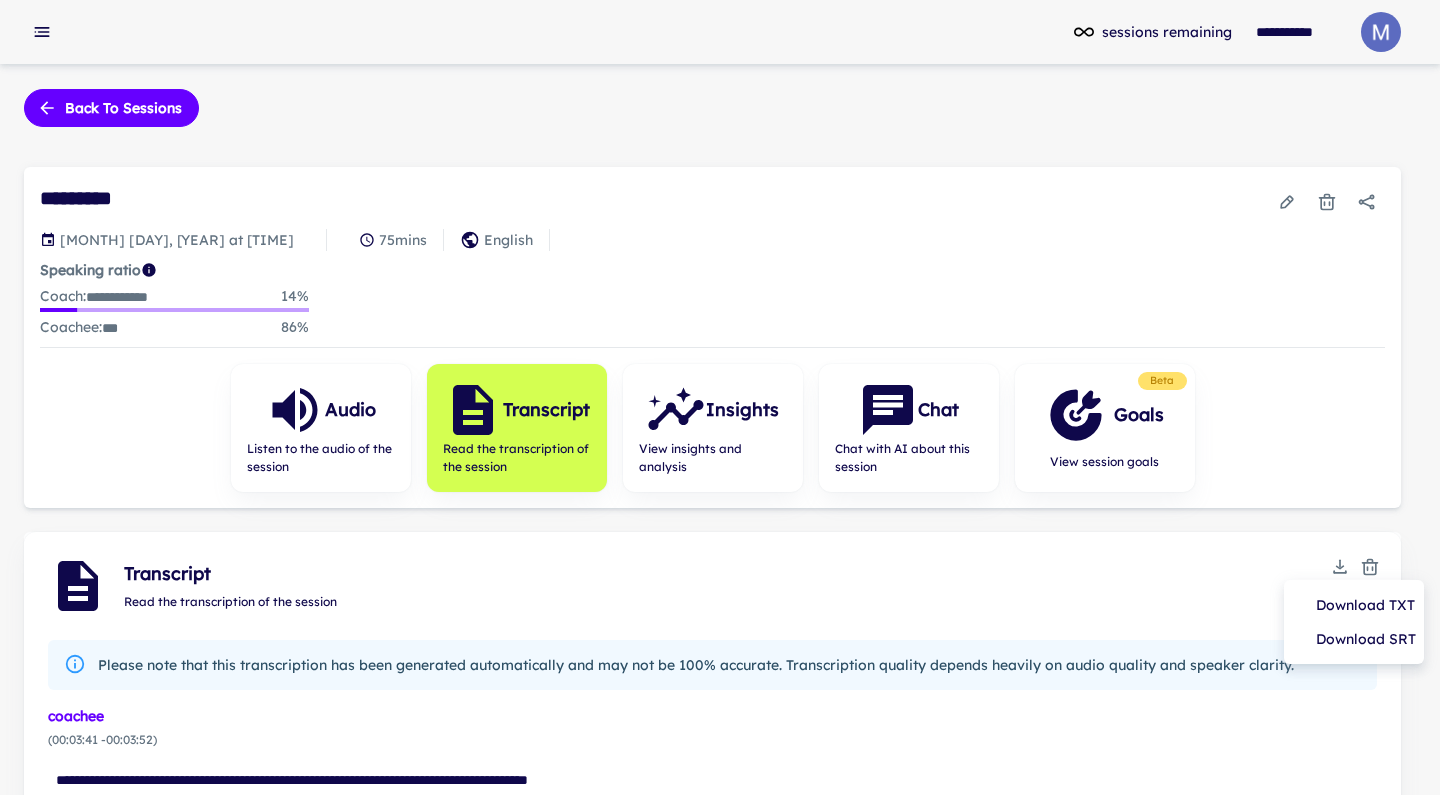 click at bounding box center [720, 397] 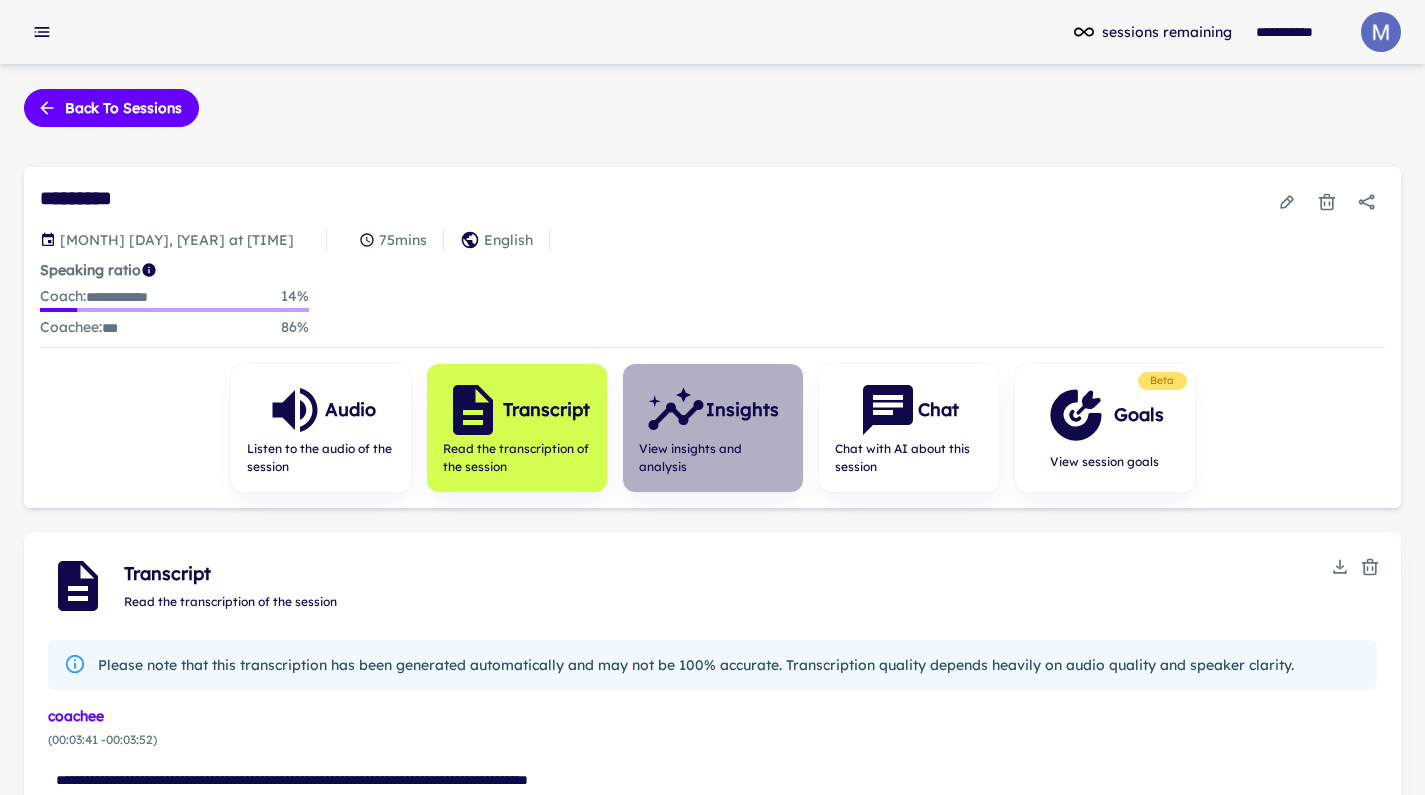 click on "Insights" at bounding box center (712, 410) 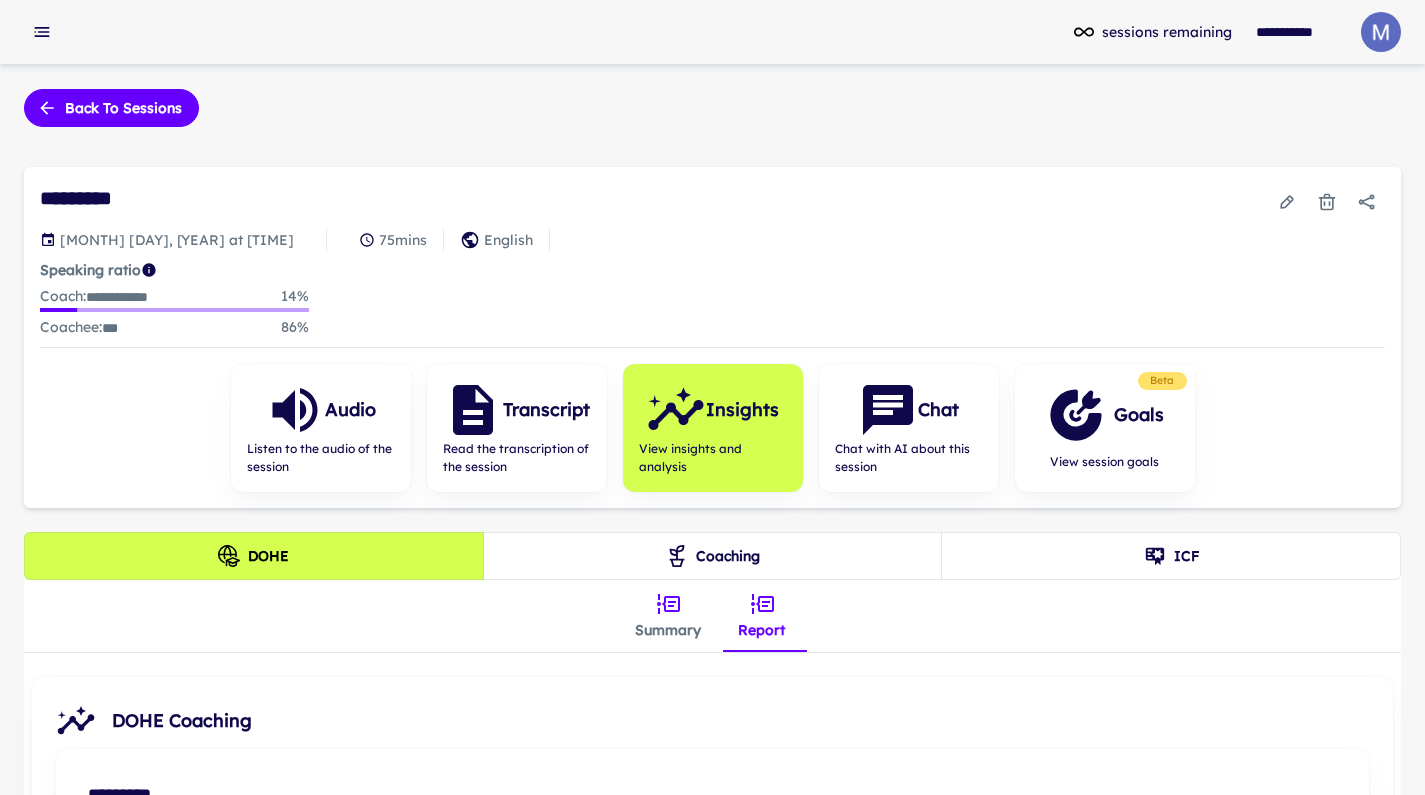 click on "Summary" at bounding box center [668, 616] 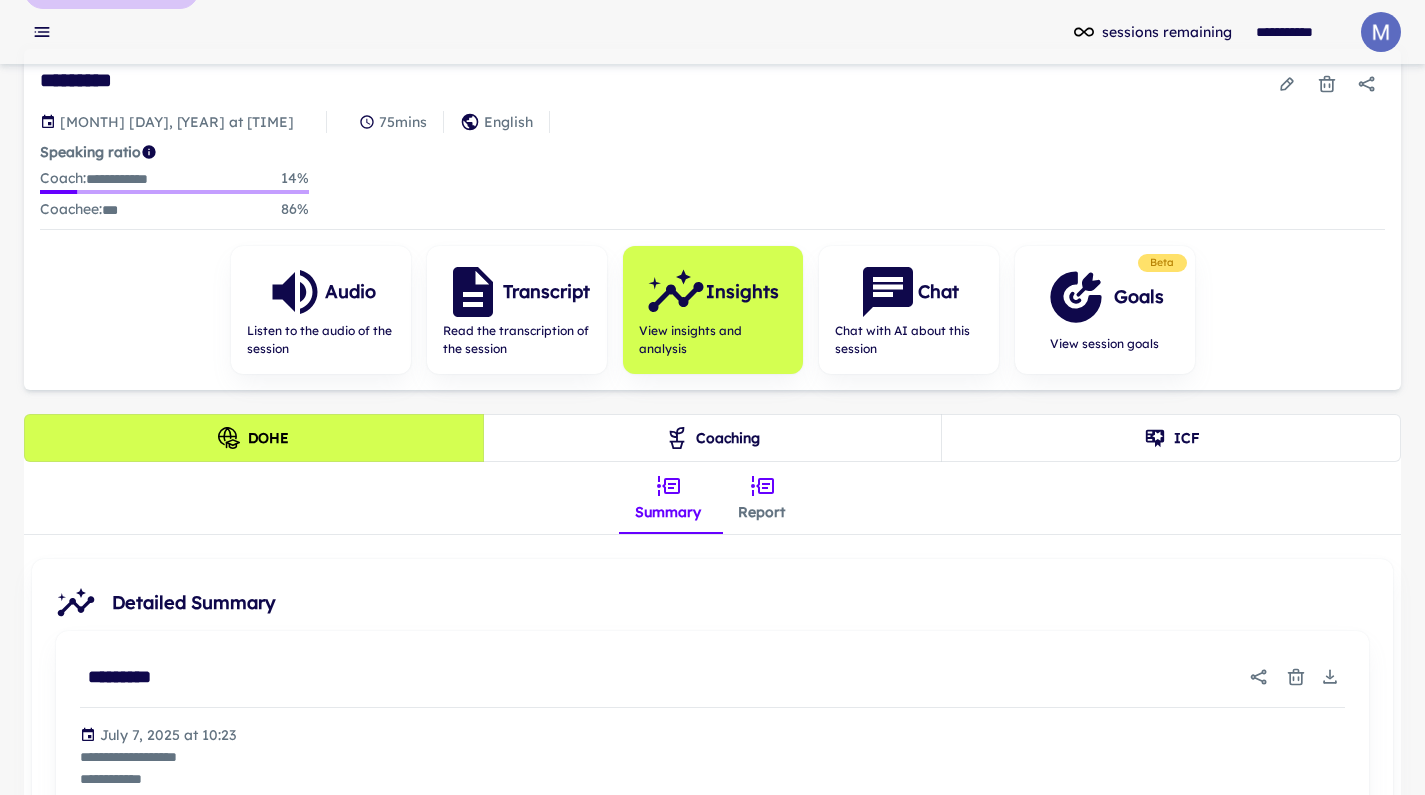 scroll, scrollTop: 180, scrollLeft: 0, axis: vertical 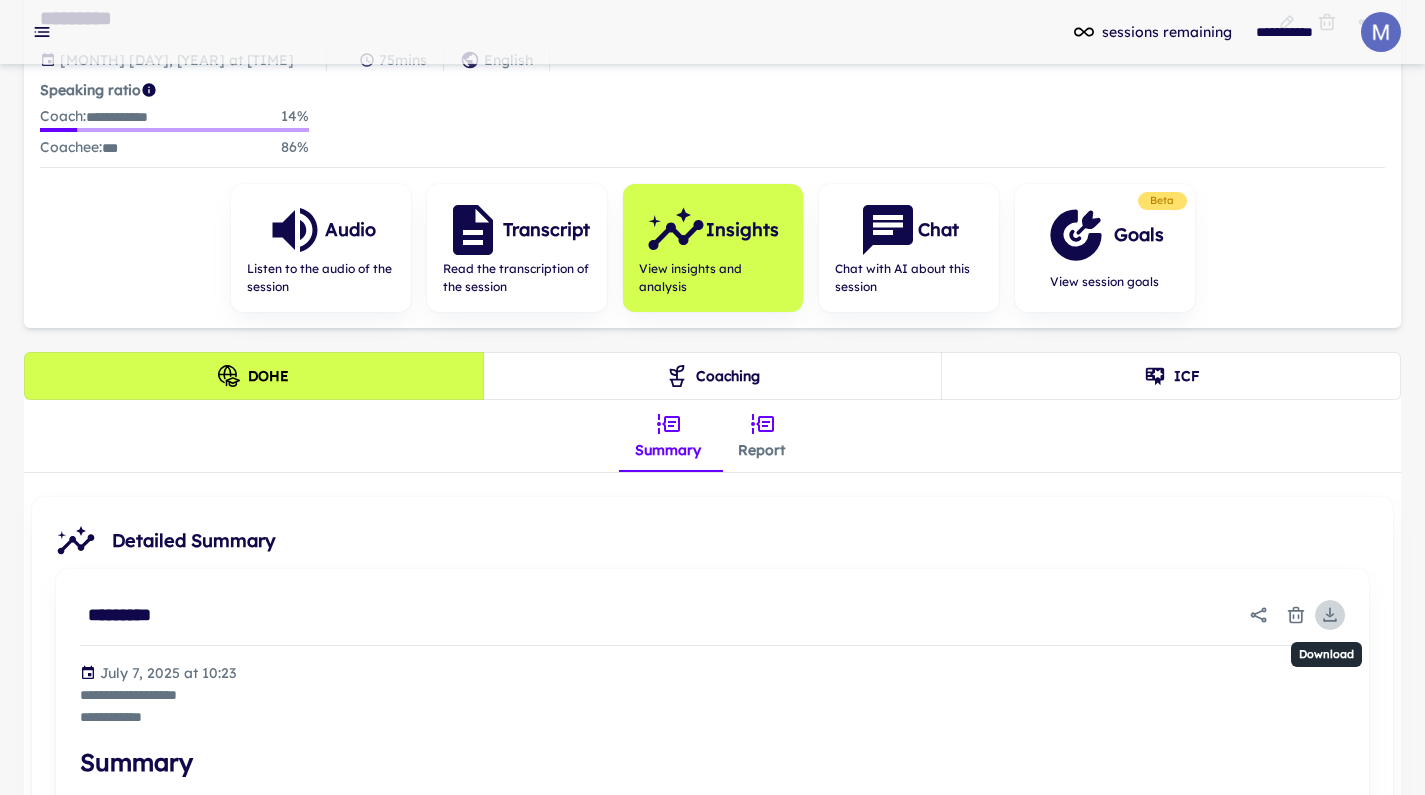 click at bounding box center (1330, 615) 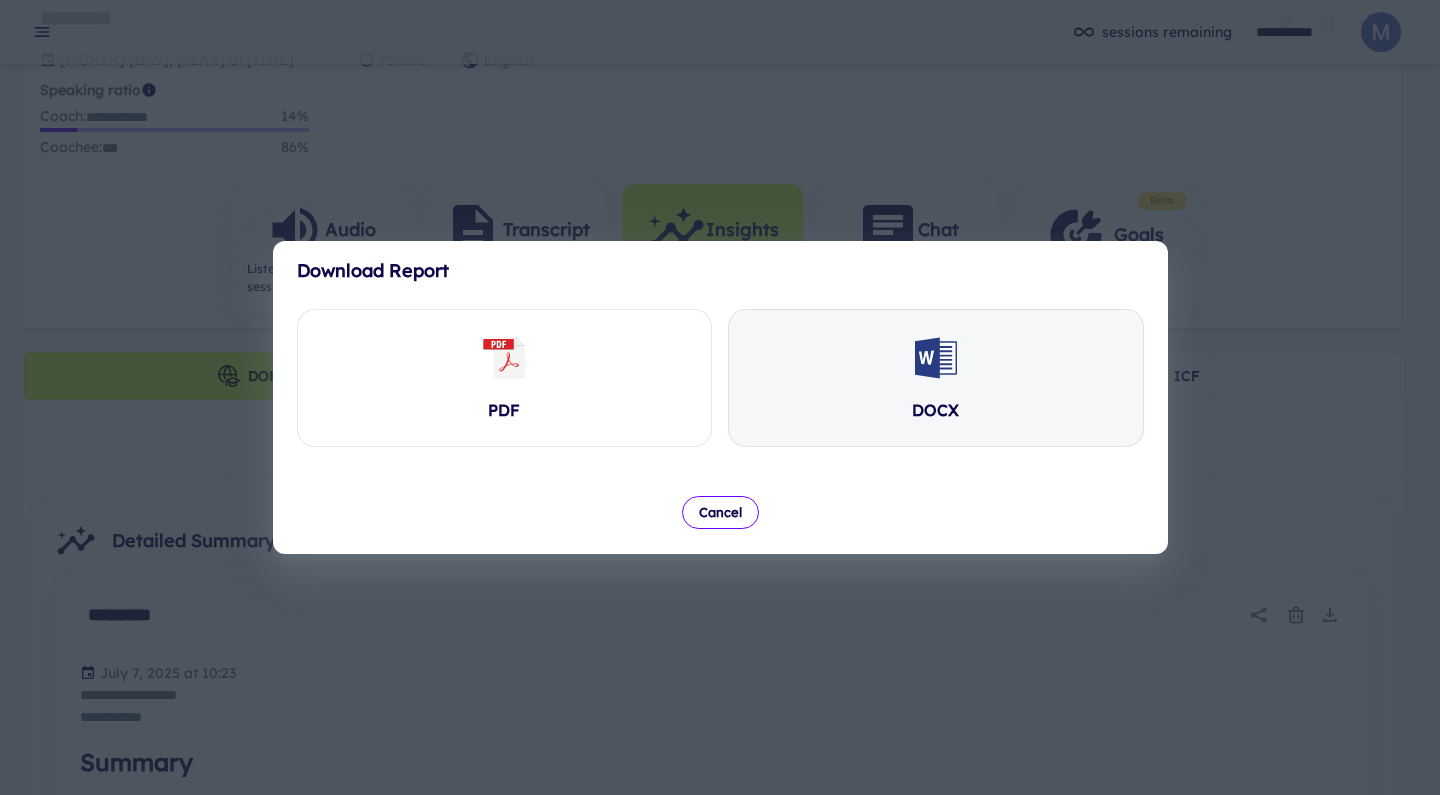 click on "DOCX" at bounding box center [505, 378] 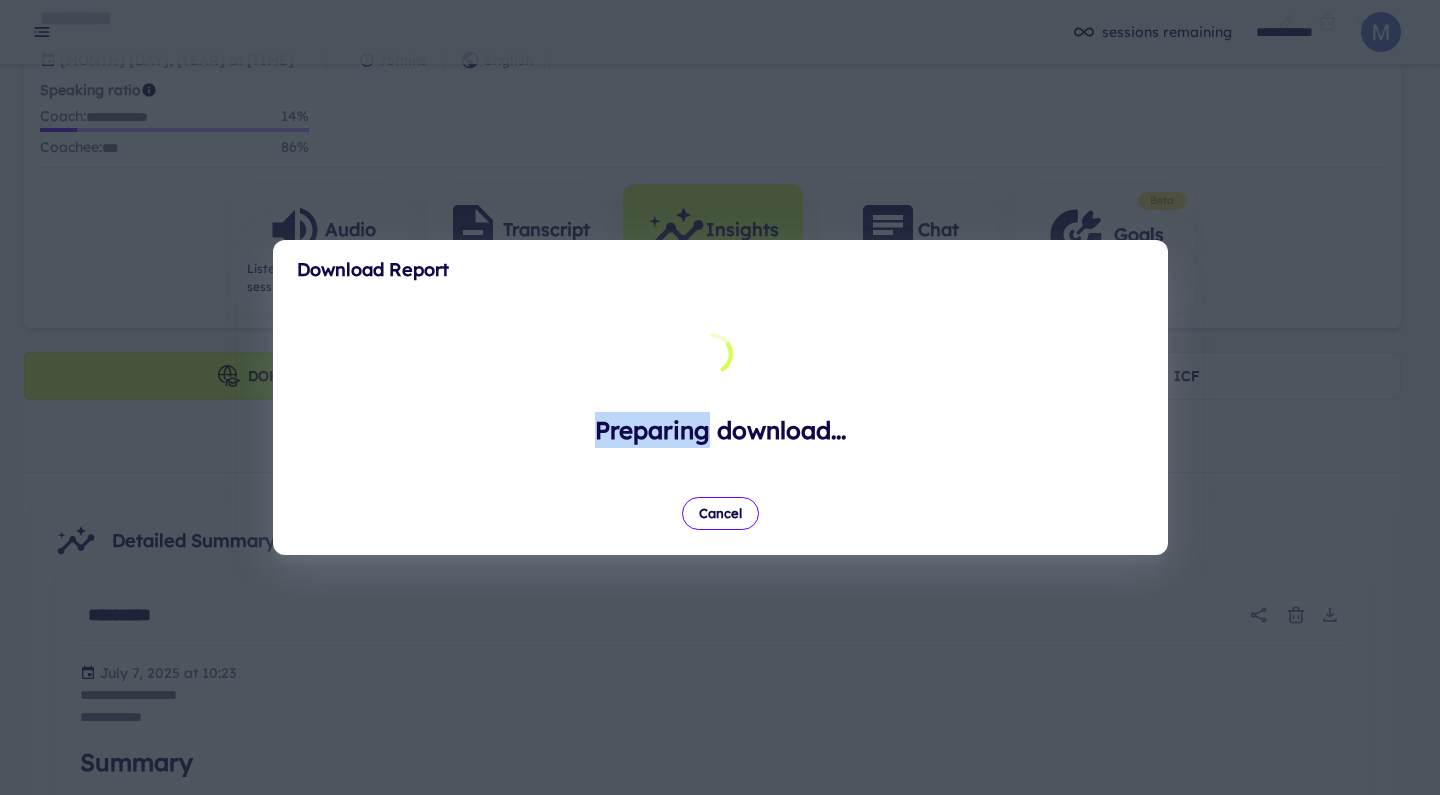 click on "Preparing download..." at bounding box center (720, 378) 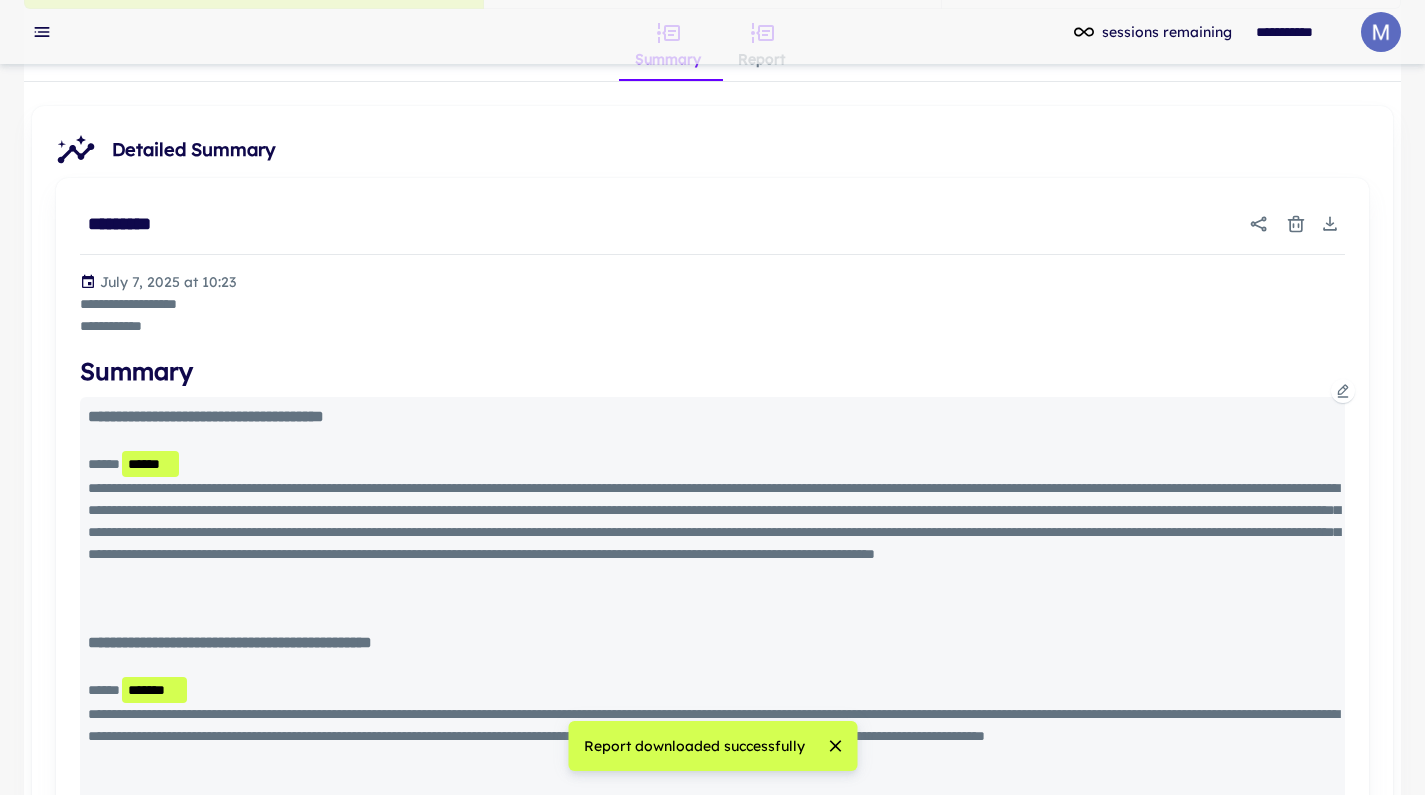 scroll, scrollTop: 480, scrollLeft: 0, axis: vertical 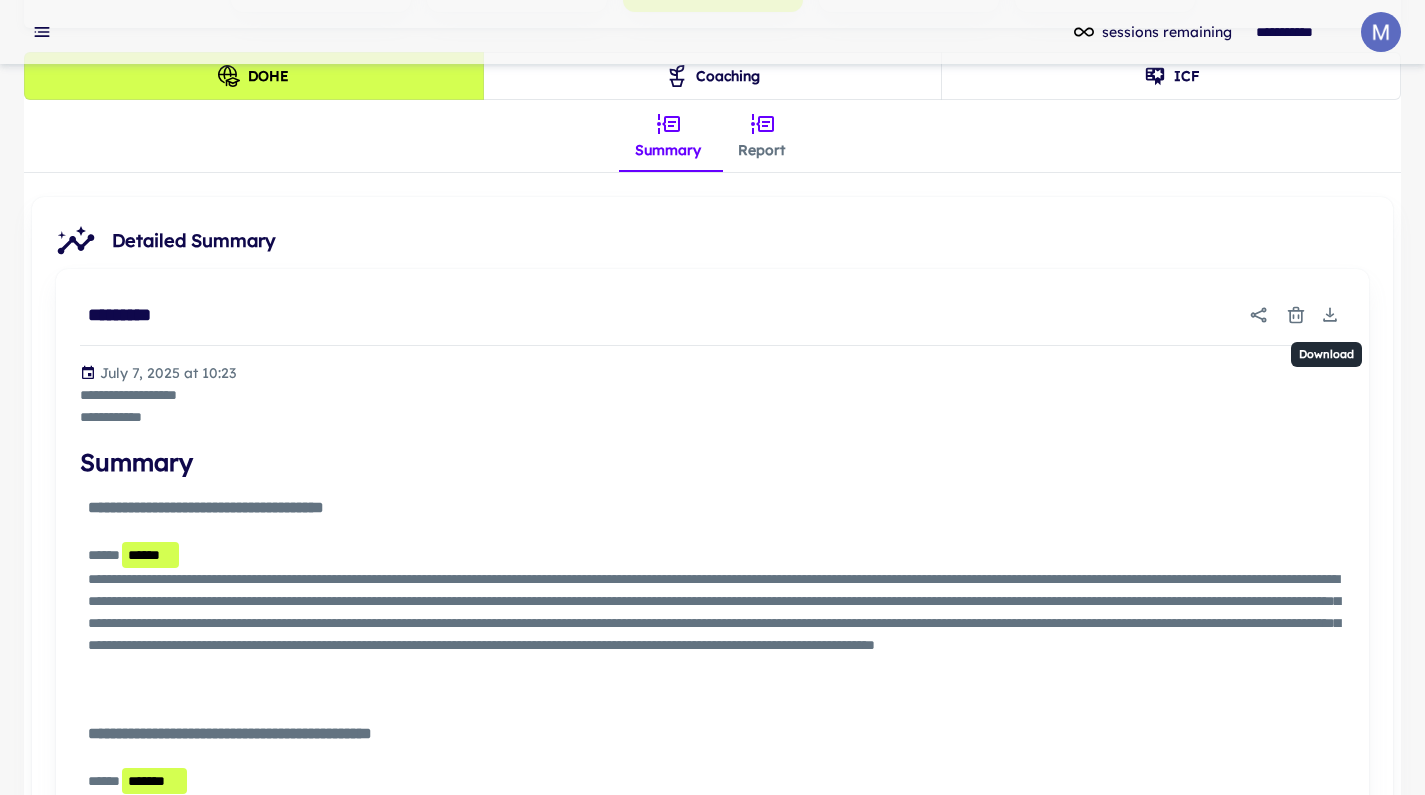 click at bounding box center (1330, 315) 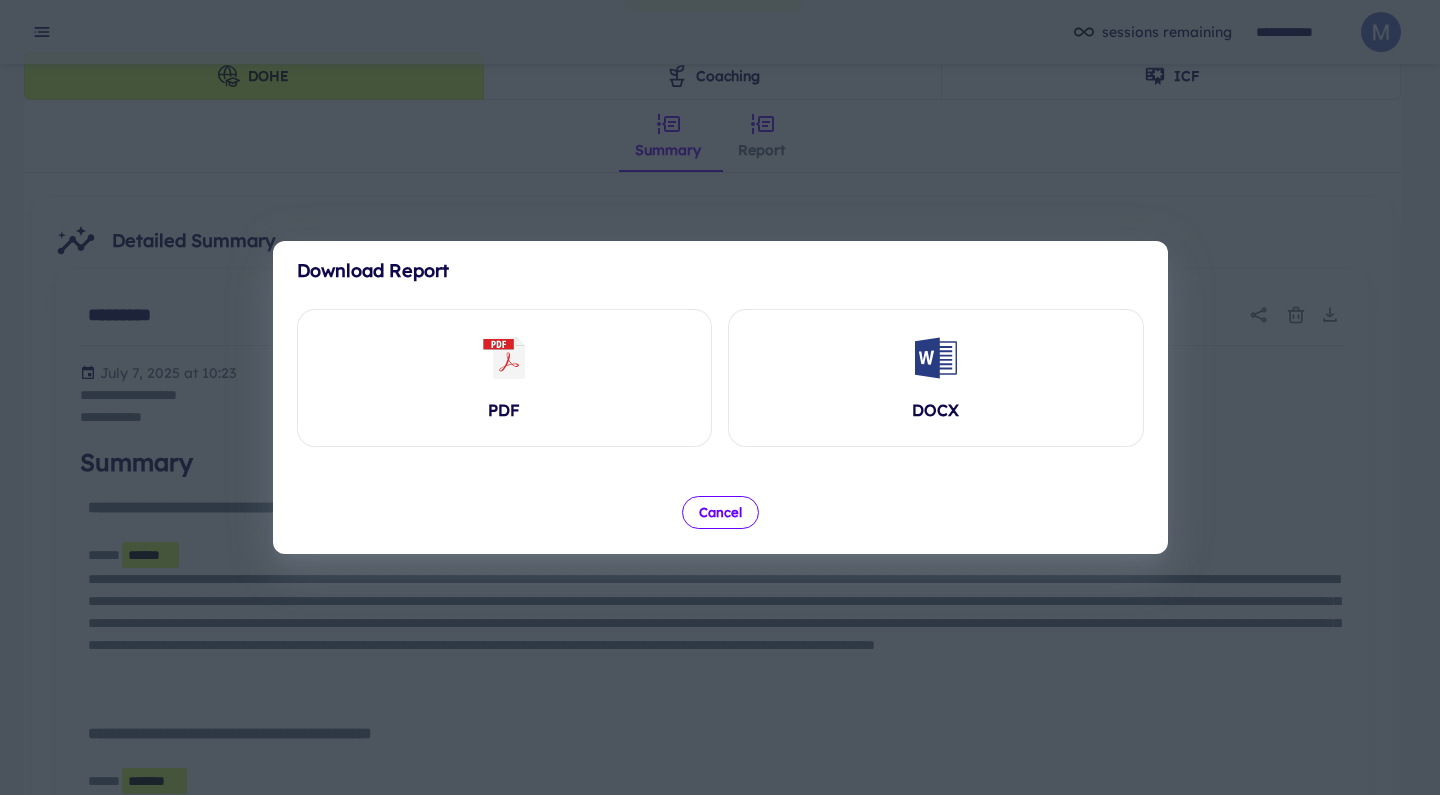 click on "Cancel" at bounding box center [720, 512] 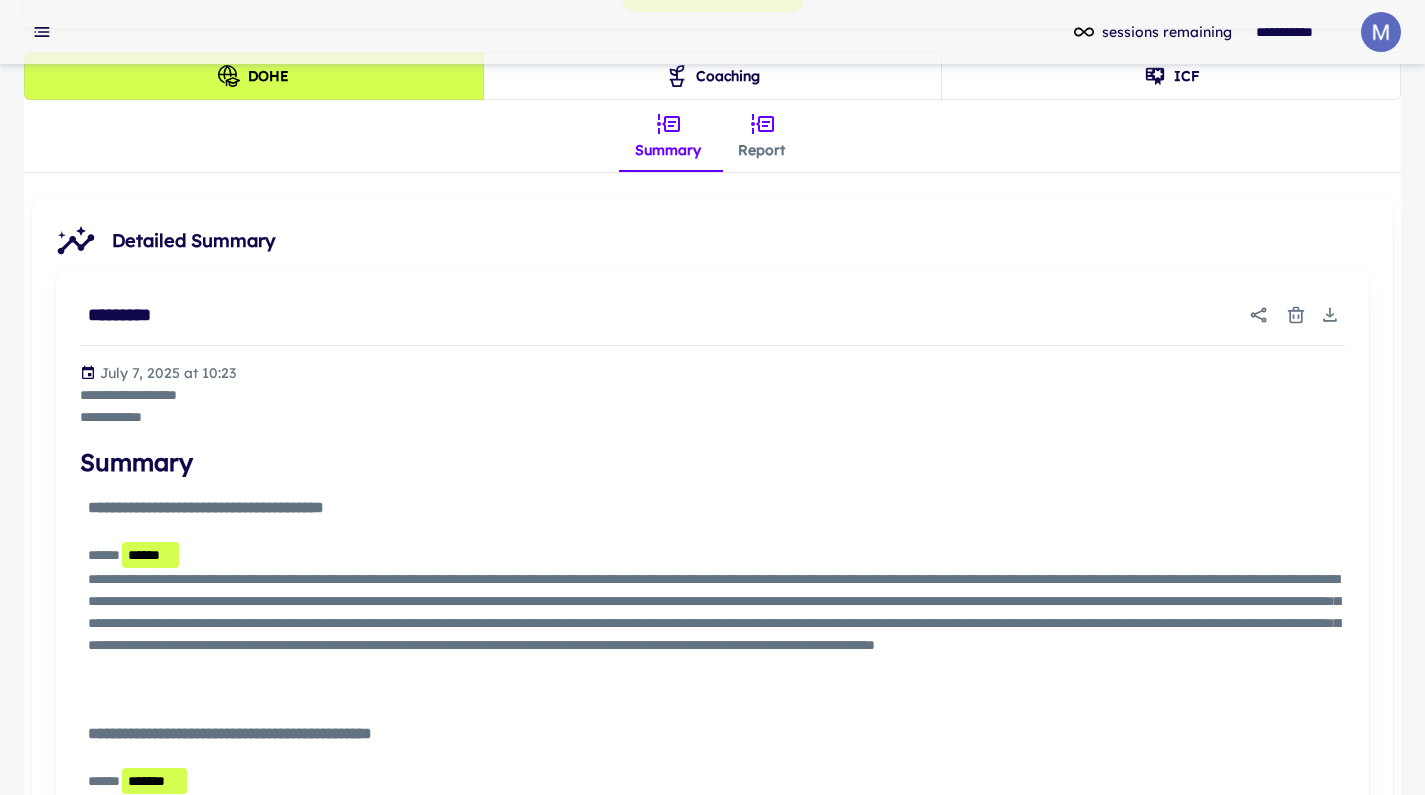 scroll, scrollTop: 115, scrollLeft: 0, axis: vertical 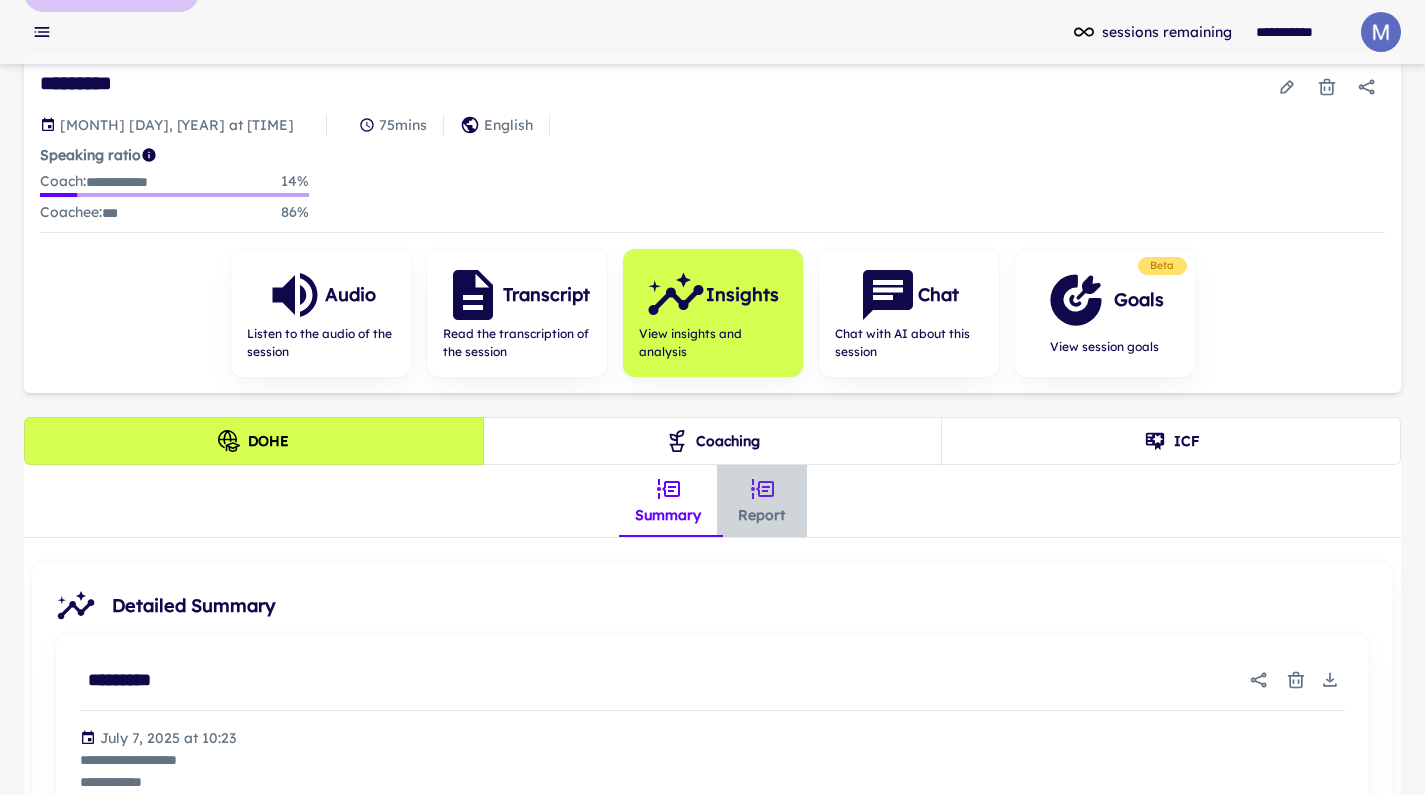 click on "Report" at bounding box center [762, 501] 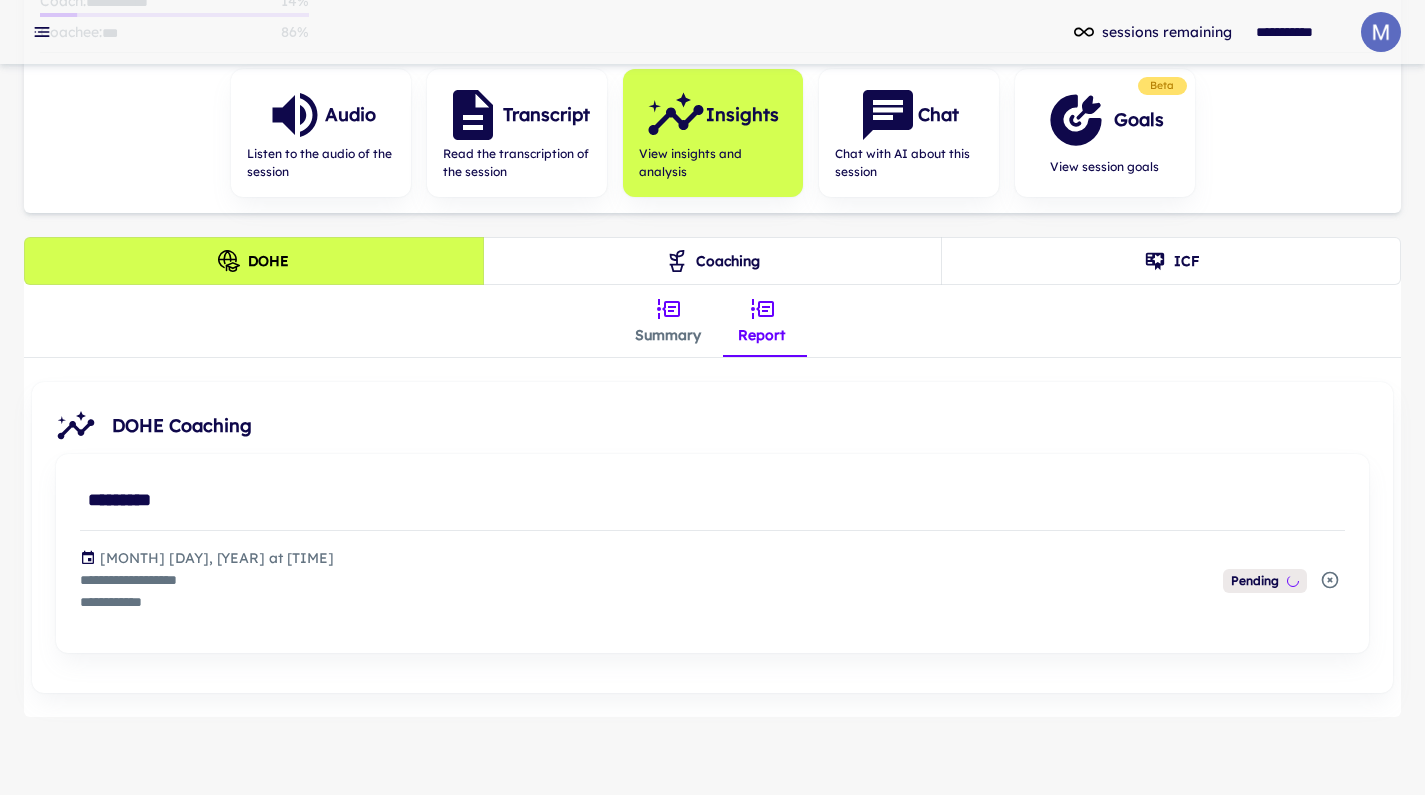scroll, scrollTop: 0, scrollLeft: 0, axis: both 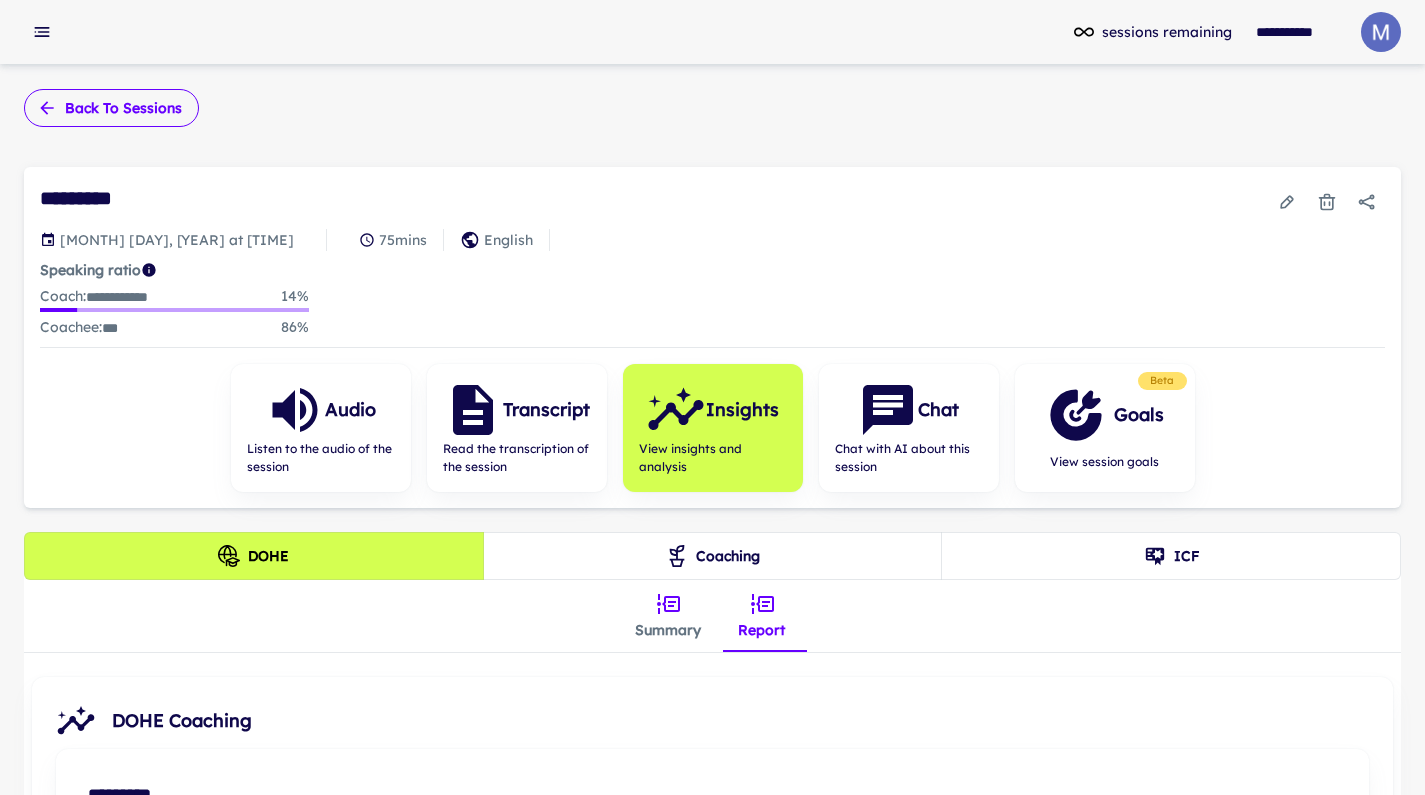 click on "Back to sessions" at bounding box center [111, 108] 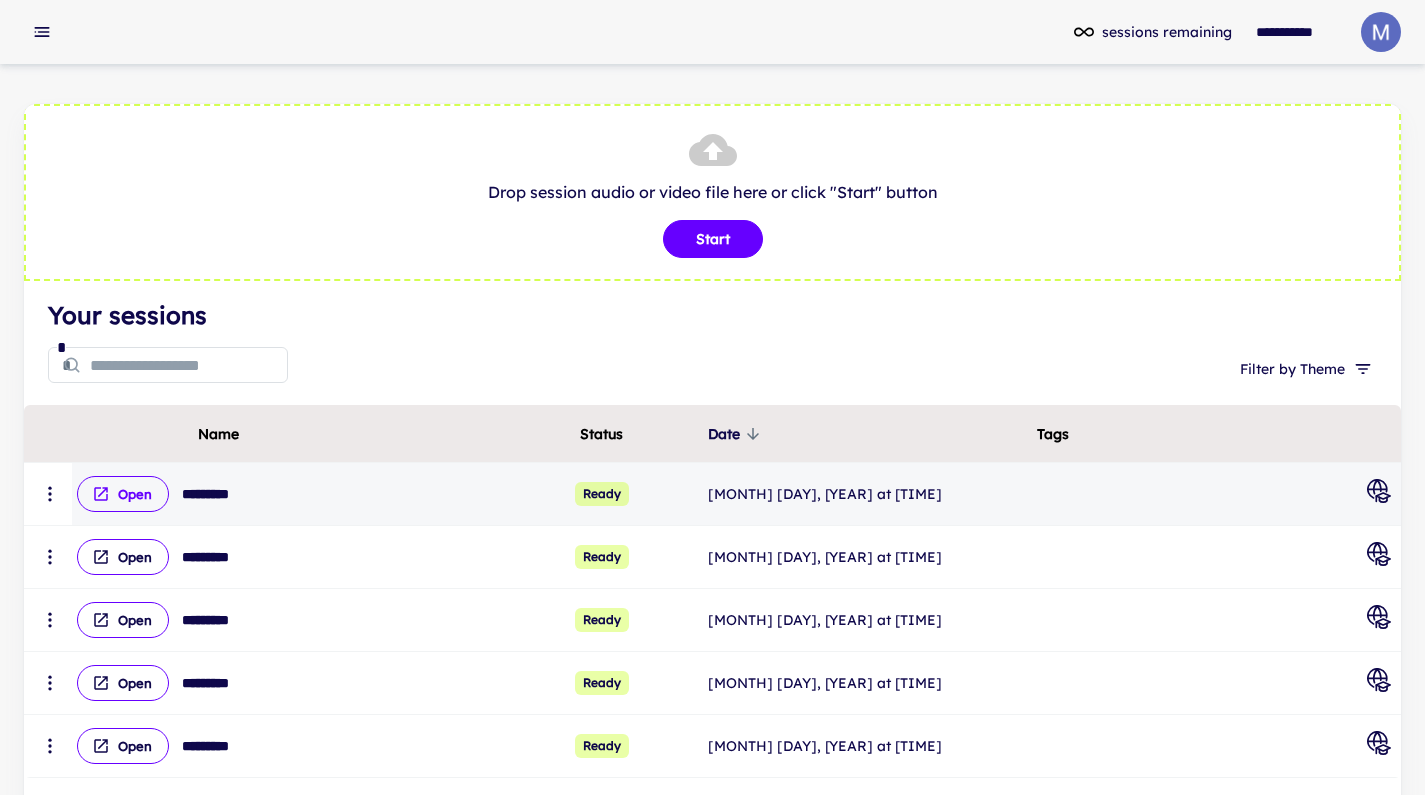 click on "Open" at bounding box center (123, 494) 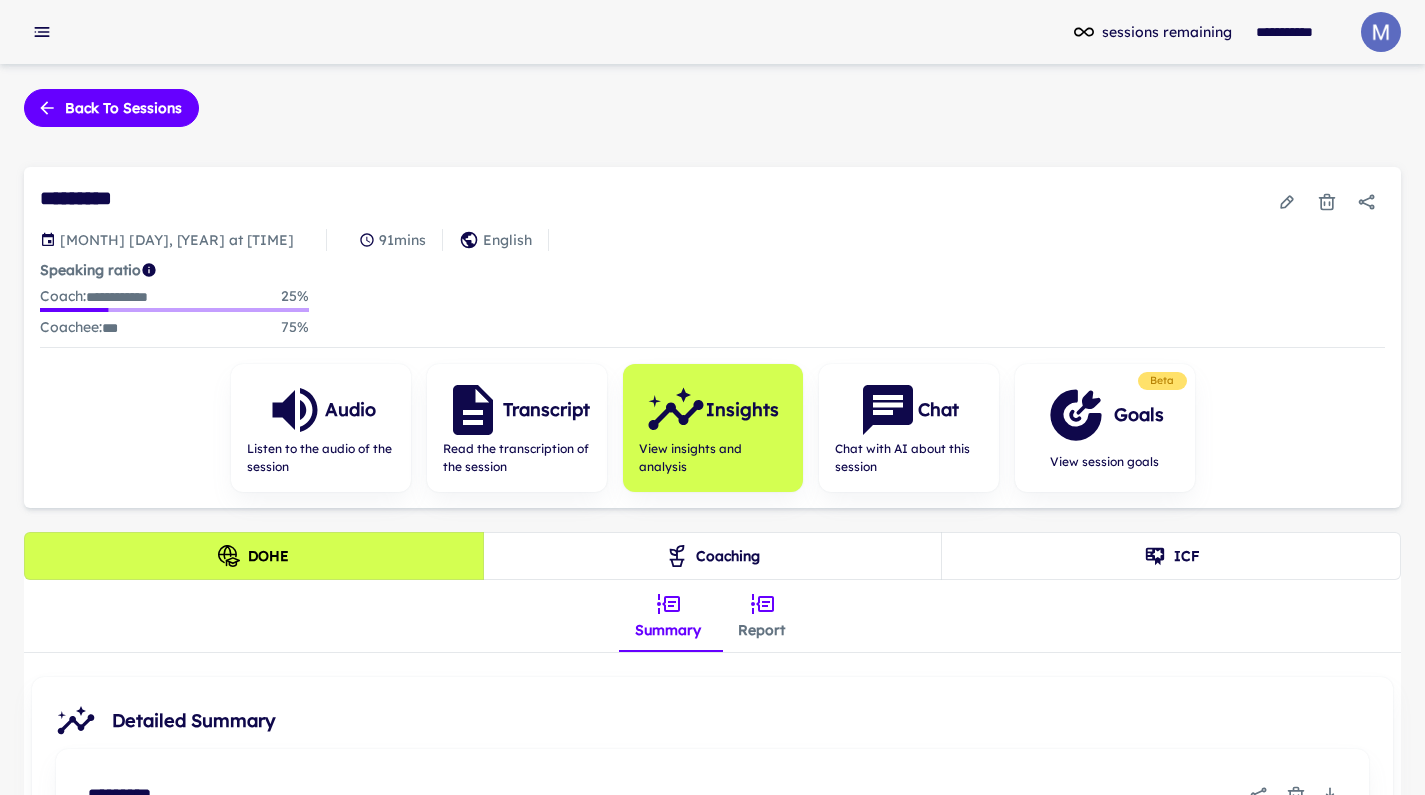 click on "Report" at bounding box center (762, 616) 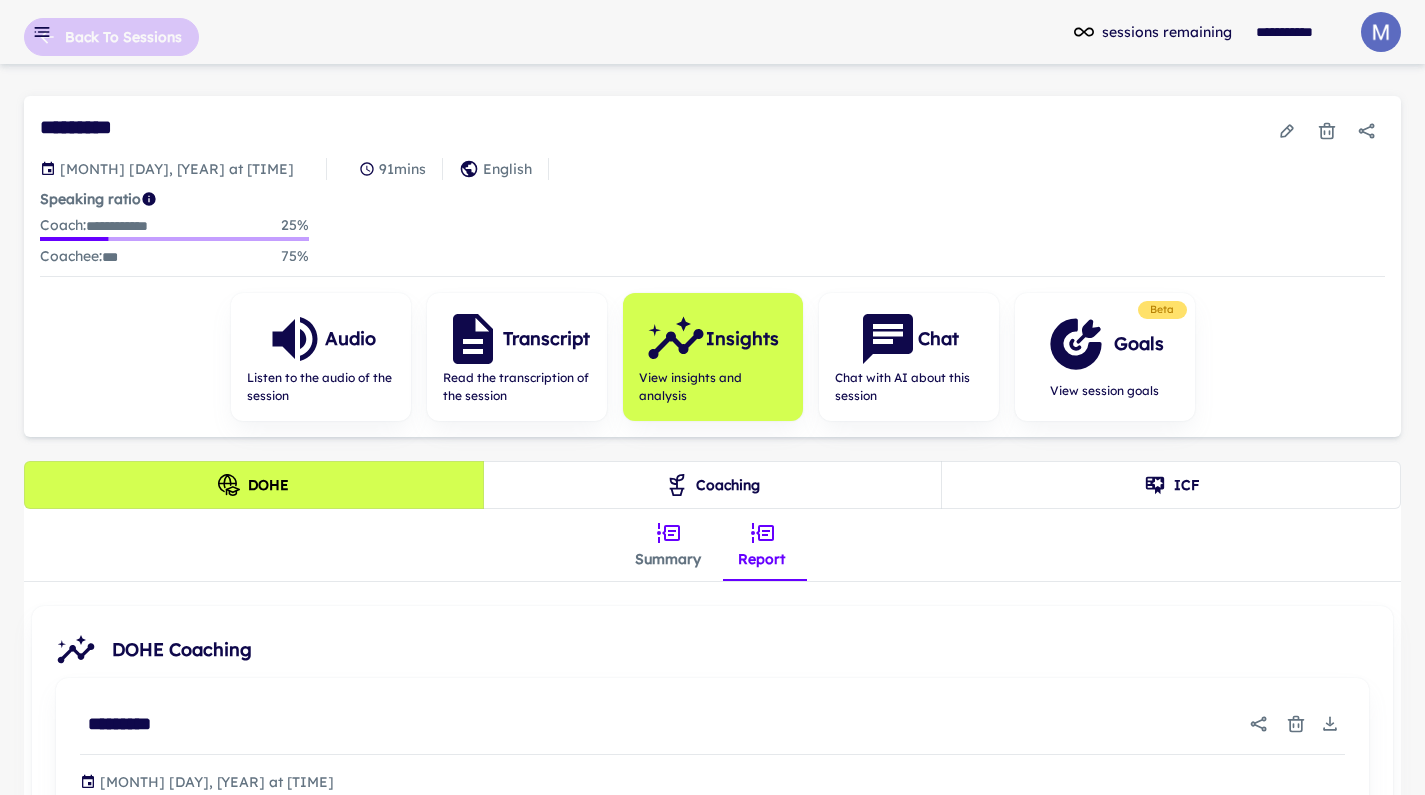 scroll, scrollTop: 139, scrollLeft: 0, axis: vertical 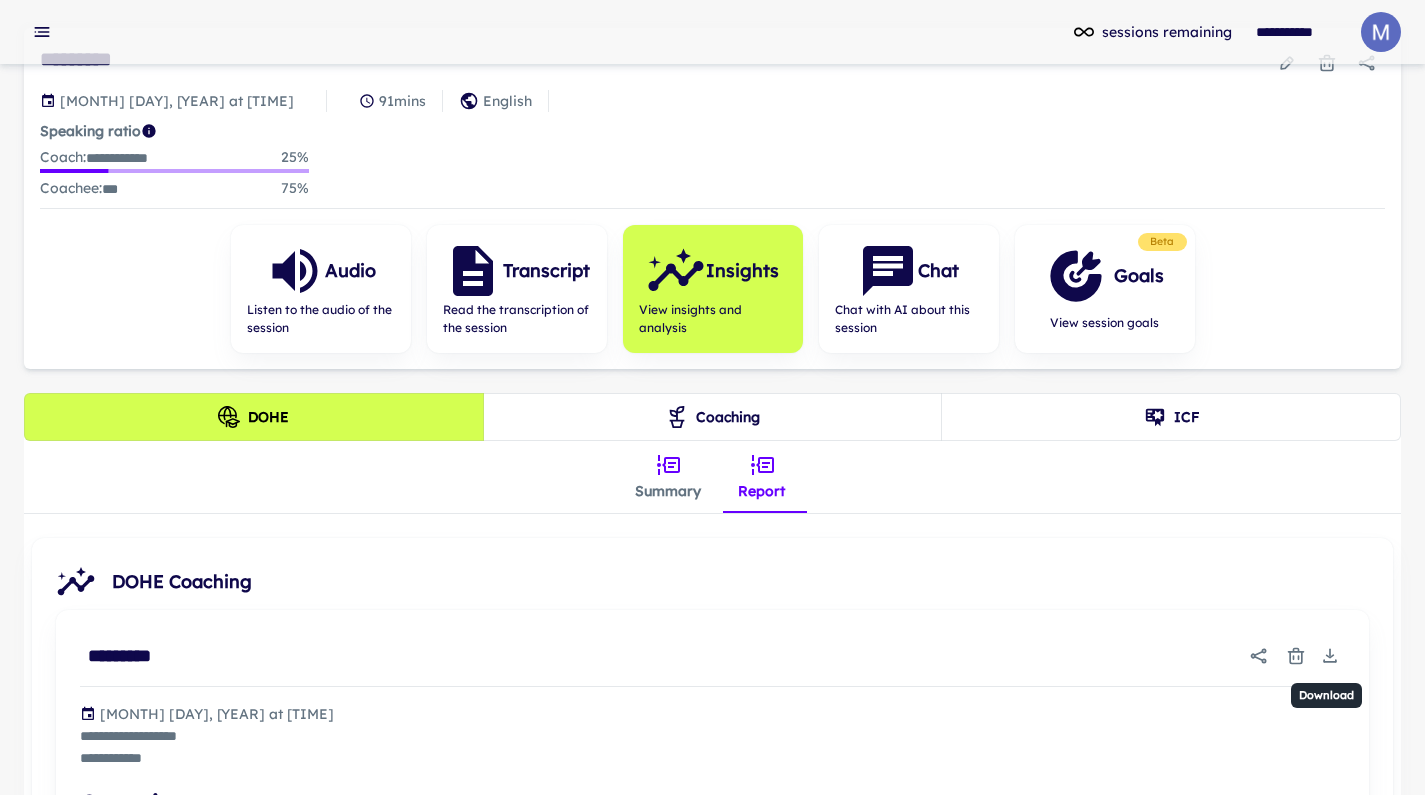 click at bounding box center (1330, 656) 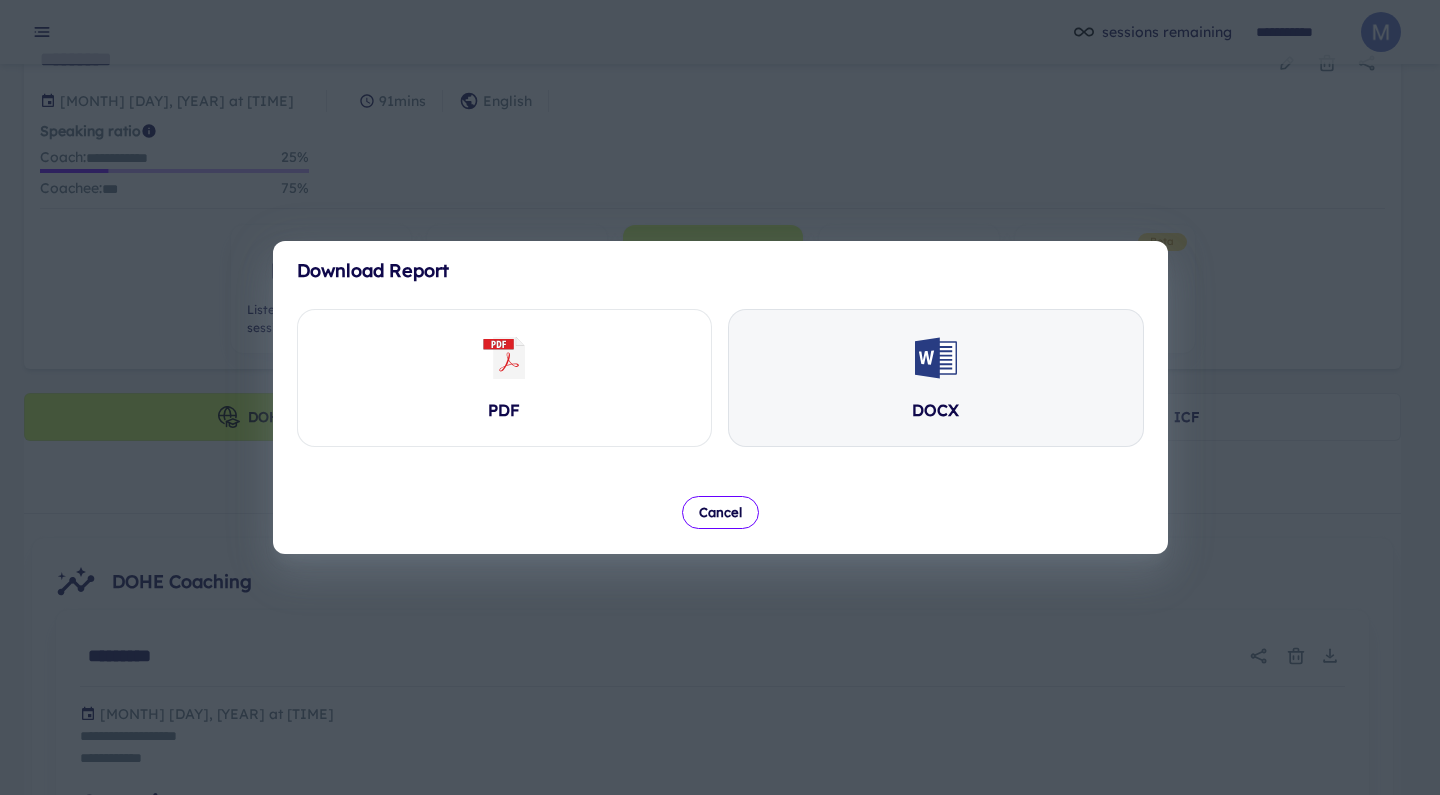 click on "DOCX" at bounding box center (505, 378) 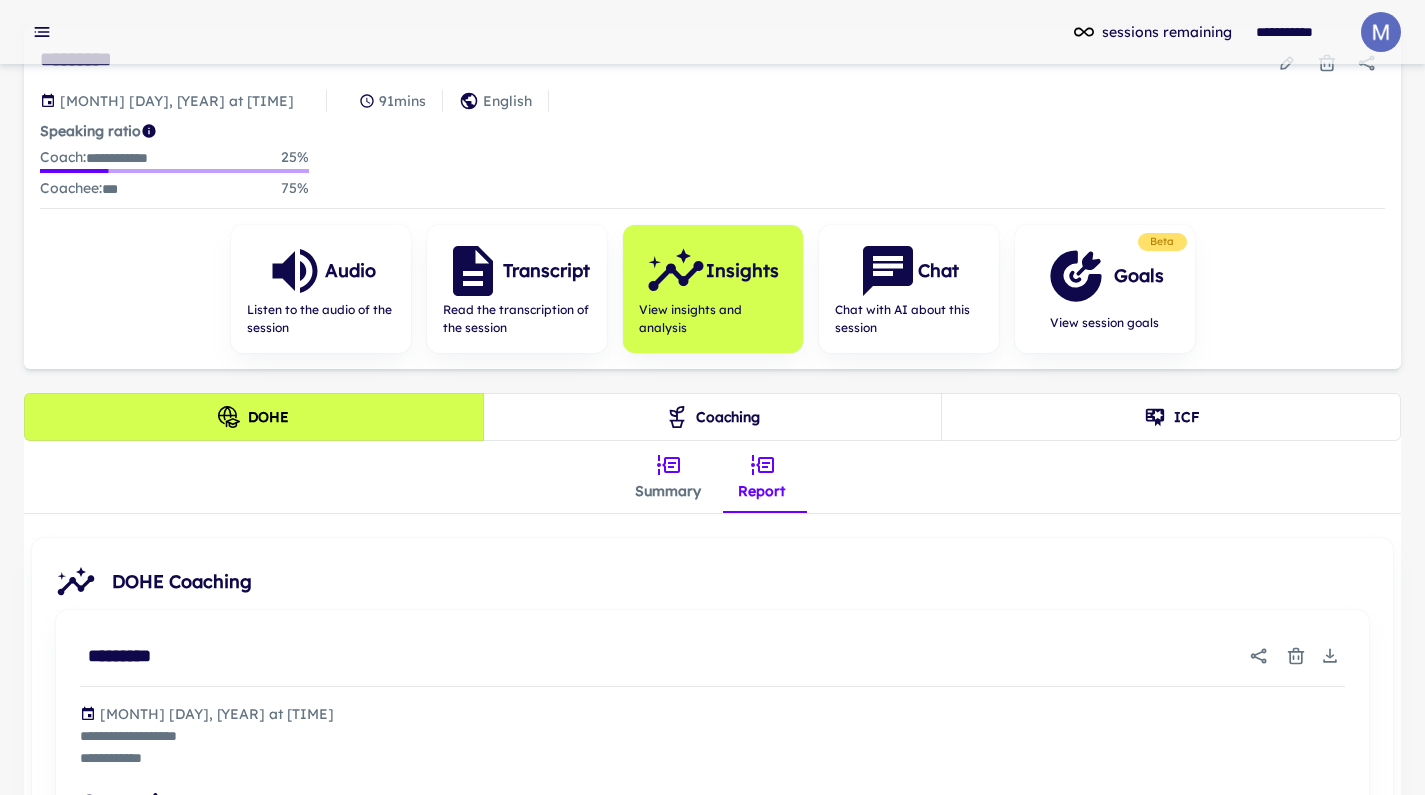 scroll, scrollTop: 0, scrollLeft: 0, axis: both 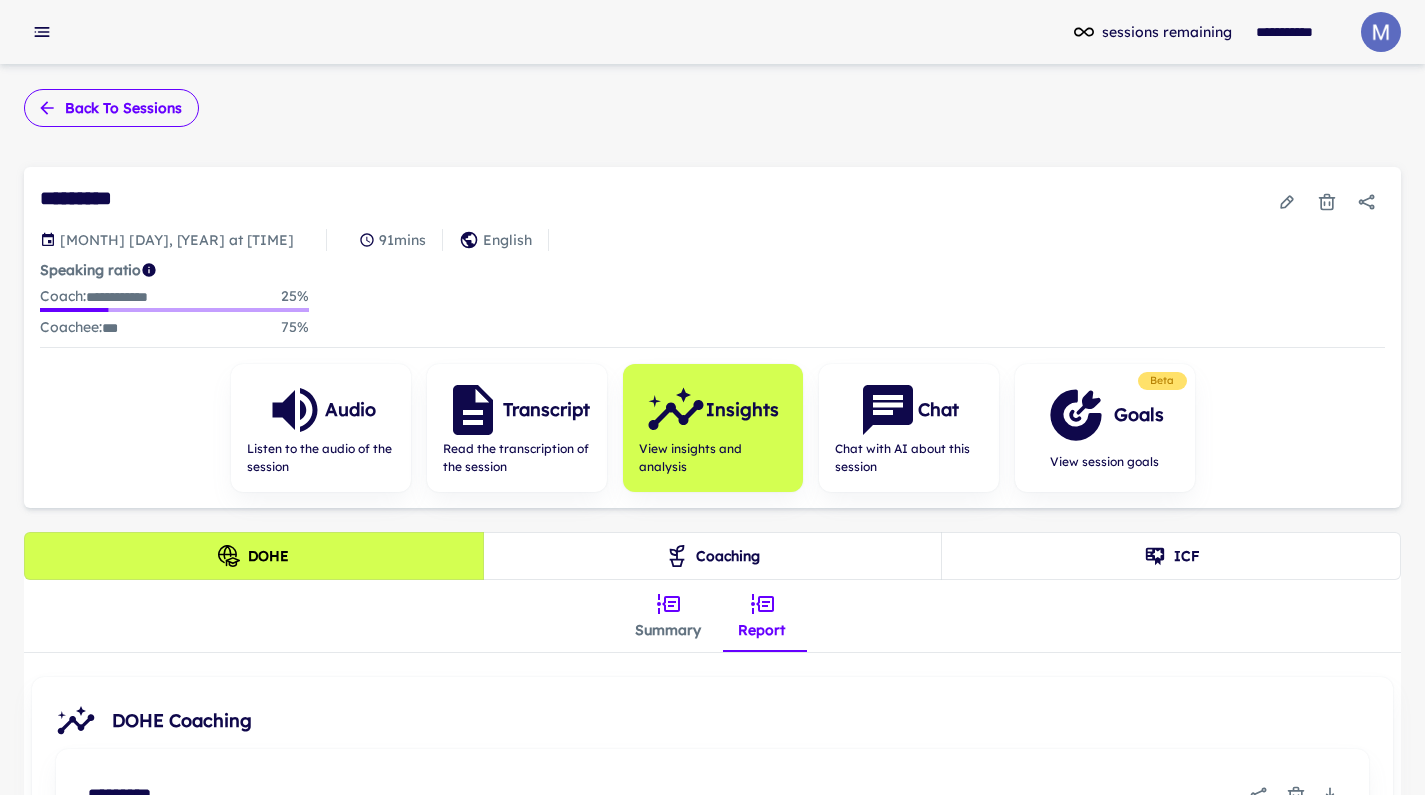 click on "Back to sessions" at bounding box center (111, 108) 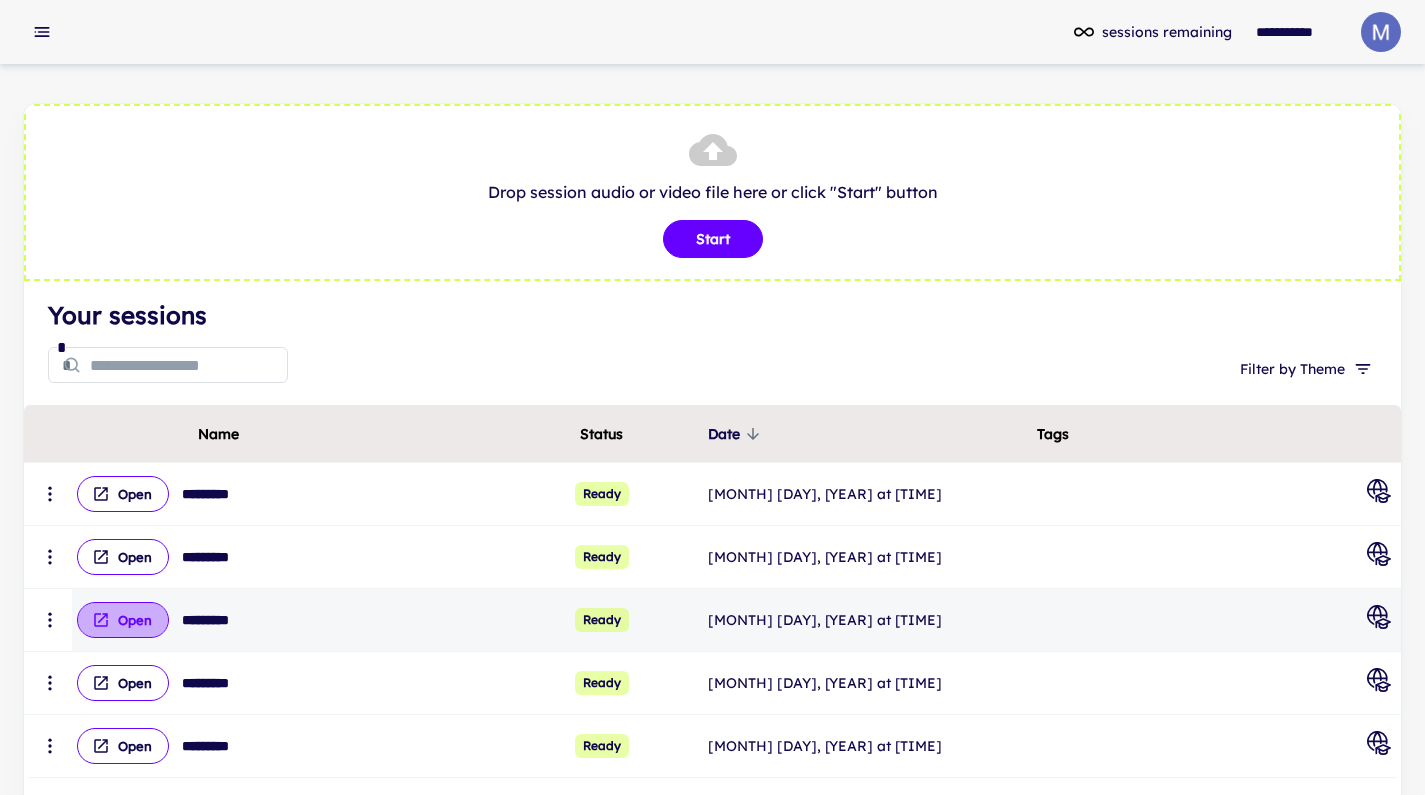 click on "Open" at bounding box center (123, 494) 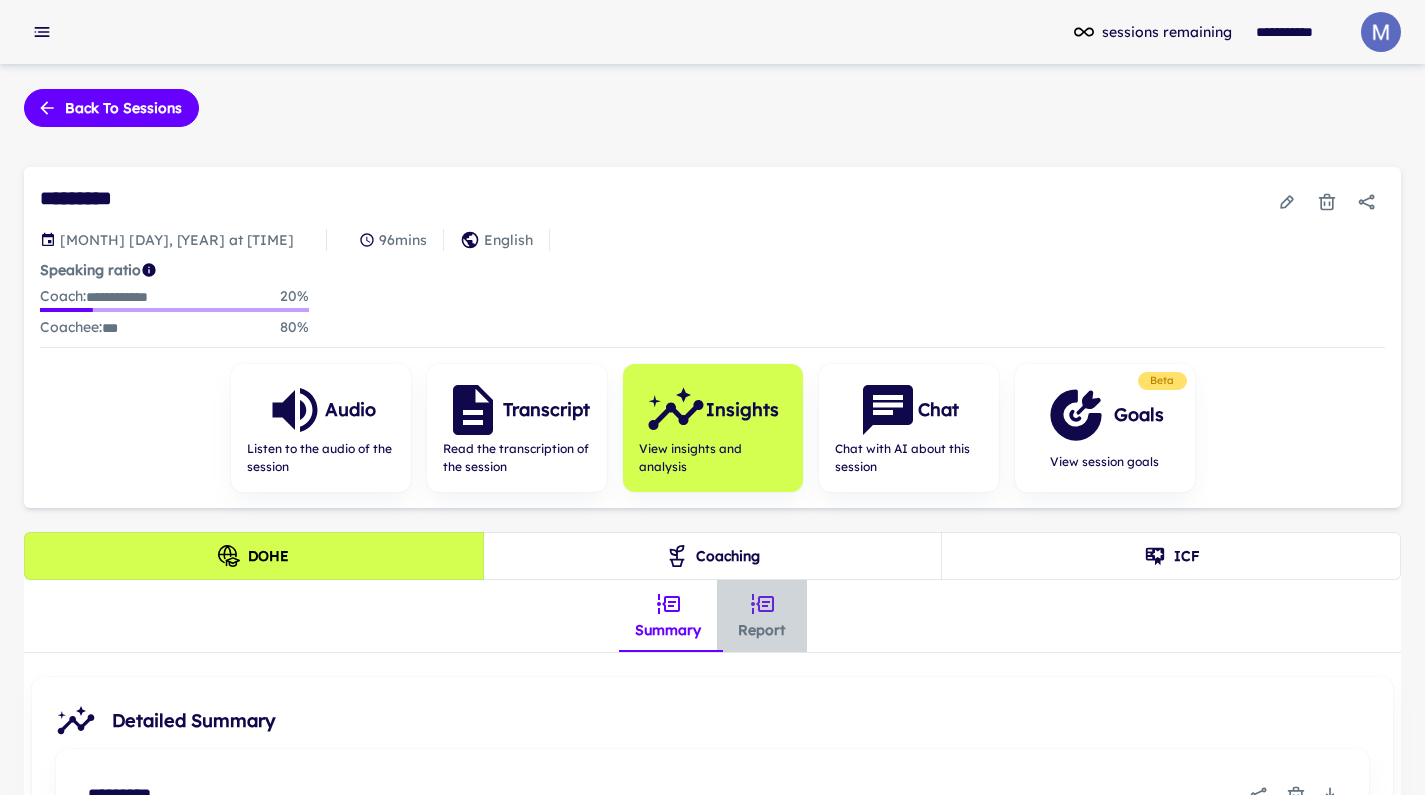 click on "Report" at bounding box center [762, 616] 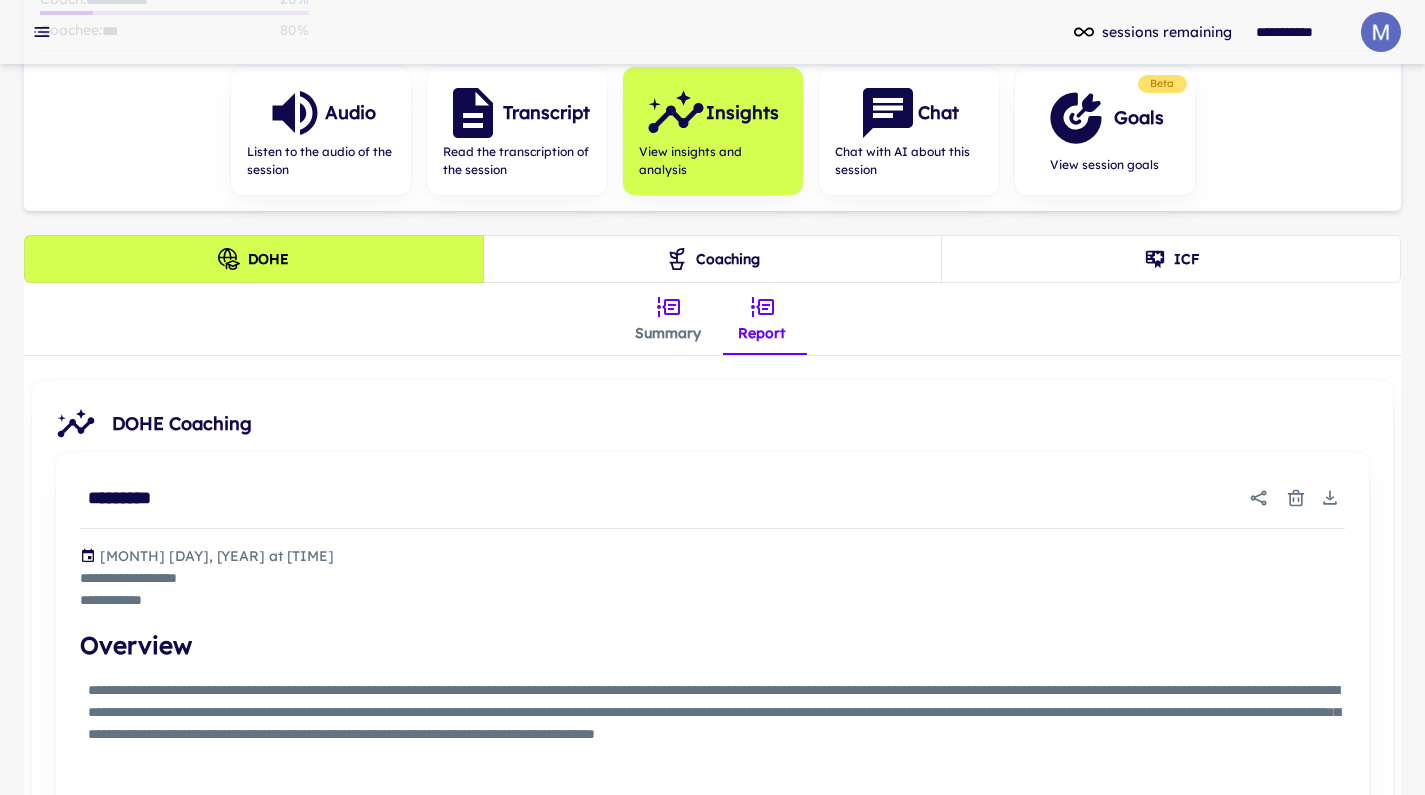 scroll, scrollTop: 697, scrollLeft: 0, axis: vertical 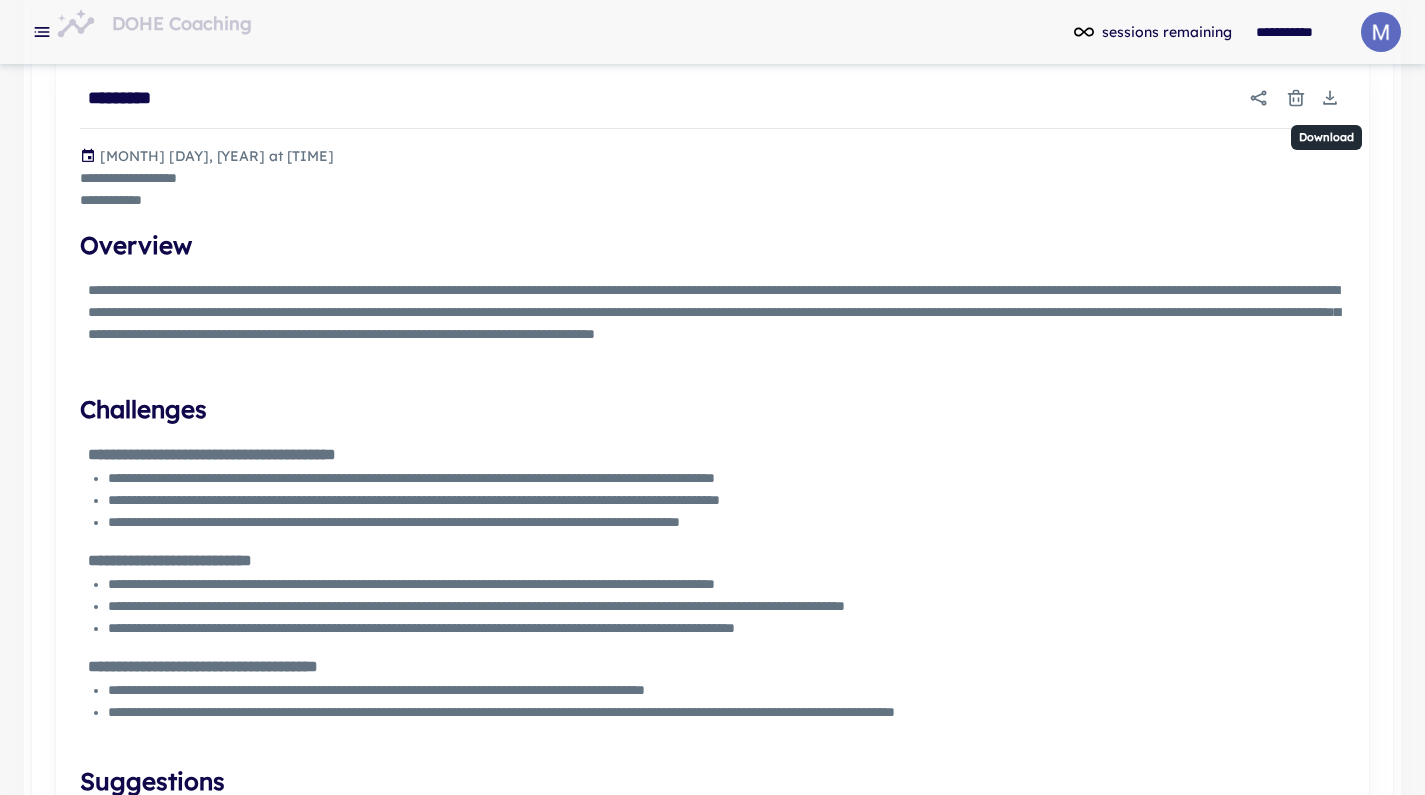 click at bounding box center (1330, 98) 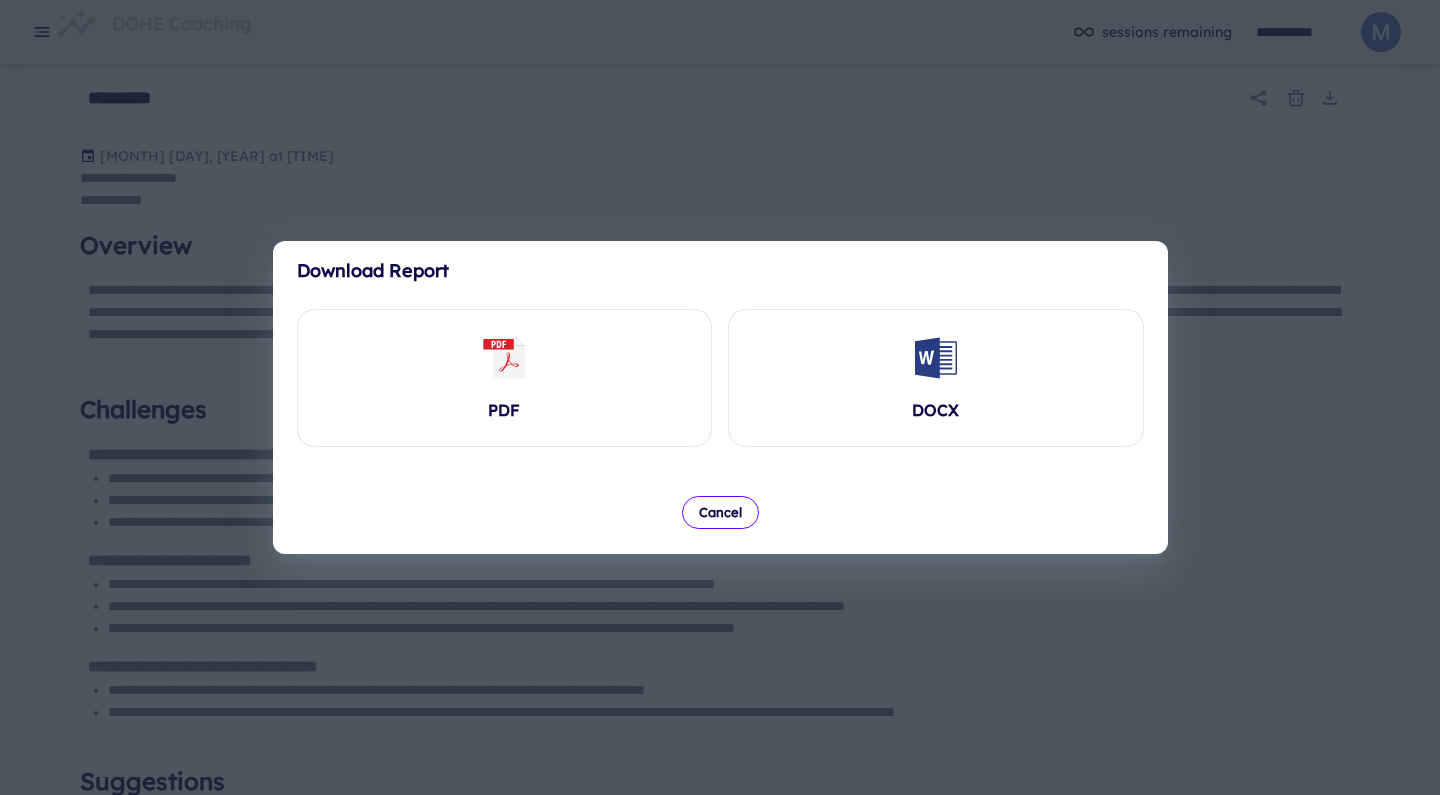 click on "DOCX" at bounding box center [505, 378] 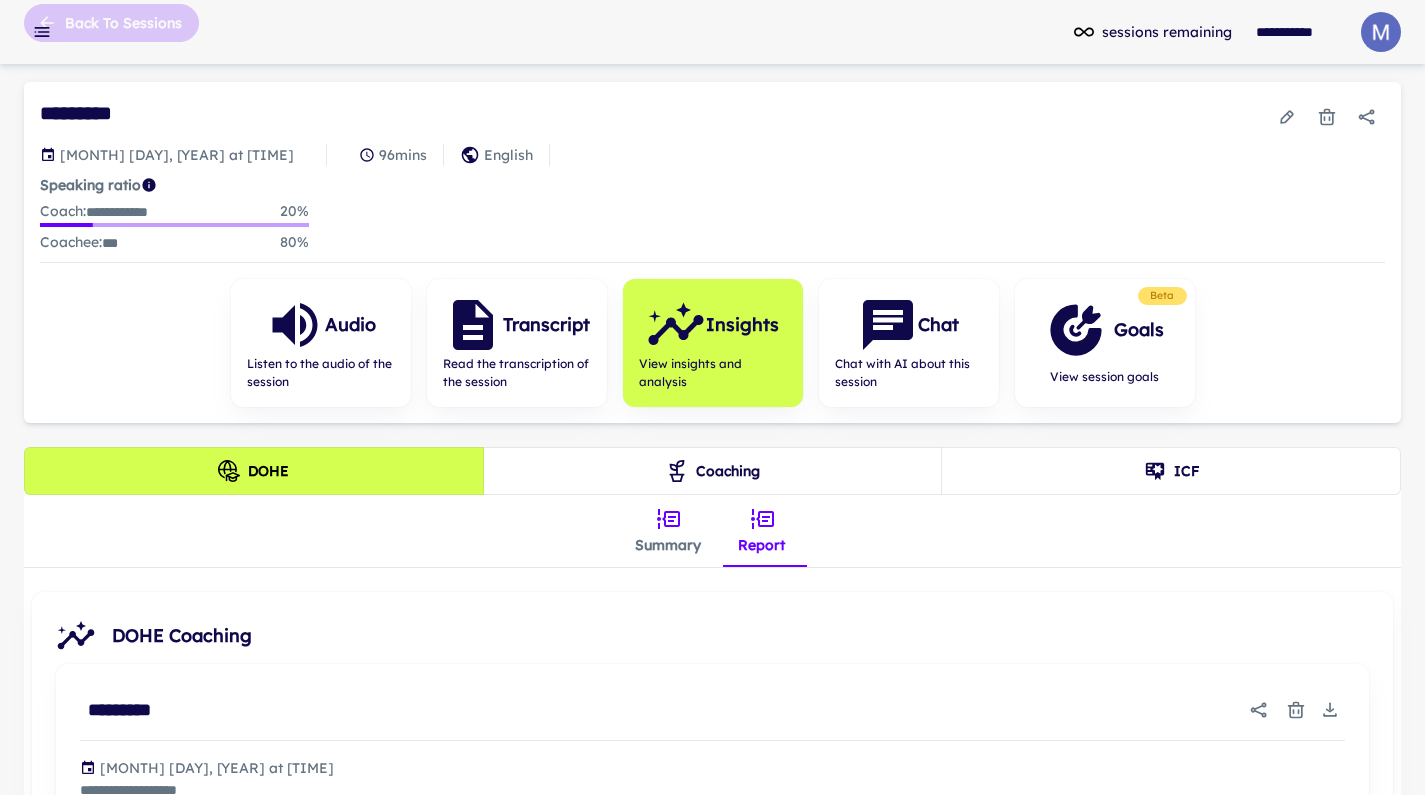 scroll, scrollTop: 0, scrollLeft: 0, axis: both 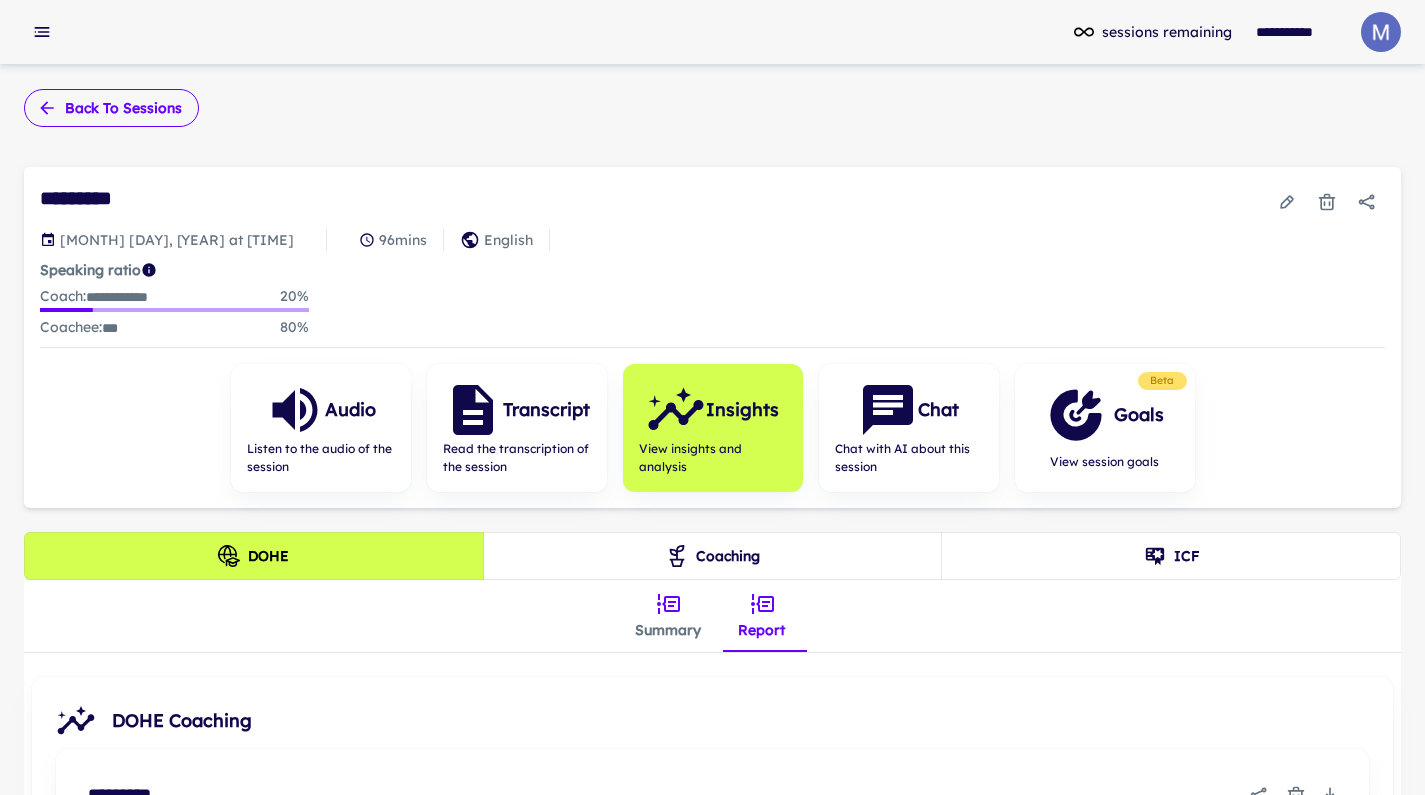 click on "Back to sessions" at bounding box center [111, 108] 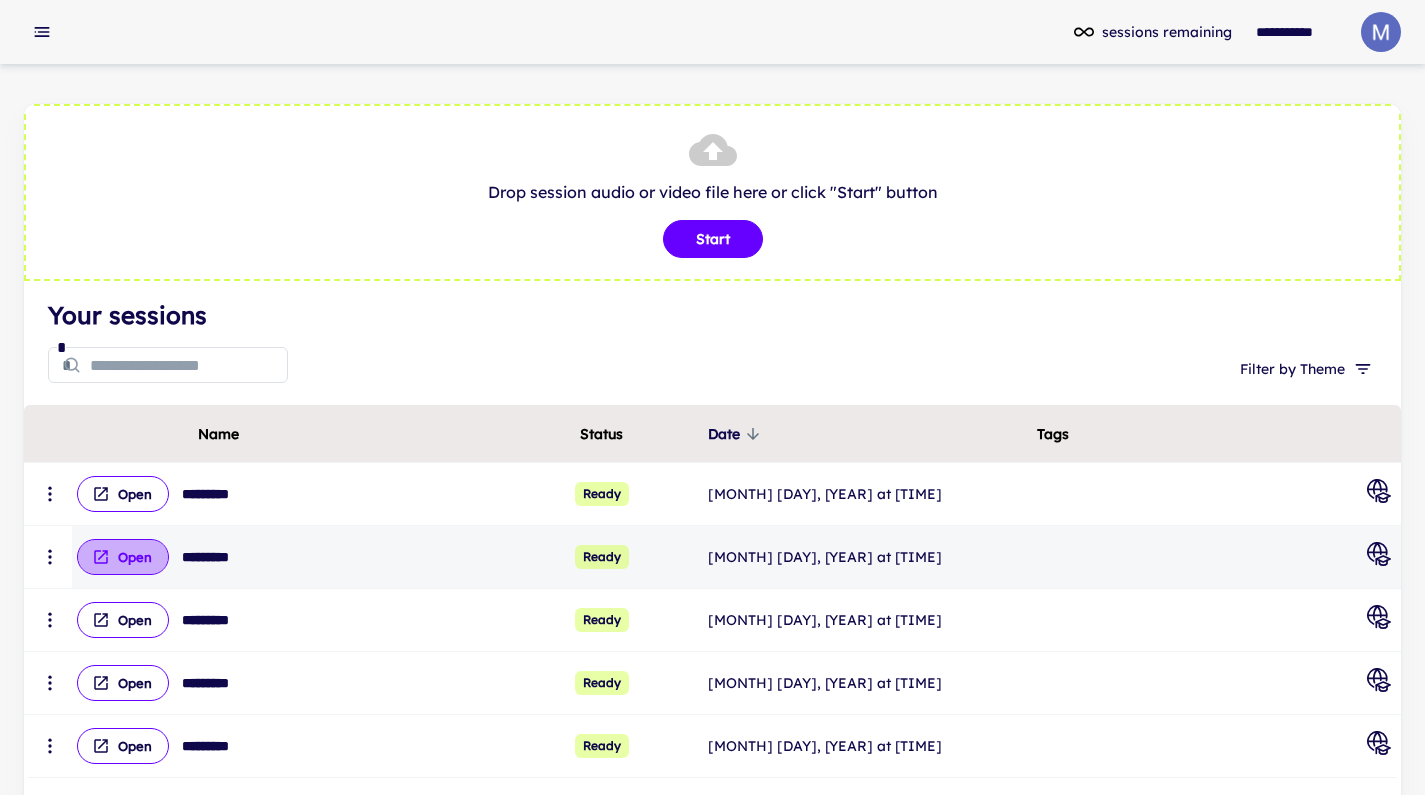click on "Open" at bounding box center [123, 494] 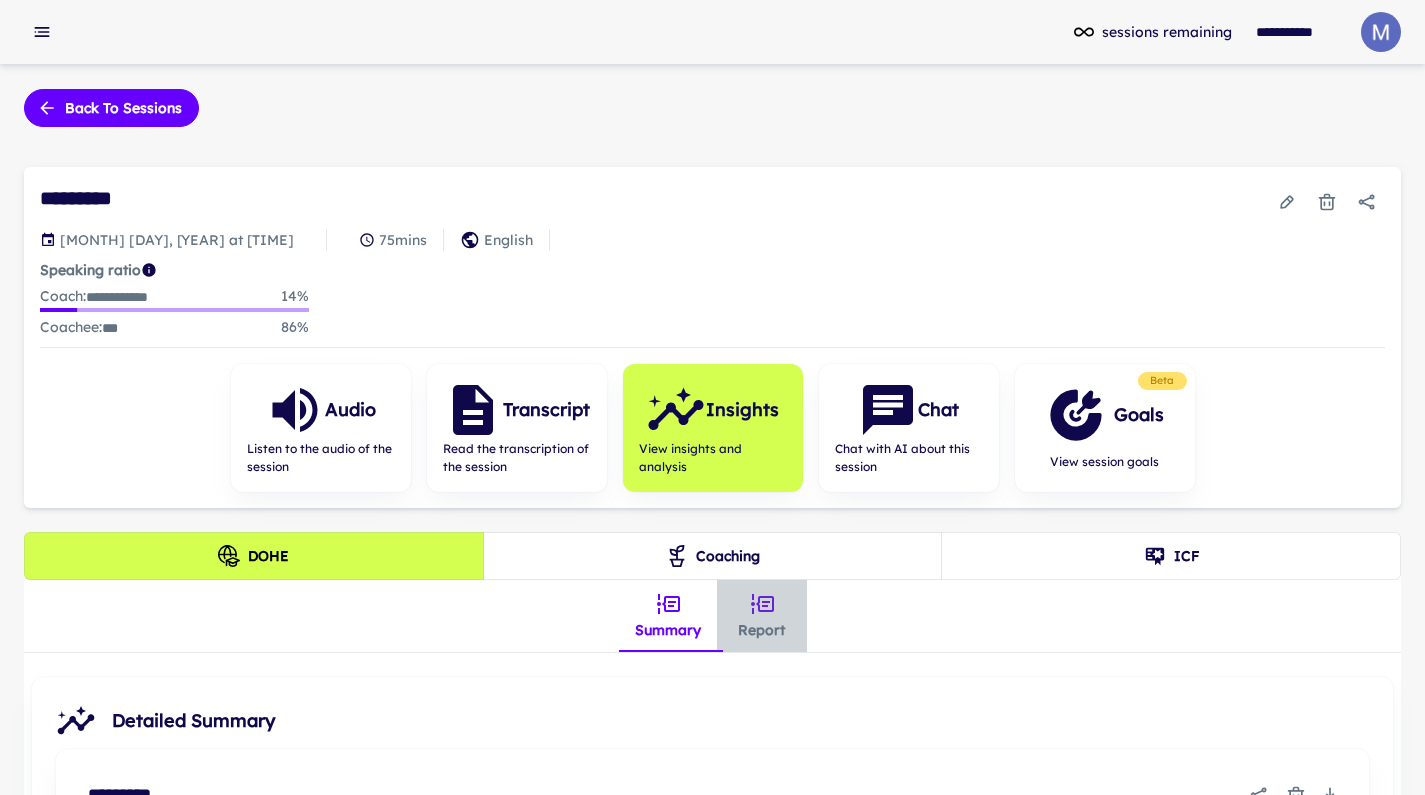 click on "Report" at bounding box center (762, 616) 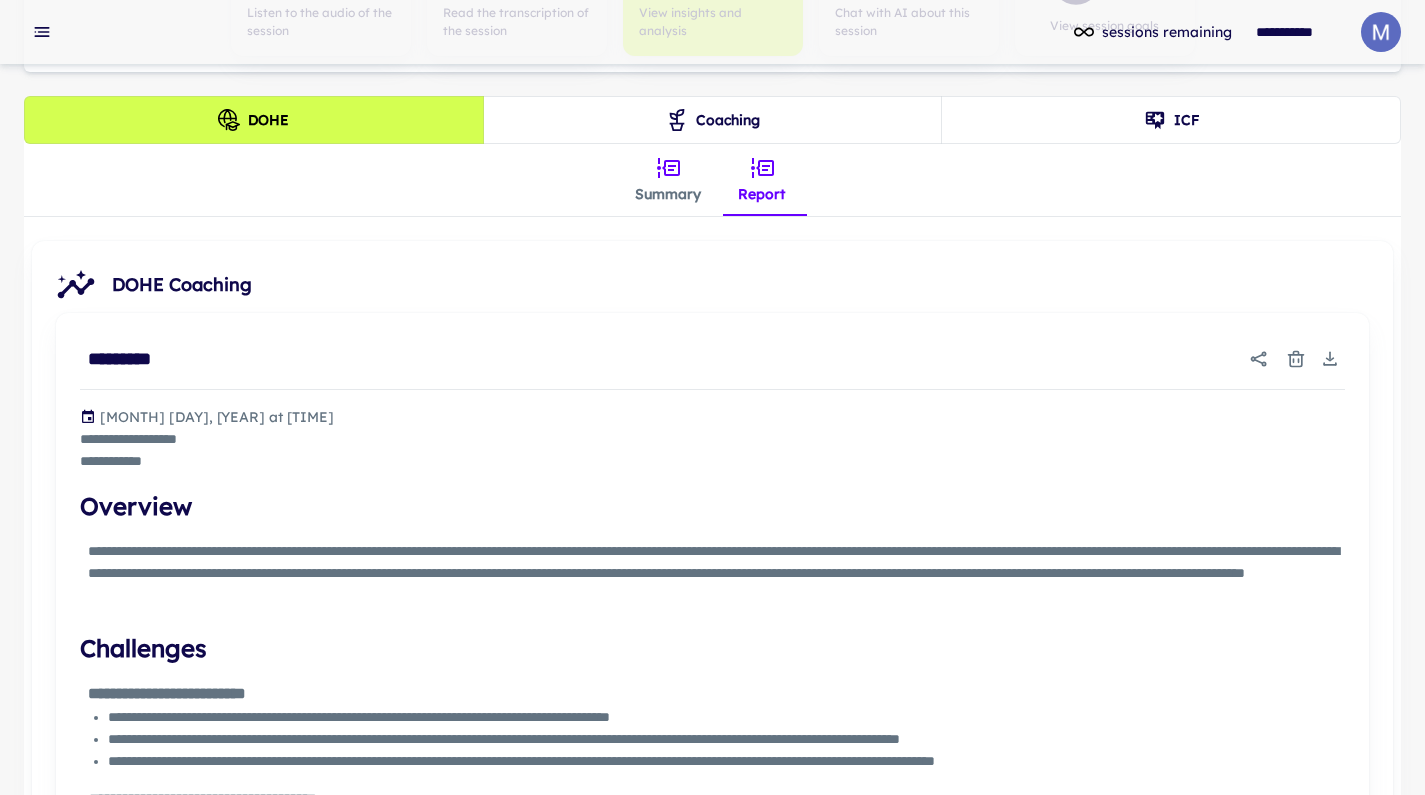scroll, scrollTop: 582, scrollLeft: 0, axis: vertical 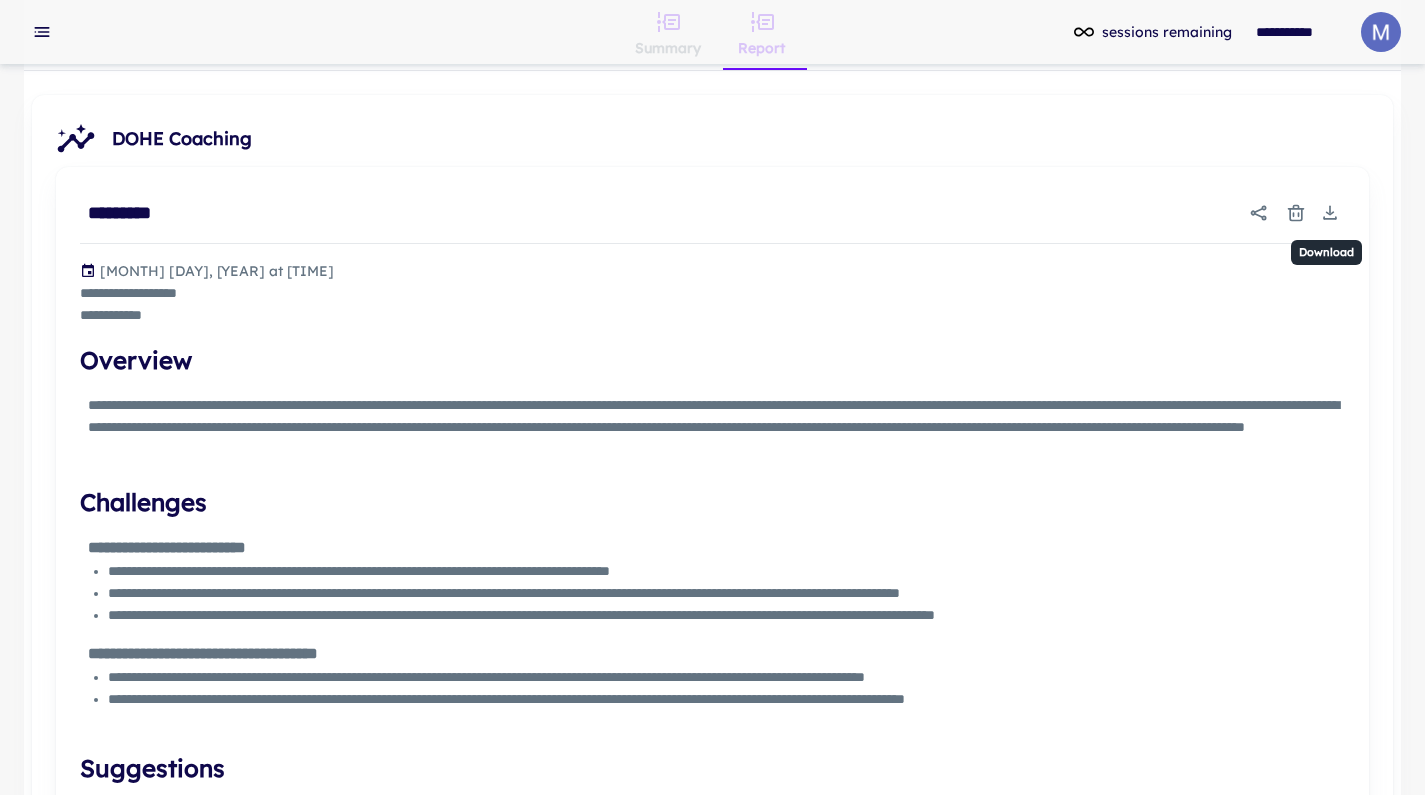 click at bounding box center [1330, 213] 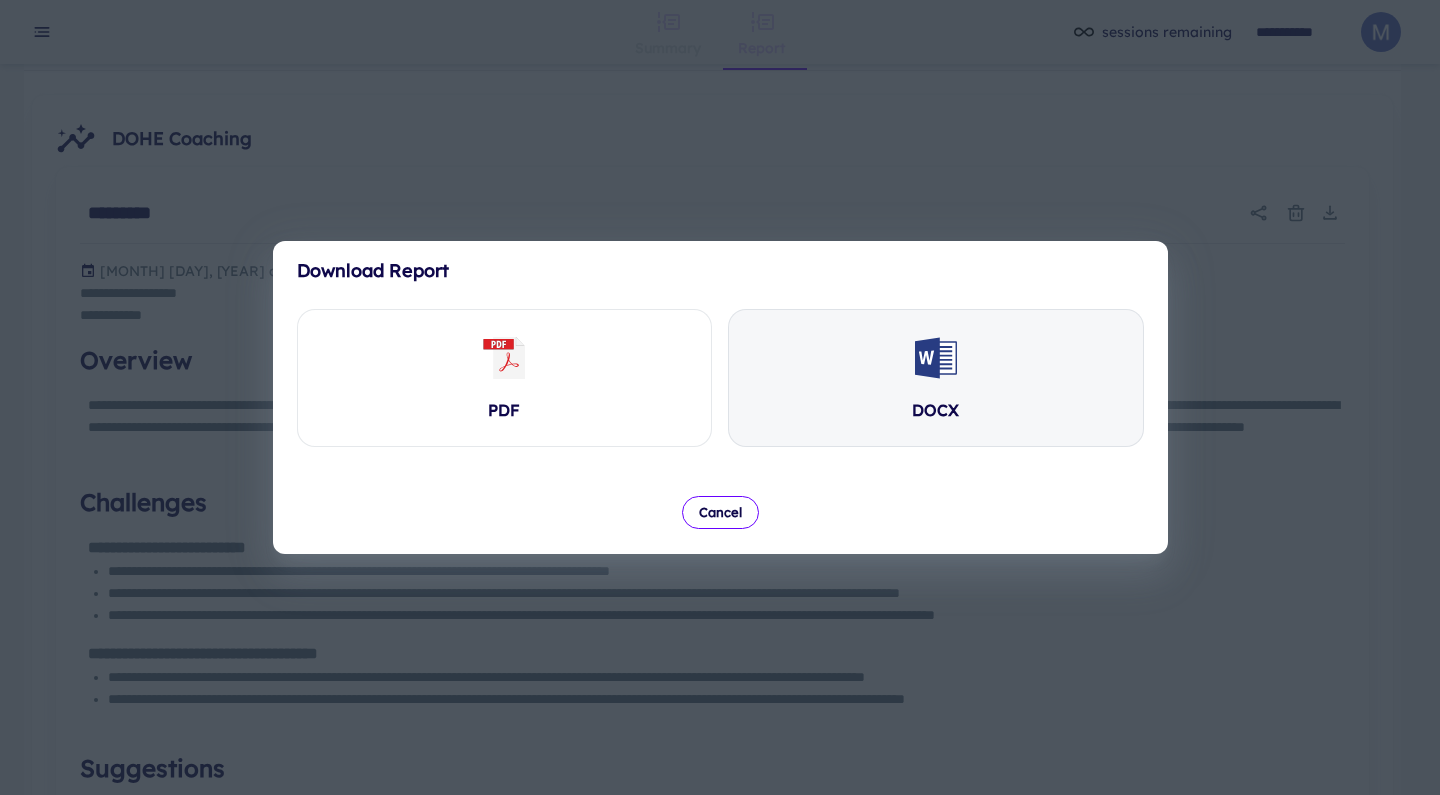 click on "DOCX" at bounding box center (505, 378) 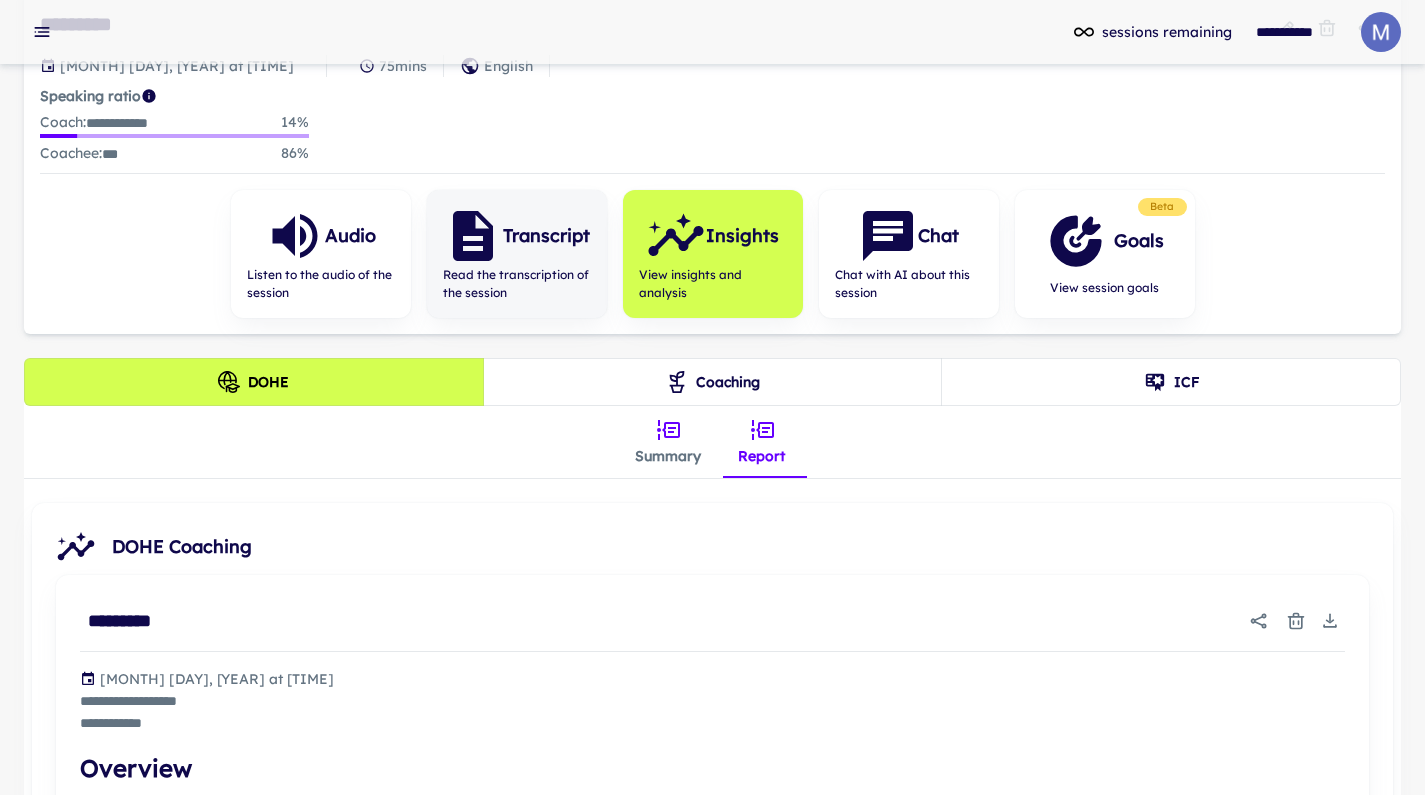 scroll, scrollTop: 0, scrollLeft: 0, axis: both 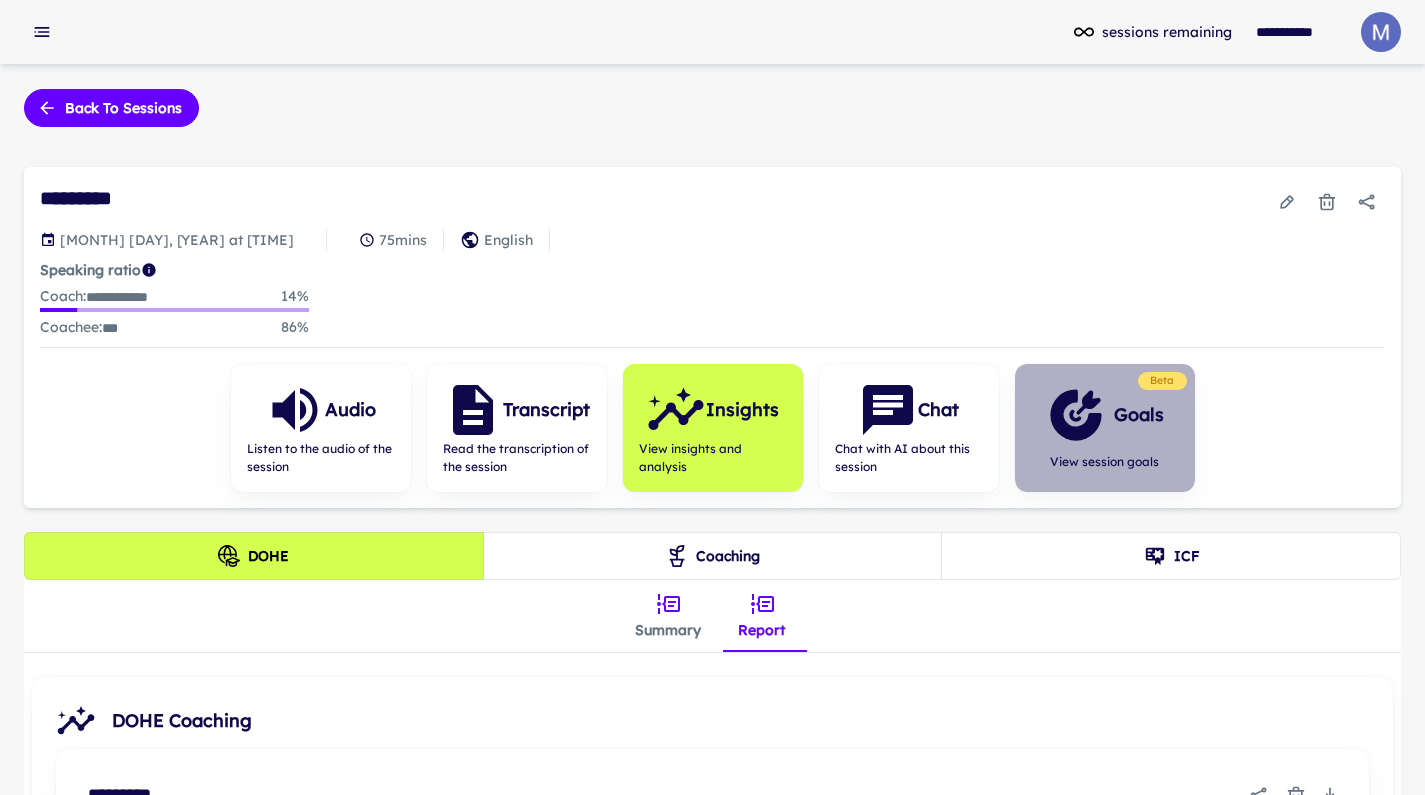 click on "Goals" at bounding box center [1105, 415] 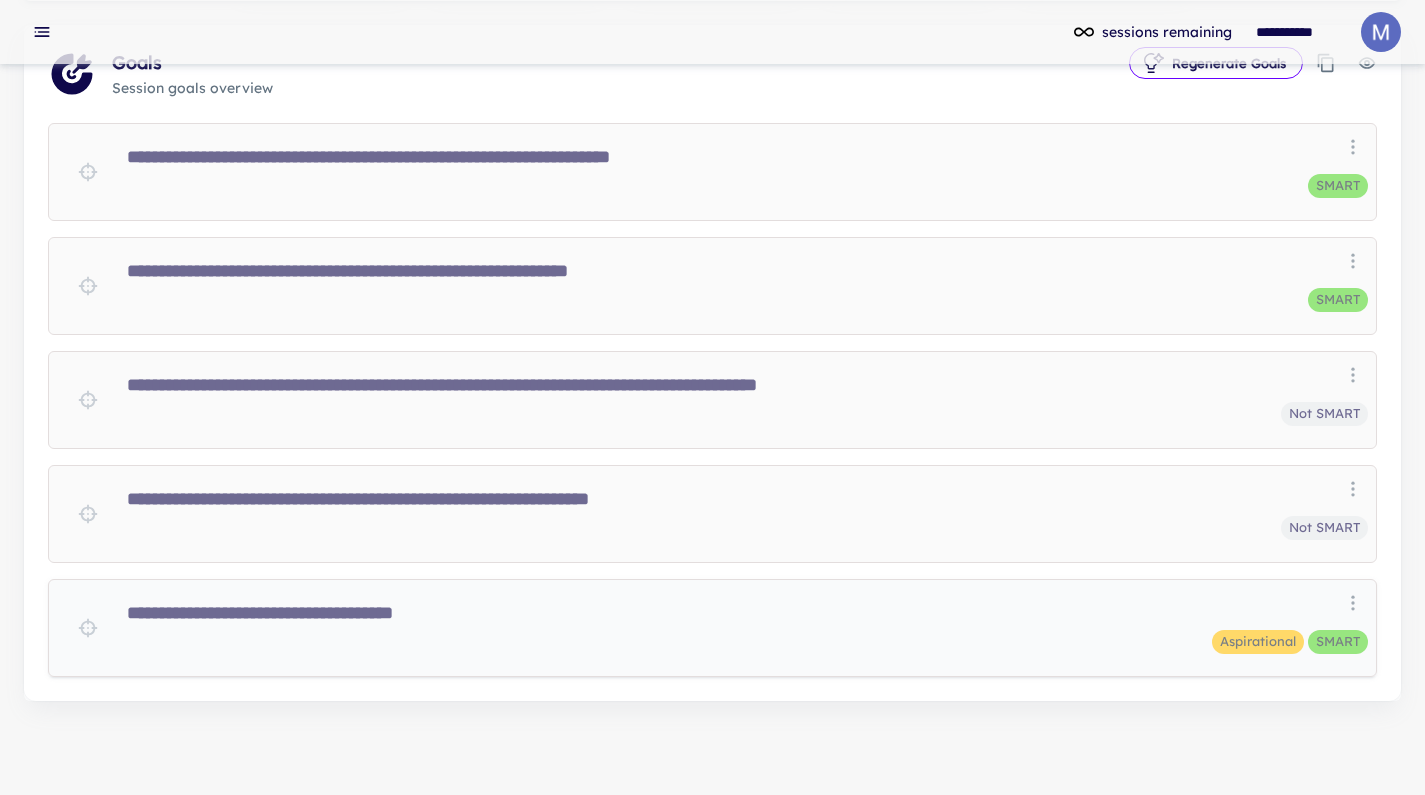 scroll, scrollTop: 0, scrollLeft: 0, axis: both 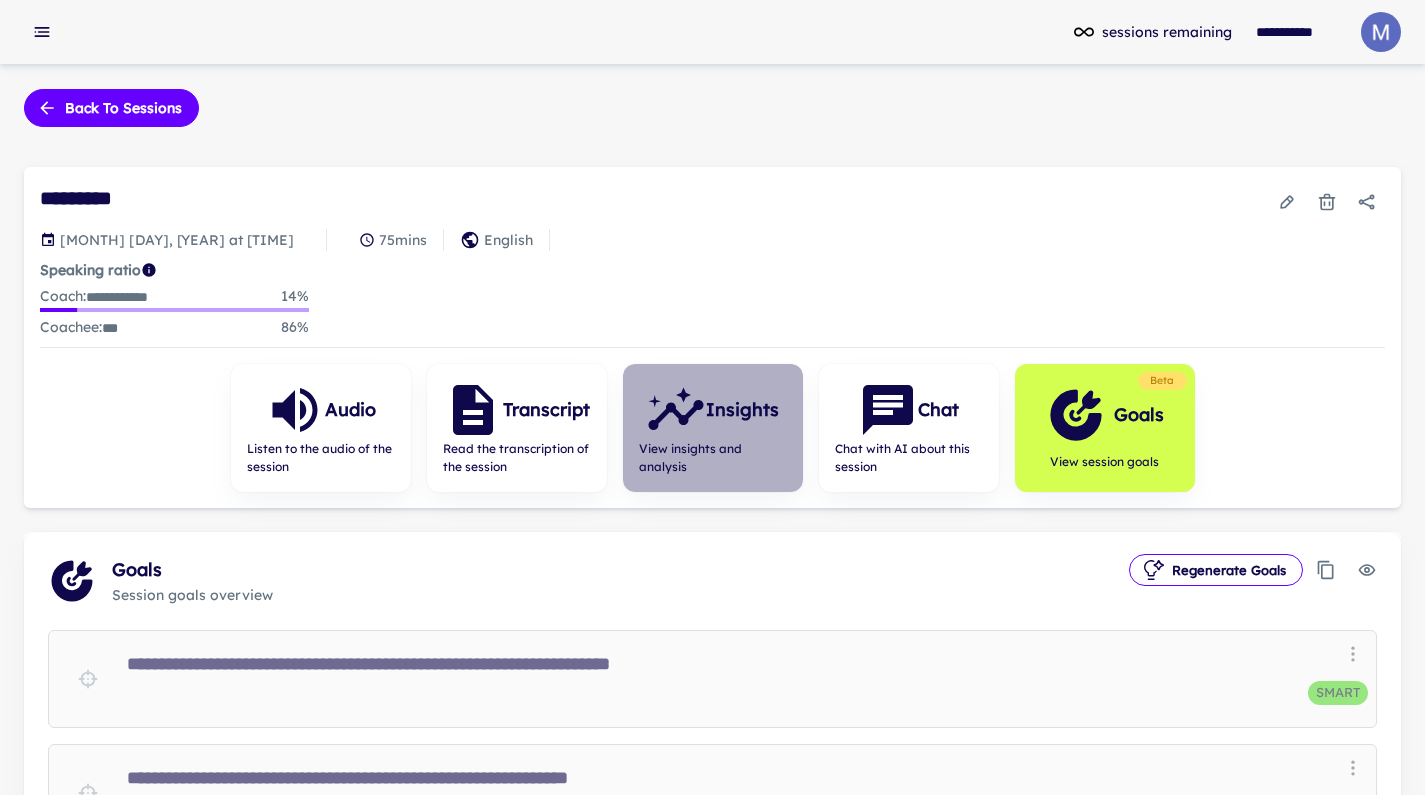 click on "View insights and analysis" at bounding box center (713, 458) 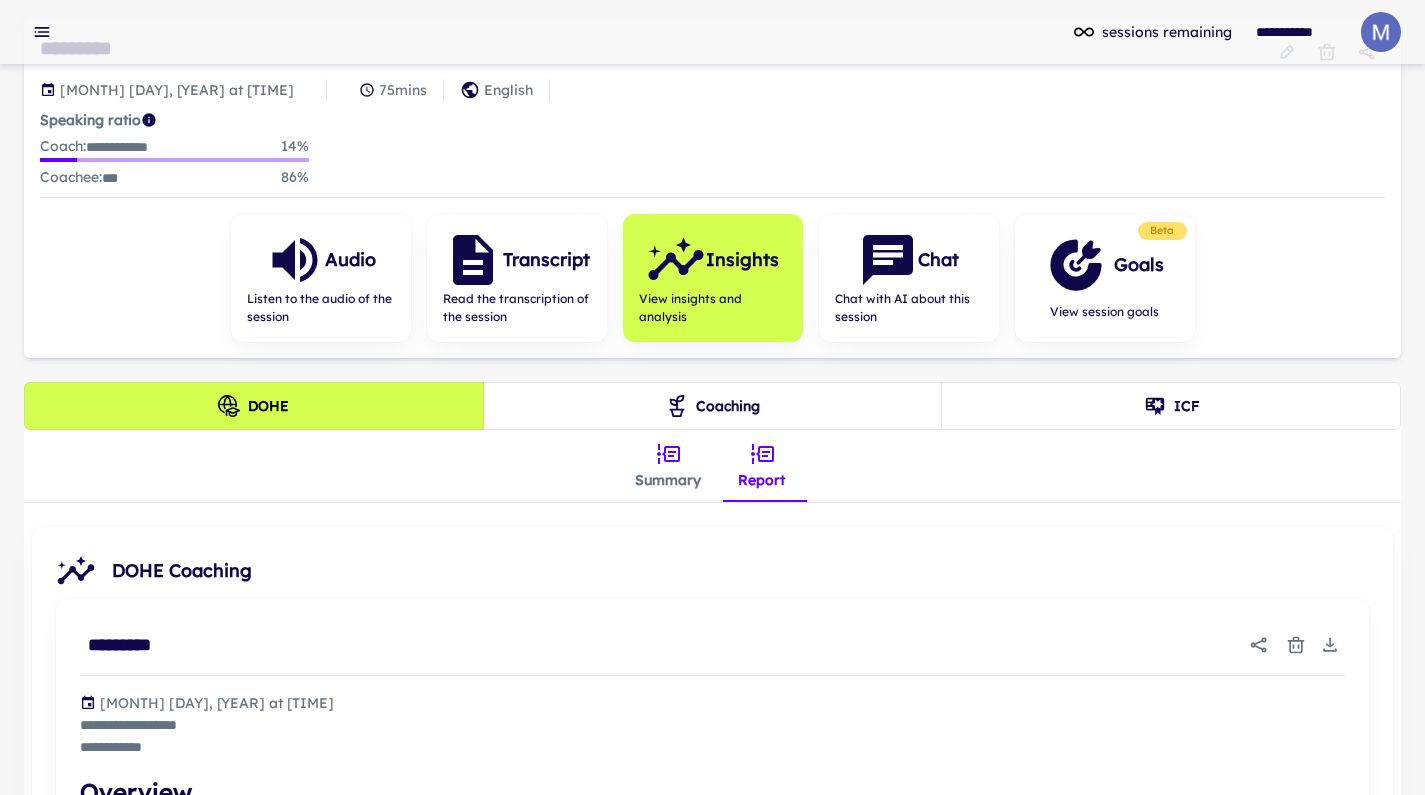 scroll, scrollTop: 272, scrollLeft: 0, axis: vertical 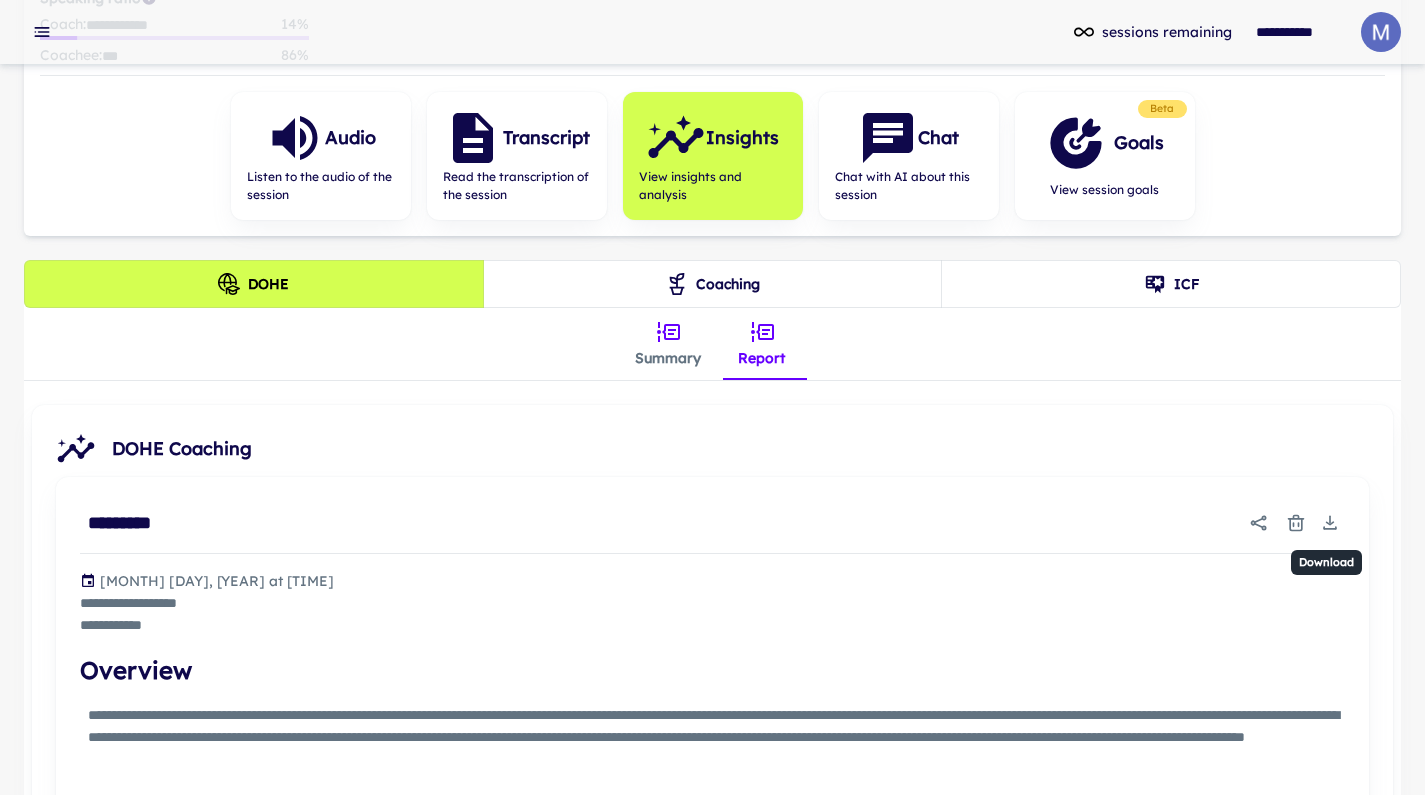 click at bounding box center [1330, 523] 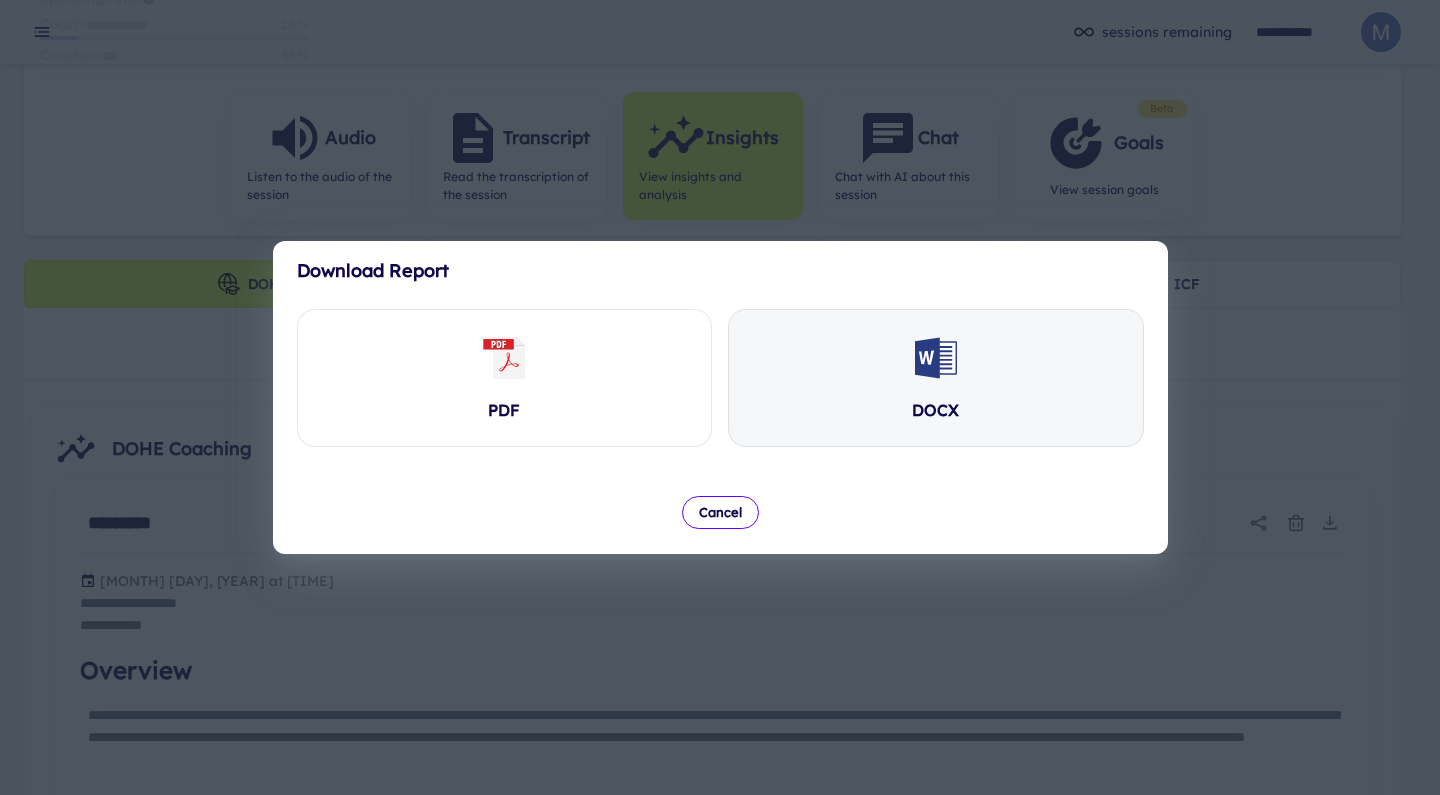 click on "DOCX" at bounding box center [505, 378] 